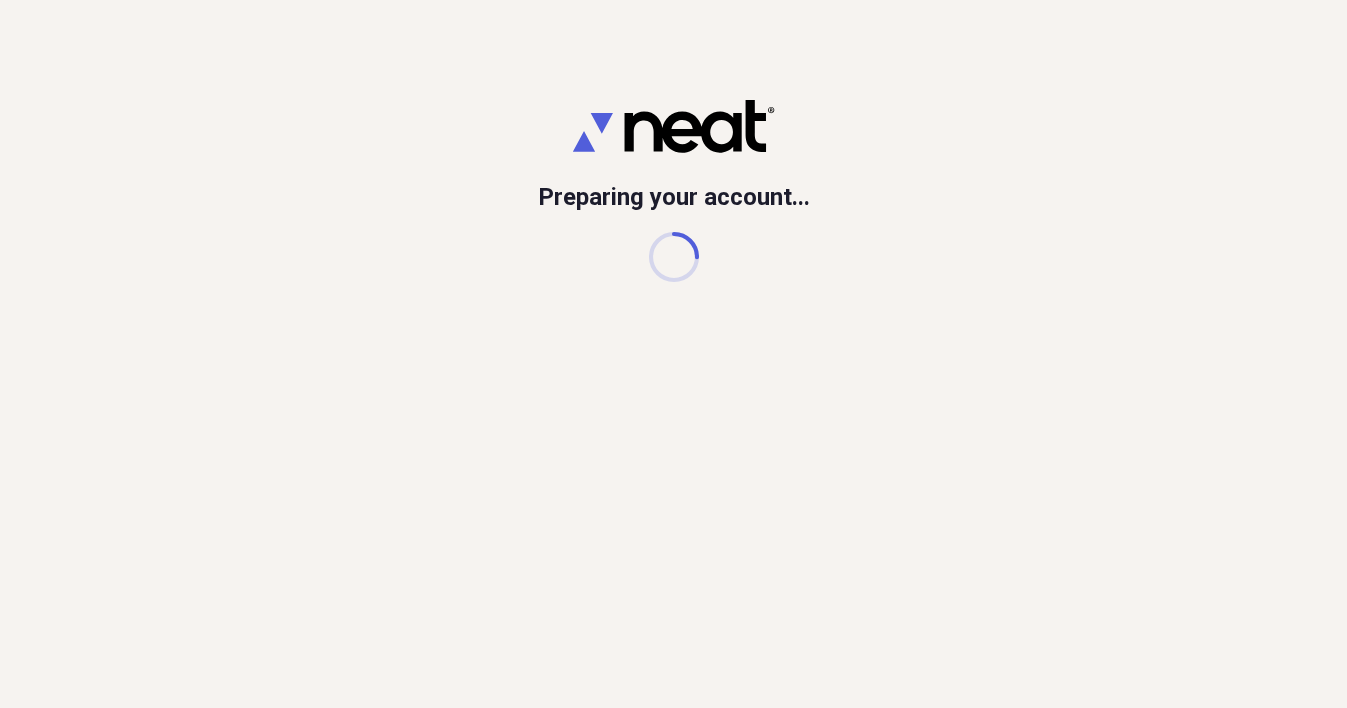scroll, scrollTop: 0, scrollLeft: 0, axis: both 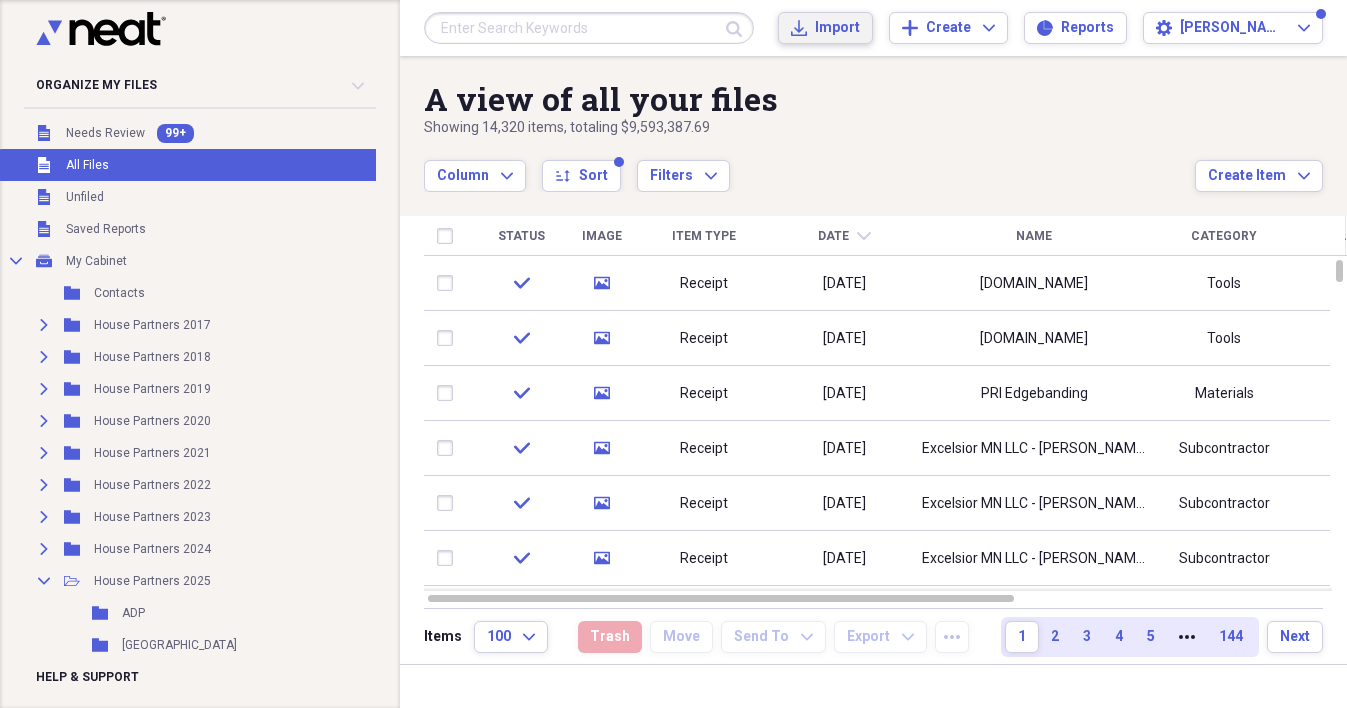 click on "Import" at bounding box center [837, 28] 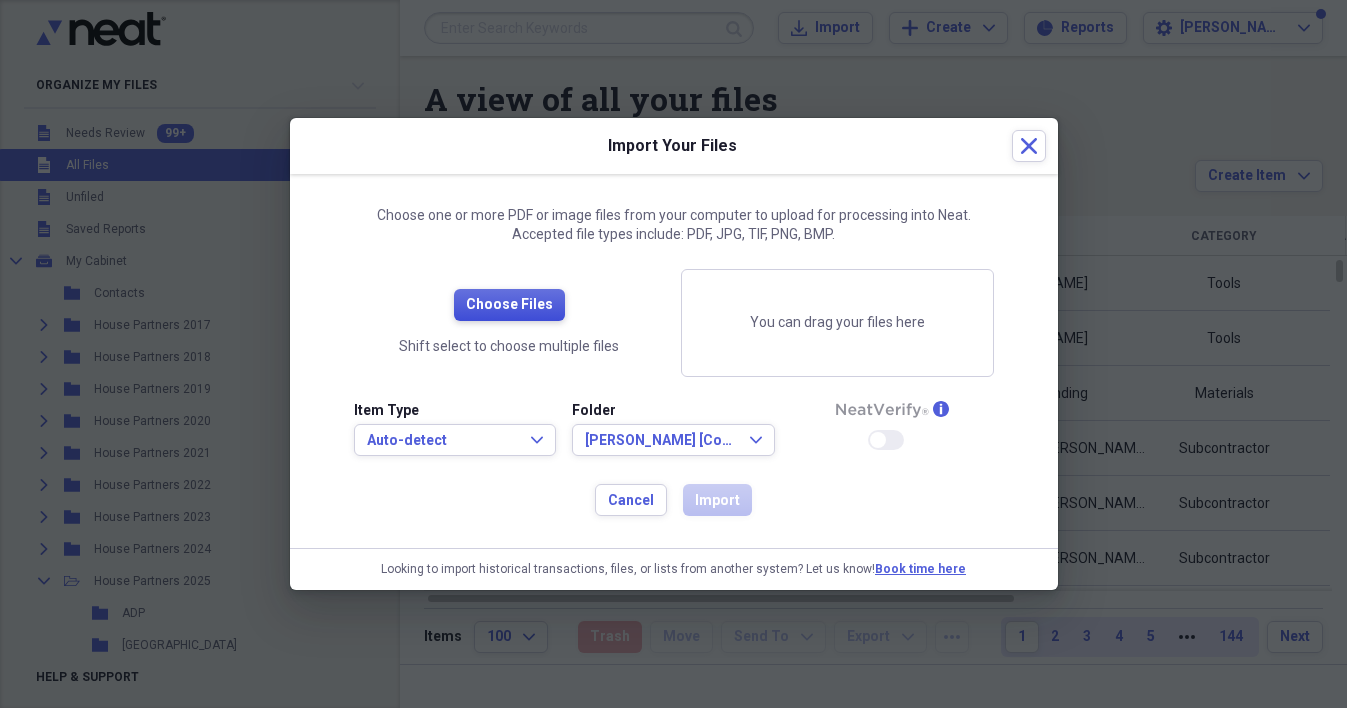 click on "Choose Files" at bounding box center (509, 305) 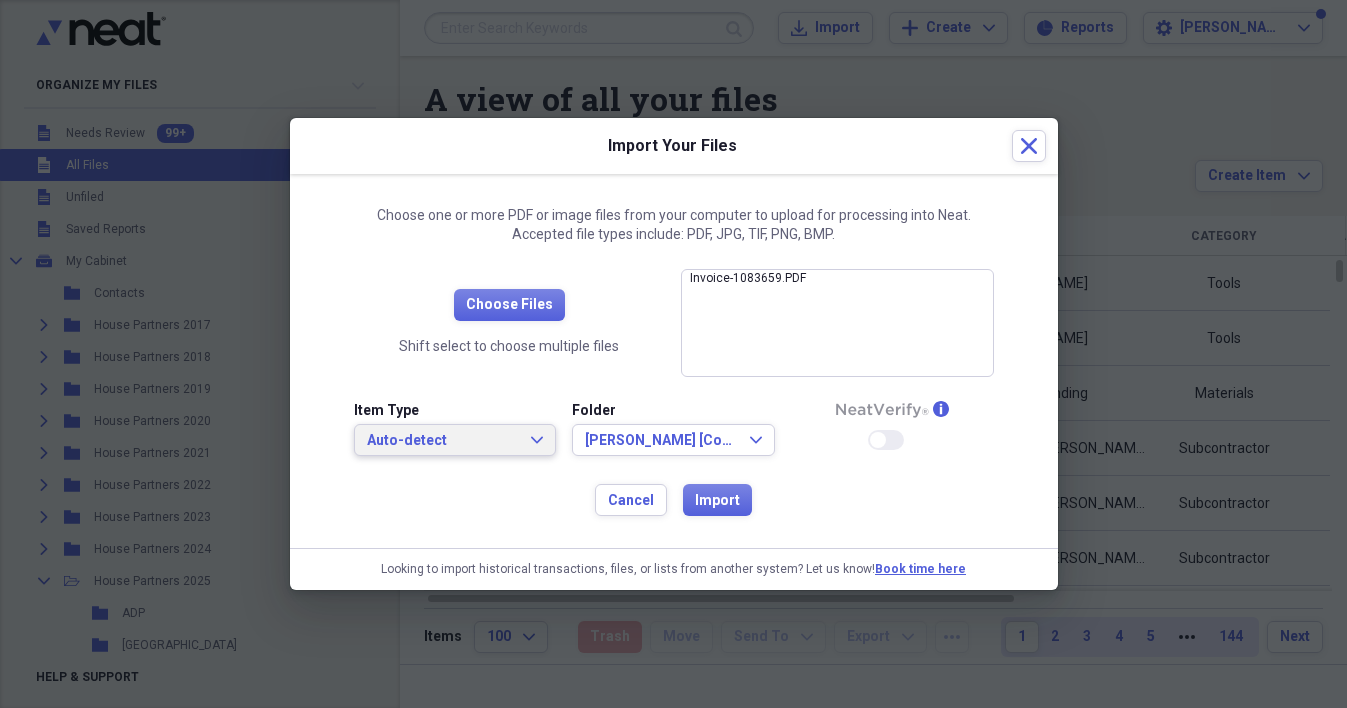 click on "Auto-detect" at bounding box center [443, 441] 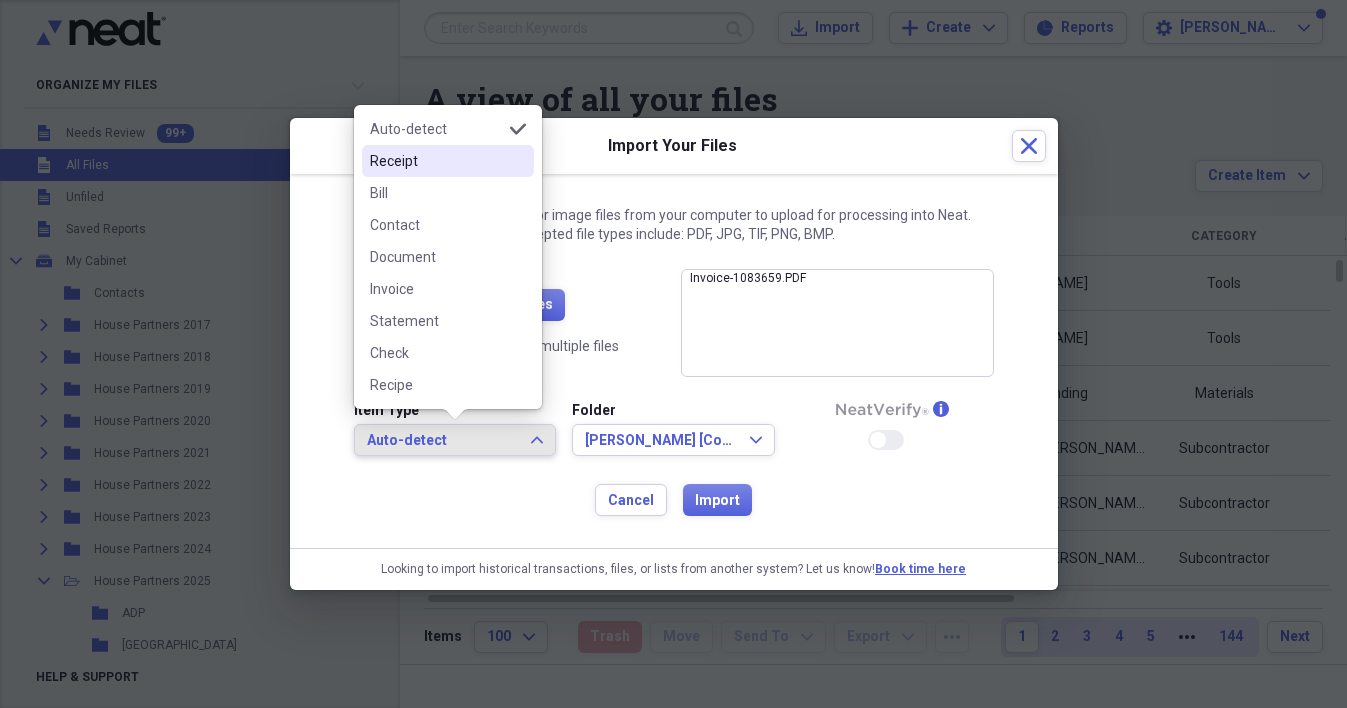 click on "Receipt" at bounding box center (436, 161) 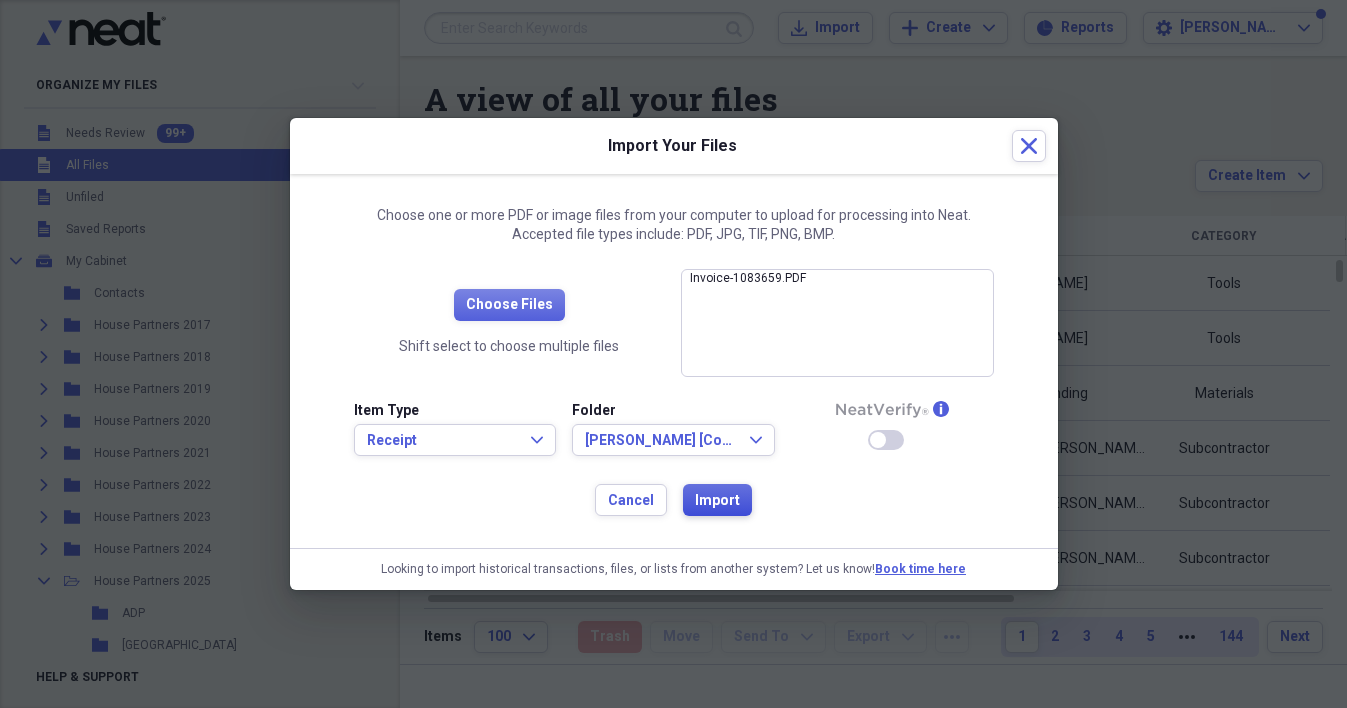click on "Import" at bounding box center [717, 501] 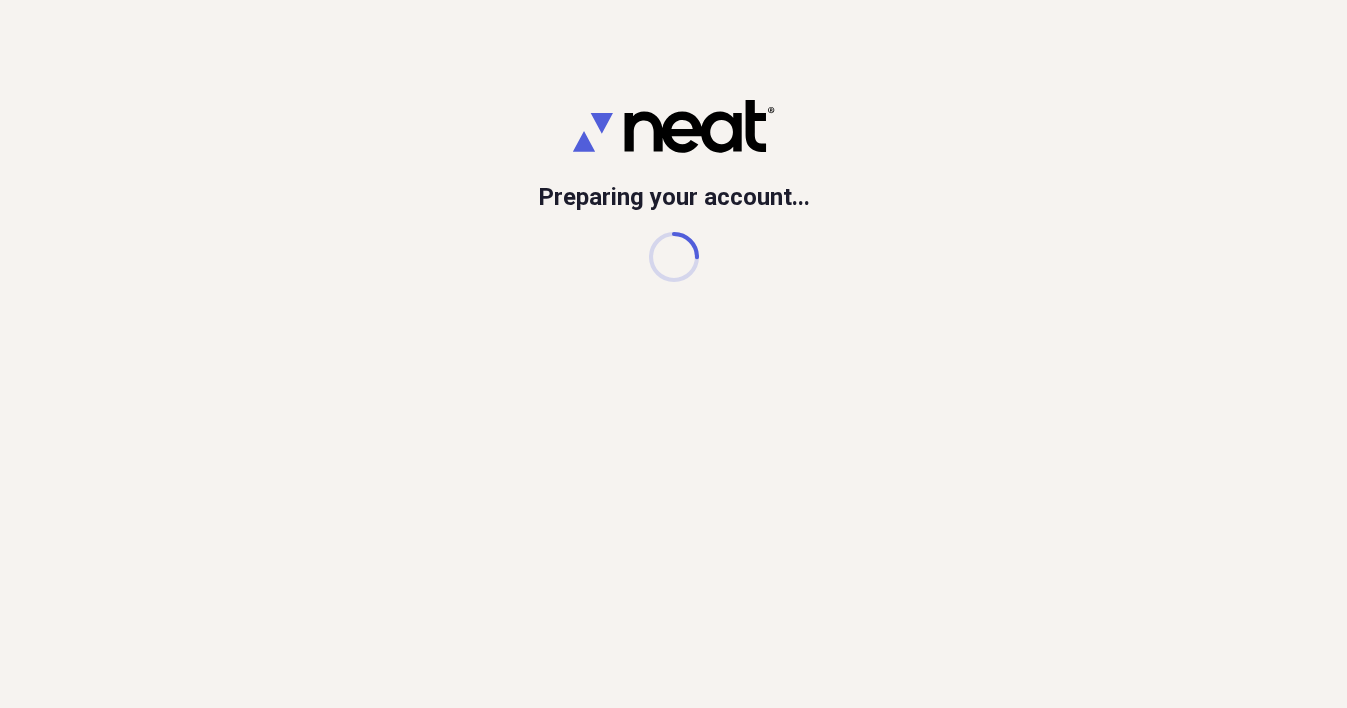scroll, scrollTop: 0, scrollLeft: 0, axis: both 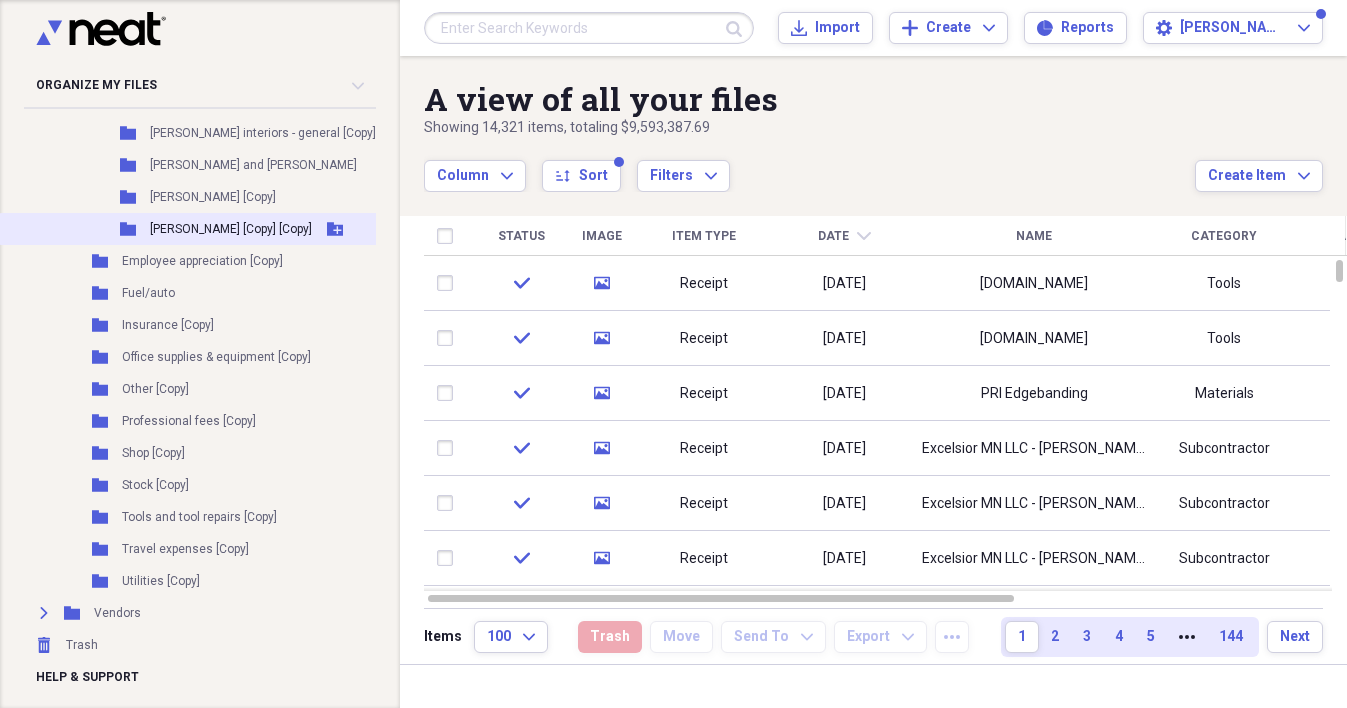 click on "[PERSON_NAME] [Copy] [Copy]" at bounding box center [231, 229] 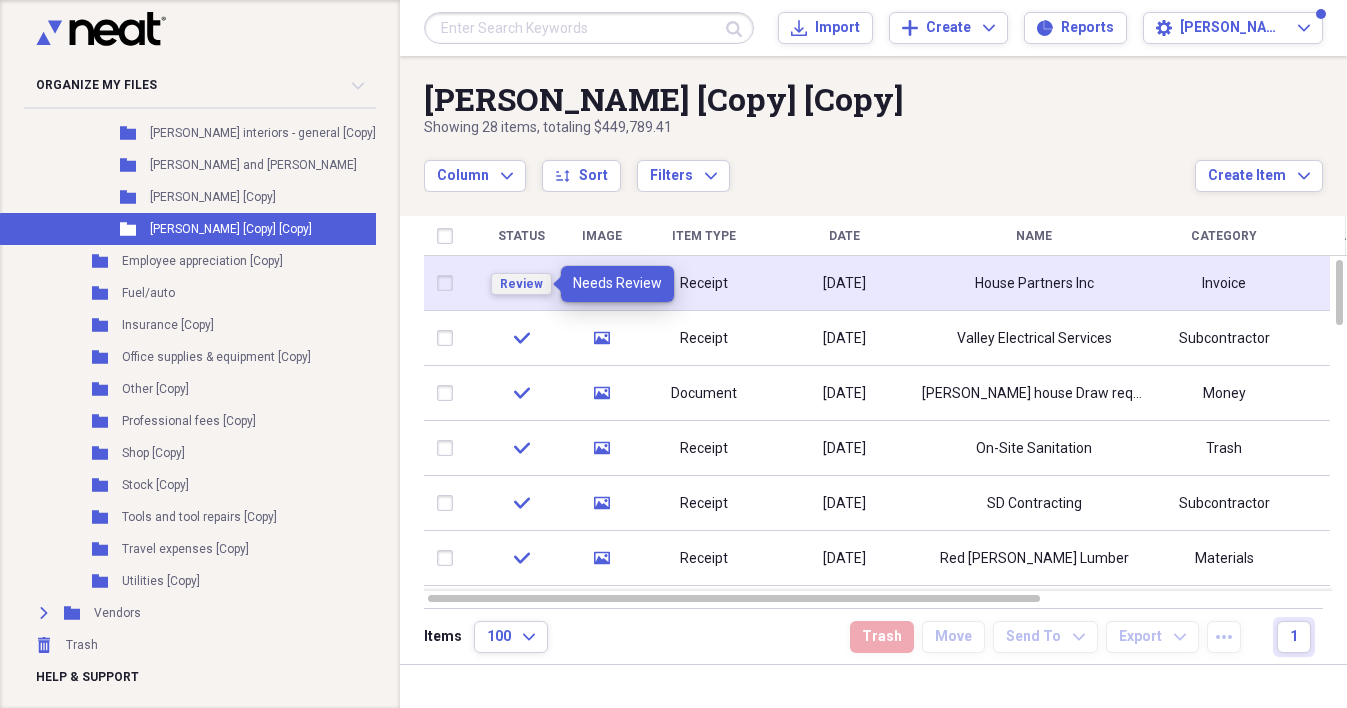 click on "Review" at bounding box center (521, 284) 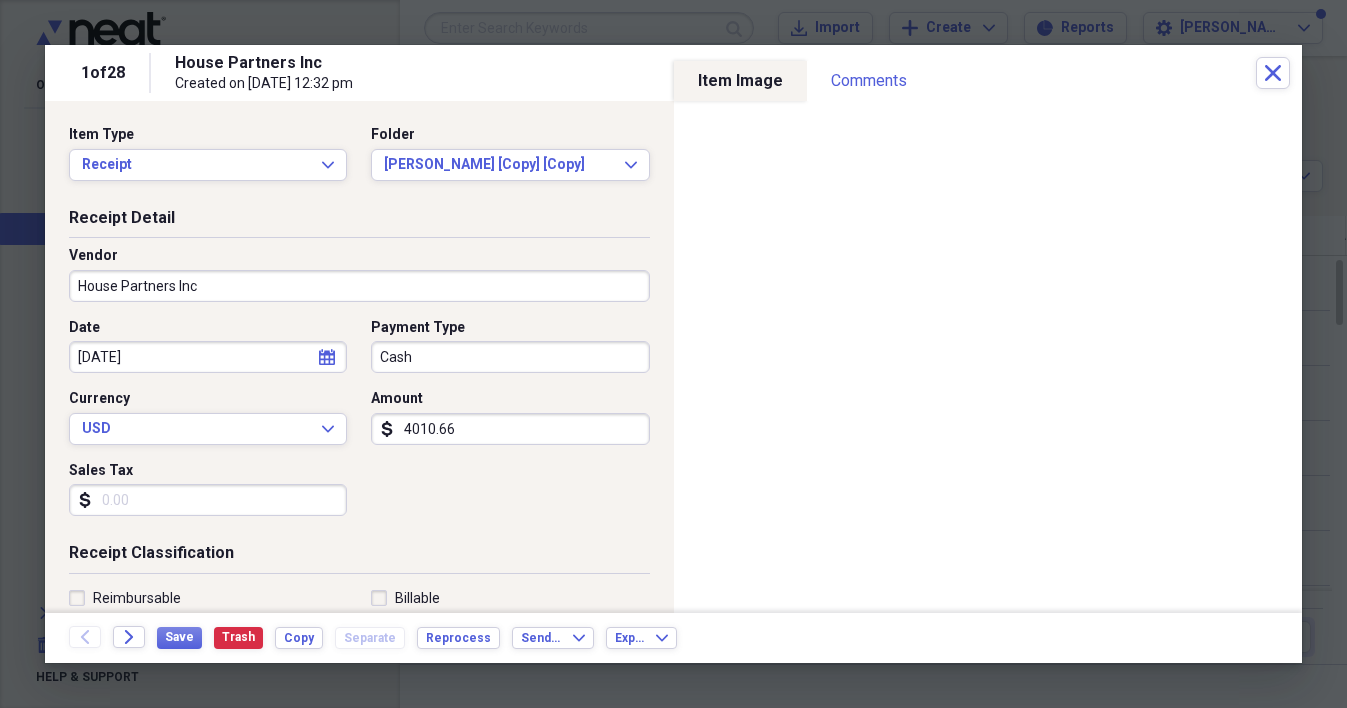 click on "House Partners Inc" at bounding box center (359, 286) 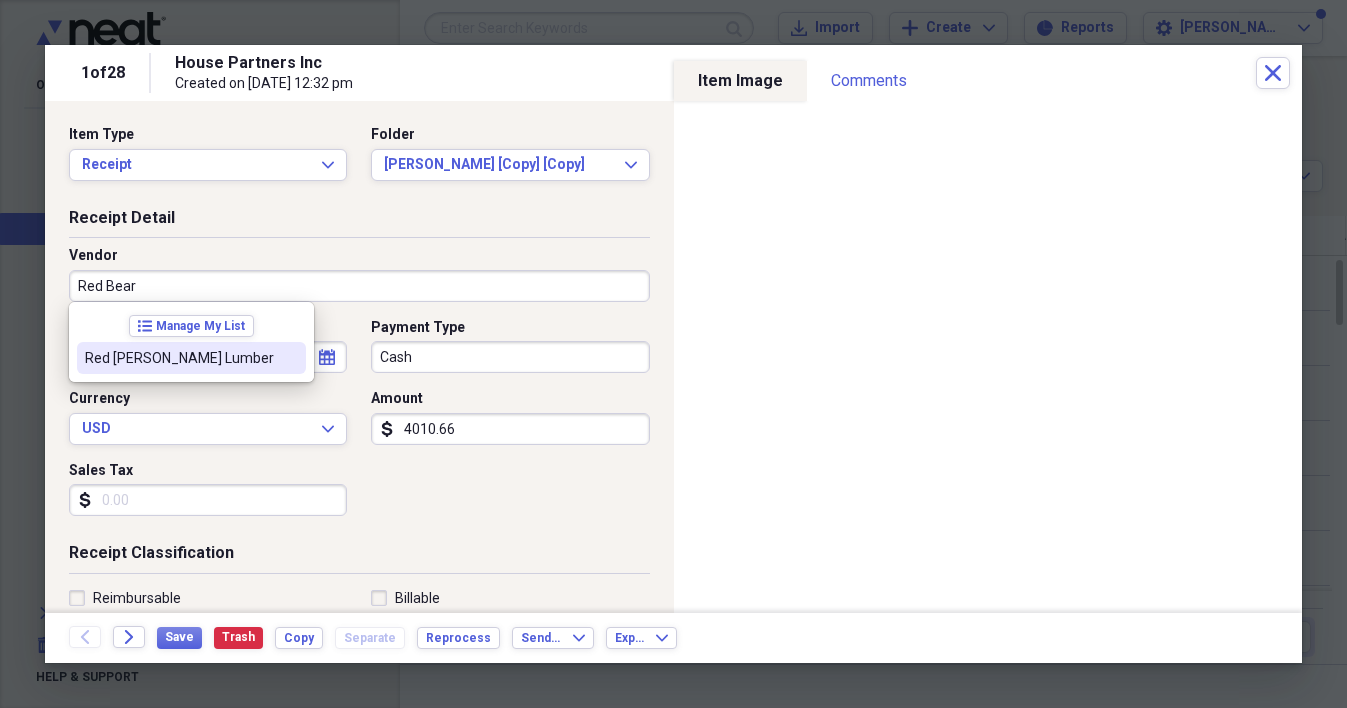 click on "Red [PERSON_NAME] Lumber" at bounding box center [179, 358] 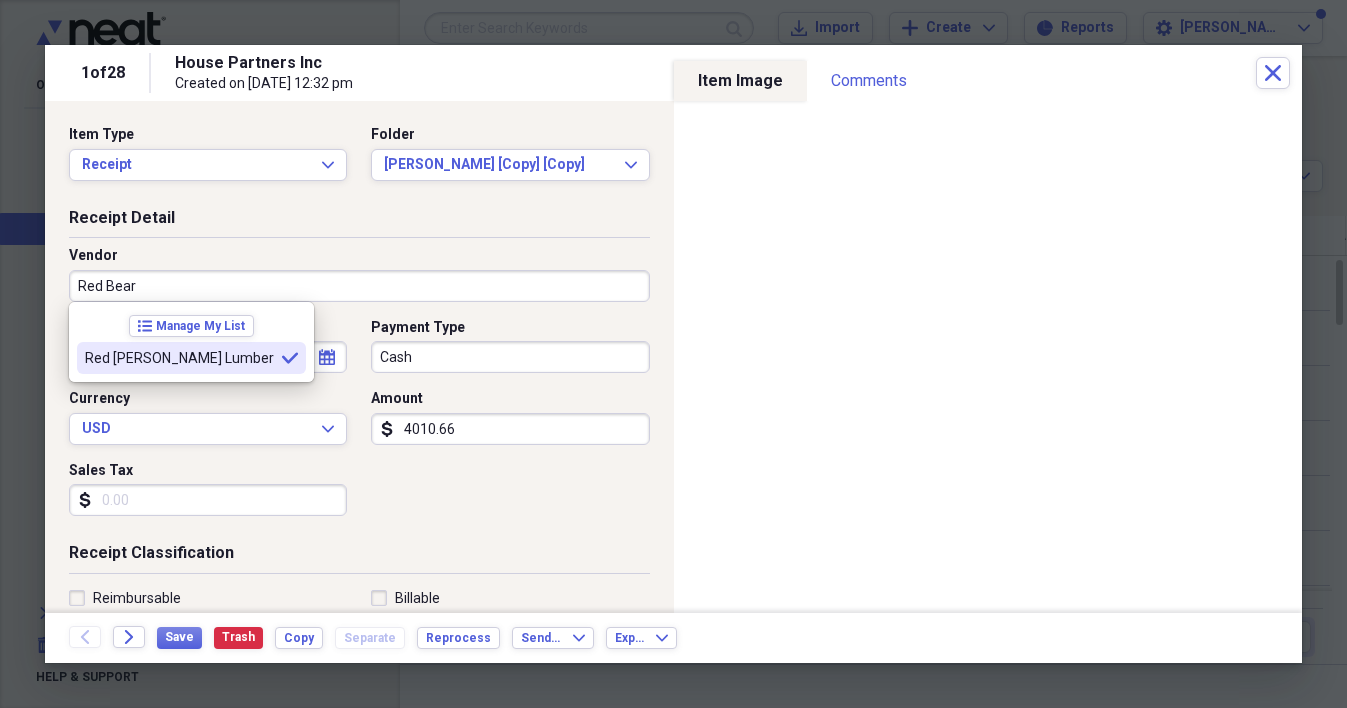 type on "Red [PERSON_NAME] Lumber" 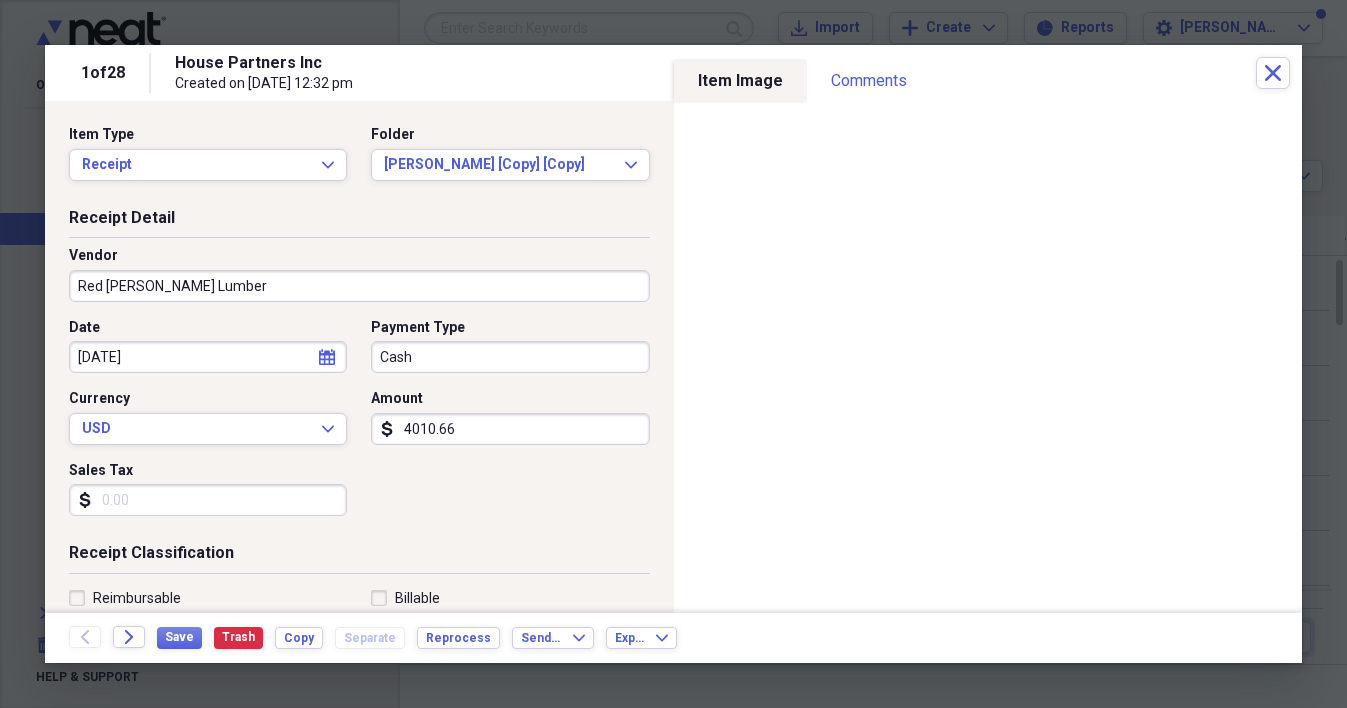 type on "Materials" 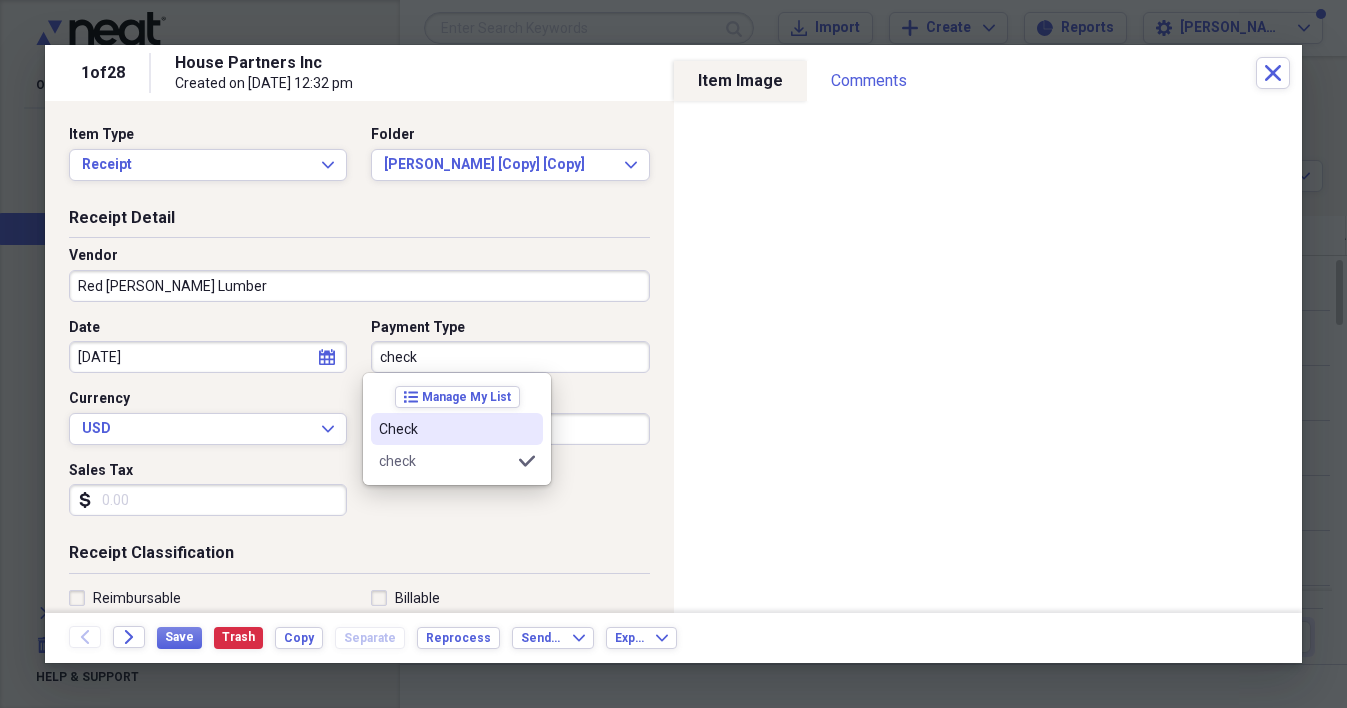 click on "Check" at bounding box center [445, 429] 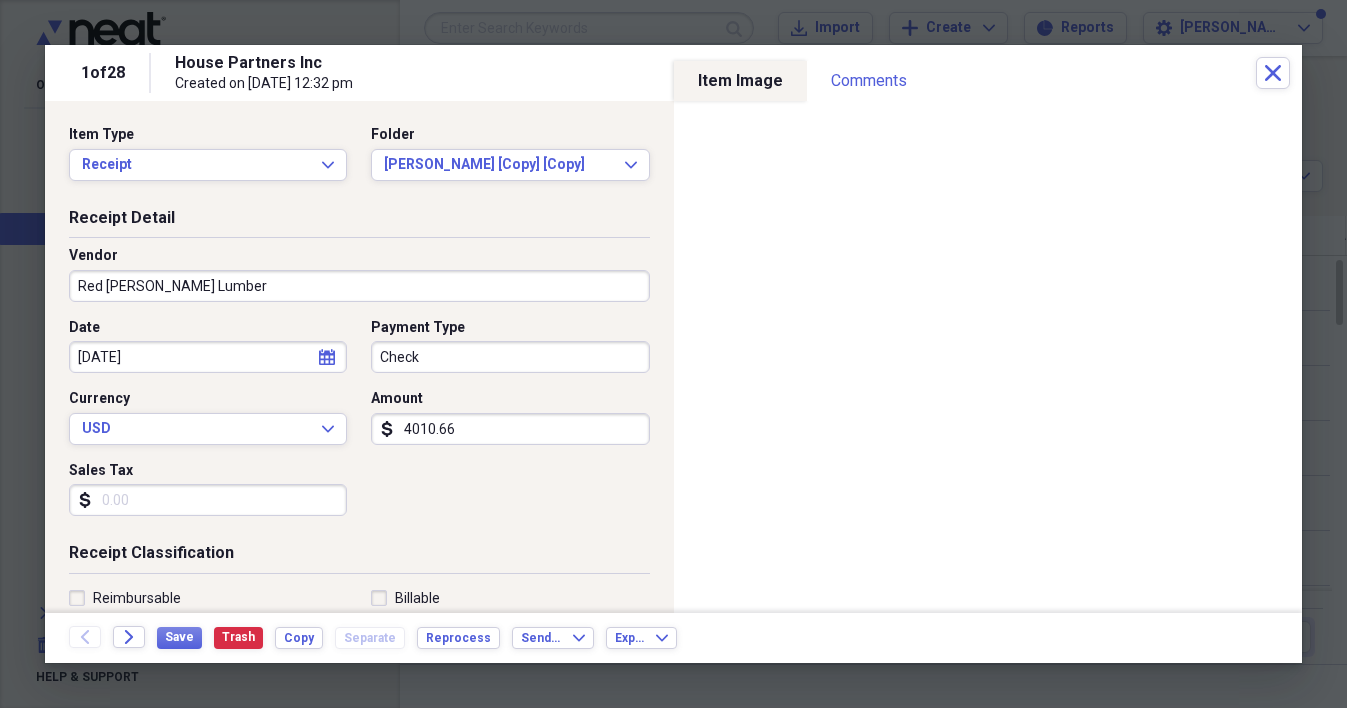 click on "Sales Tax" at bounding box center (208, 500) 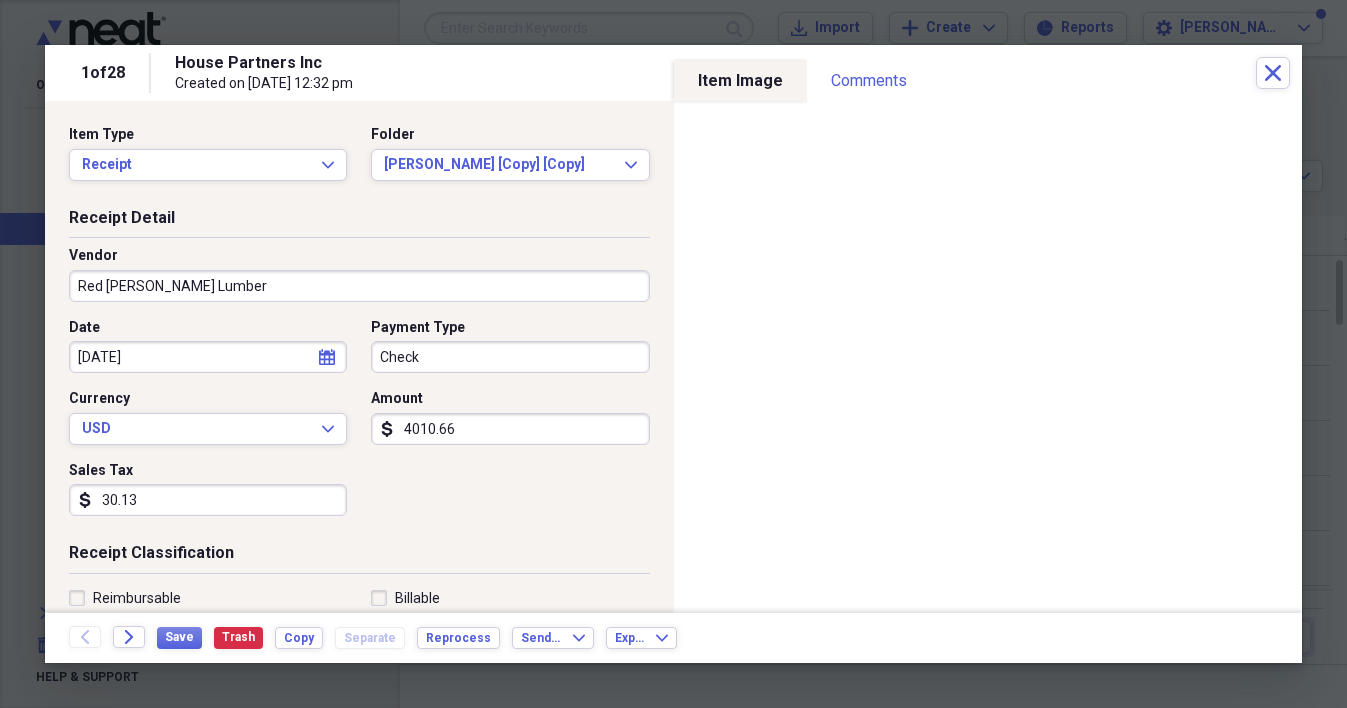 type on "301.38" 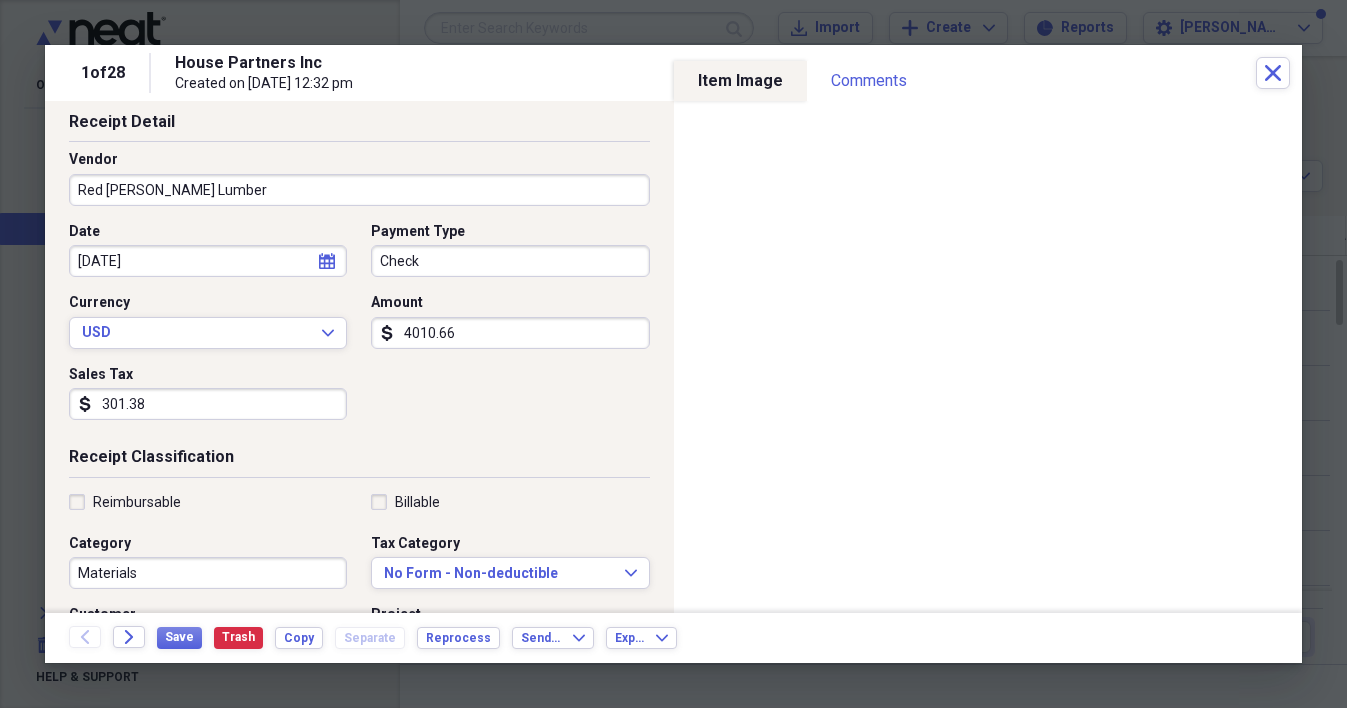 scroll, scrollTop: 228, scrollLeft: 0, axis: vertical 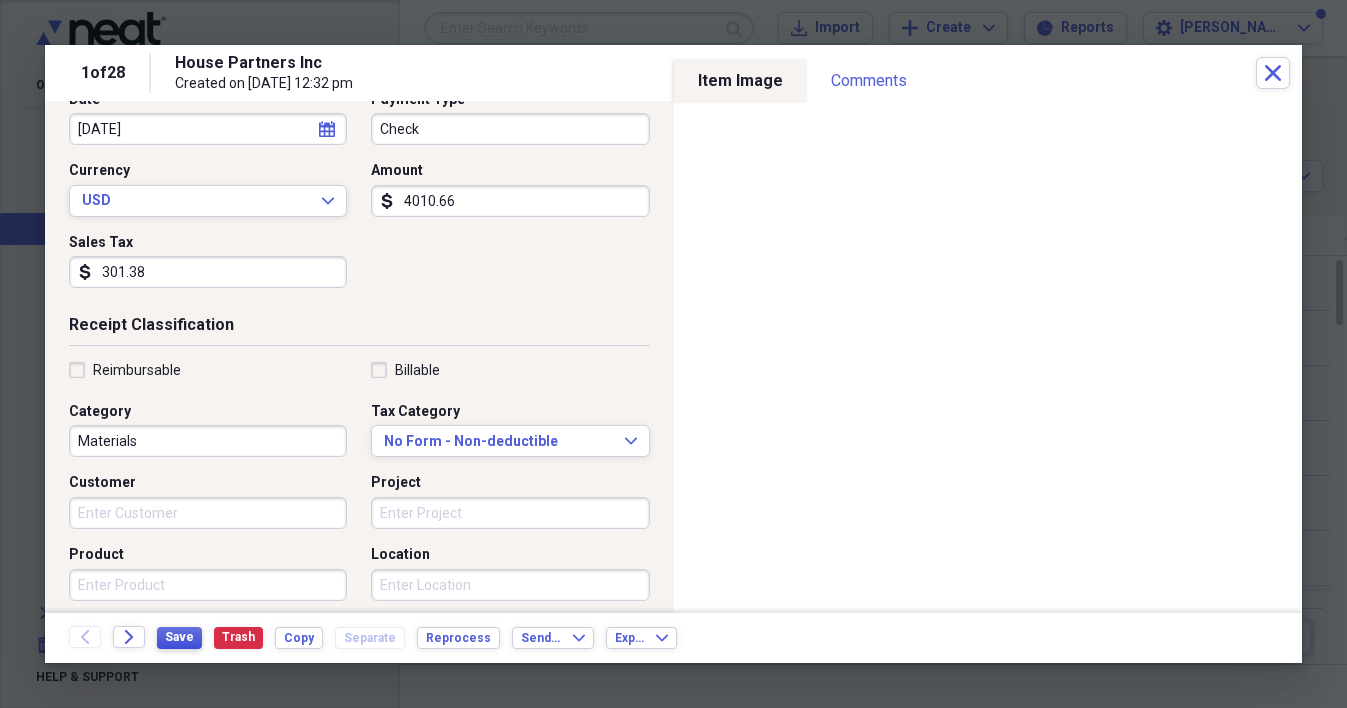 click on "Save" at bounding box center [179, 637] 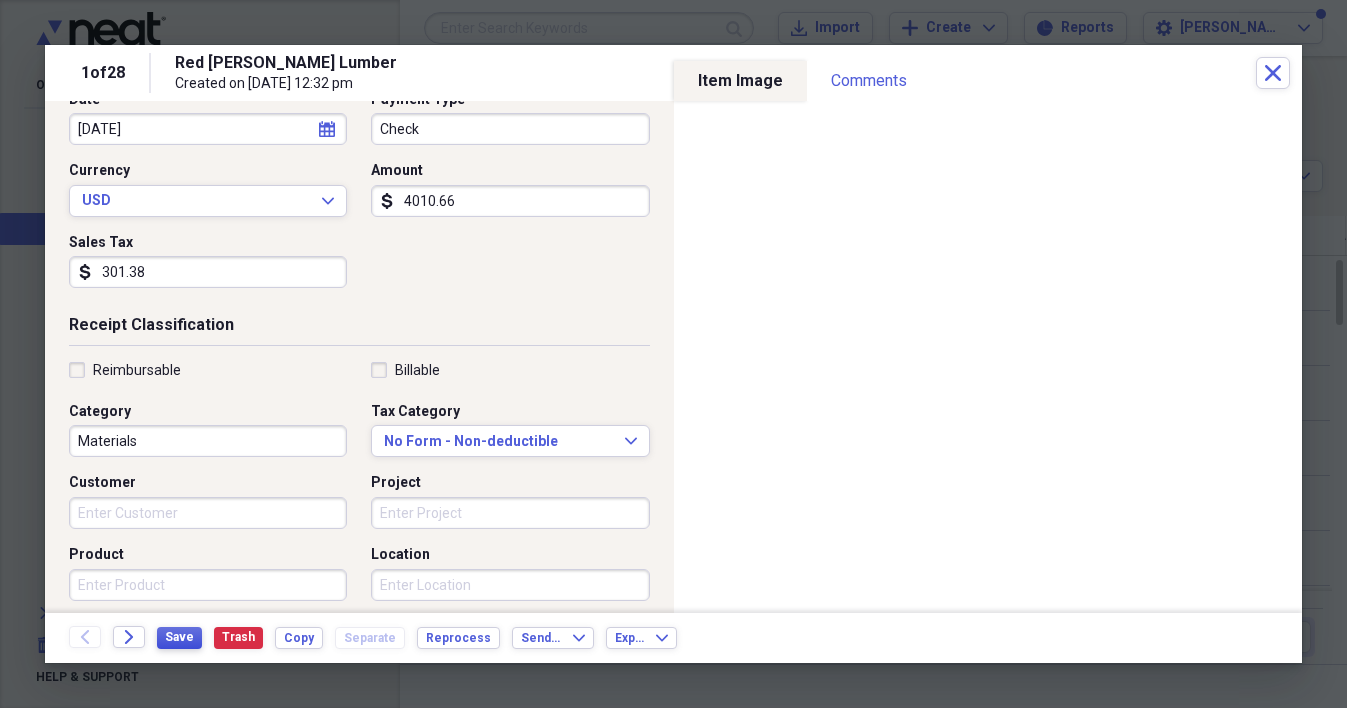 click on "Save" at bounding box center [179, 637] 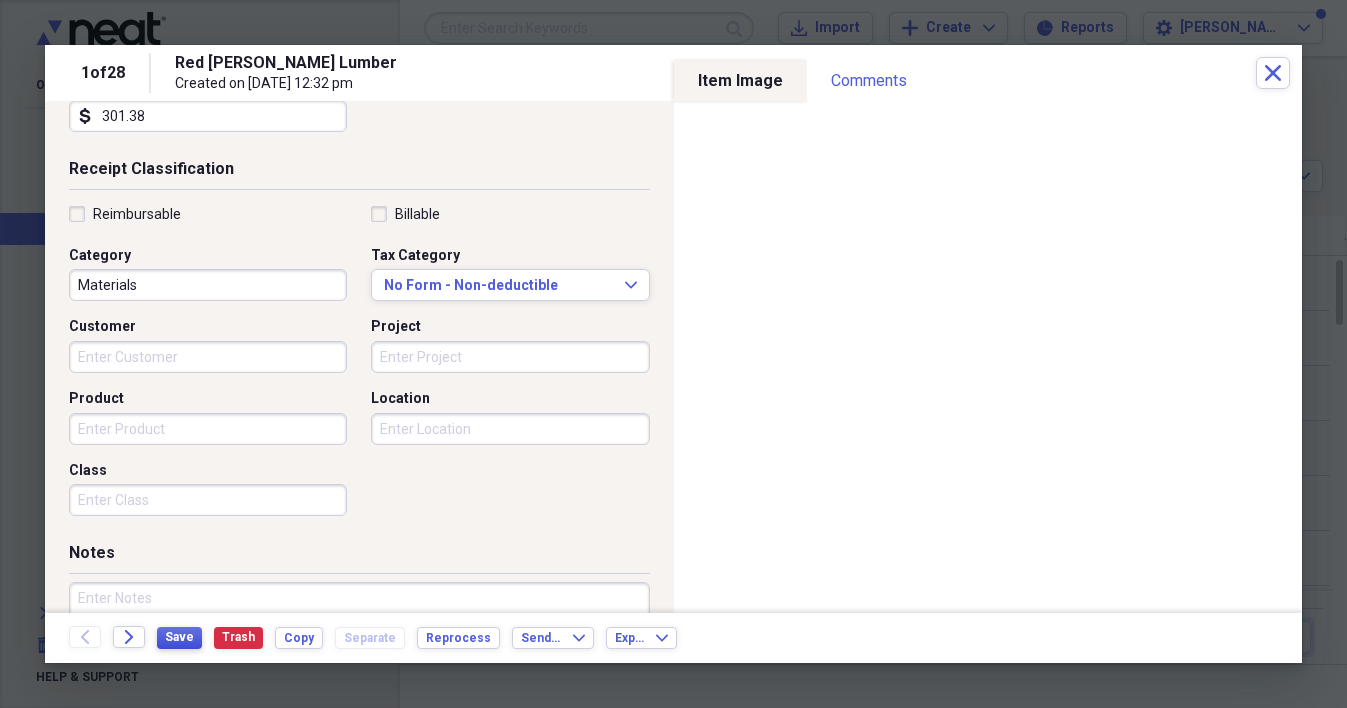 scroll, scrollTop: 509, scrollLeft: 0, axis: vertical 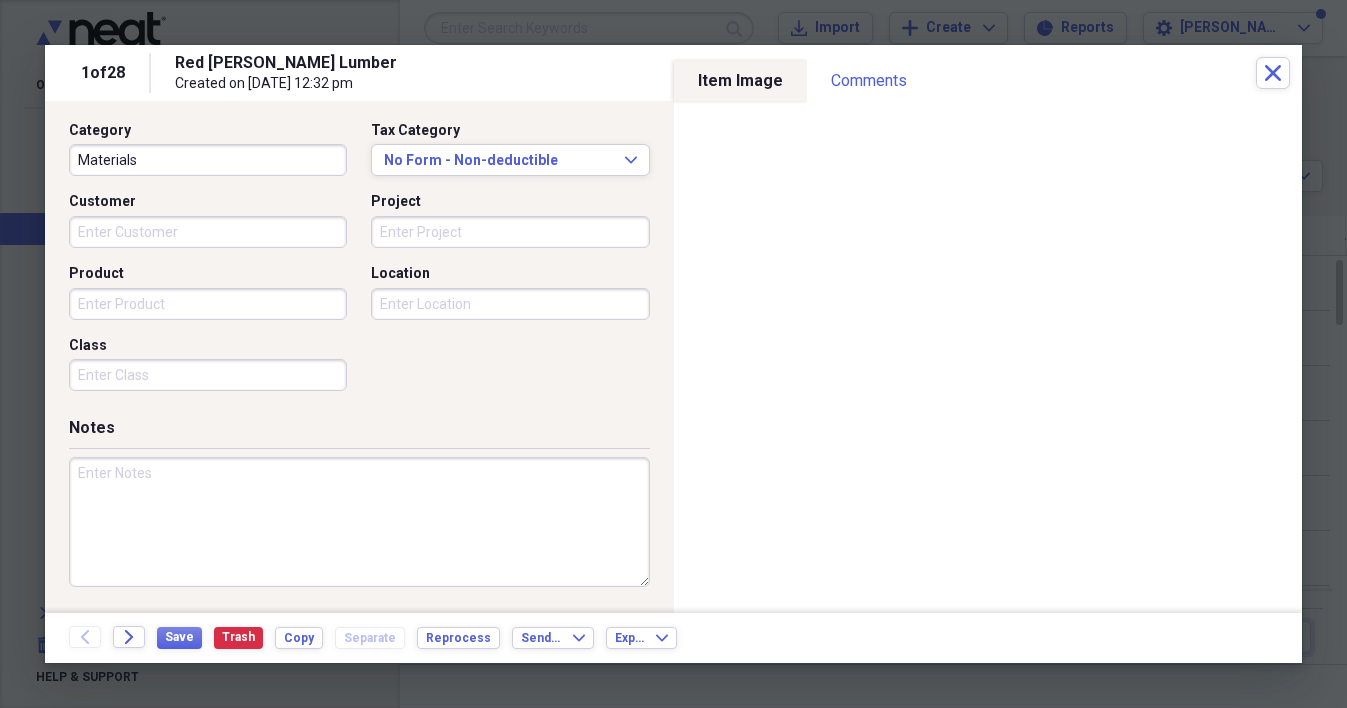 drag, startPoint x: 403, startPoint y: 486, endPoint x: 404, endPoint y: 475, distance: 11.045361 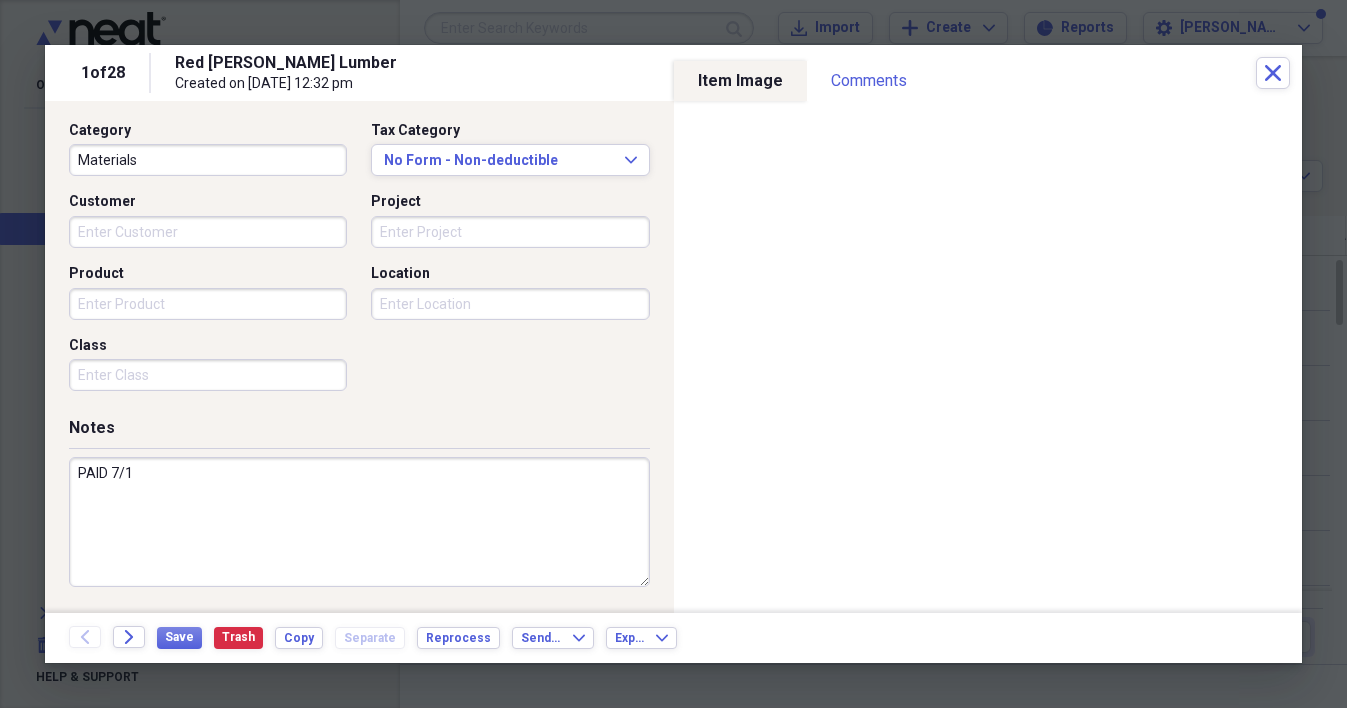 click on "PAID 7/1" at bounding box center (359, 522) 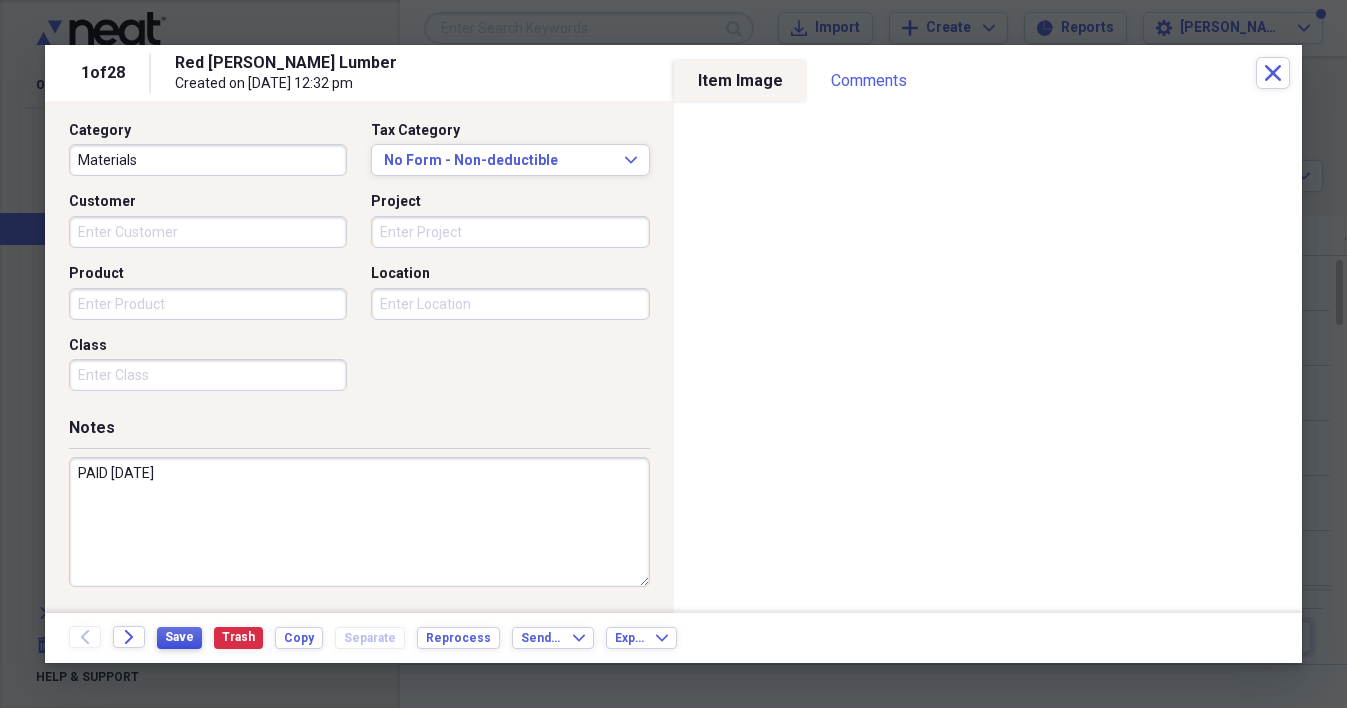 type on "PAID [DATE]" 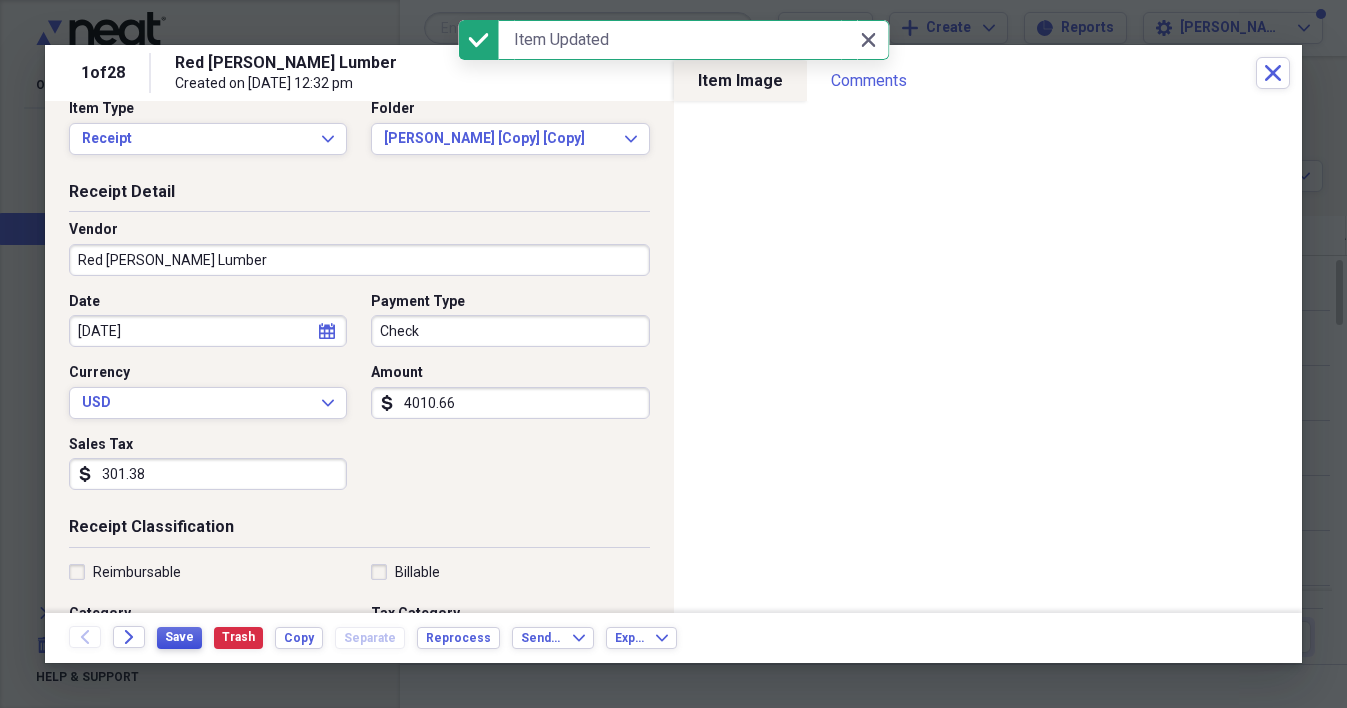 scroll, scrollTop: 0, scrollLeft: 0, axis: both 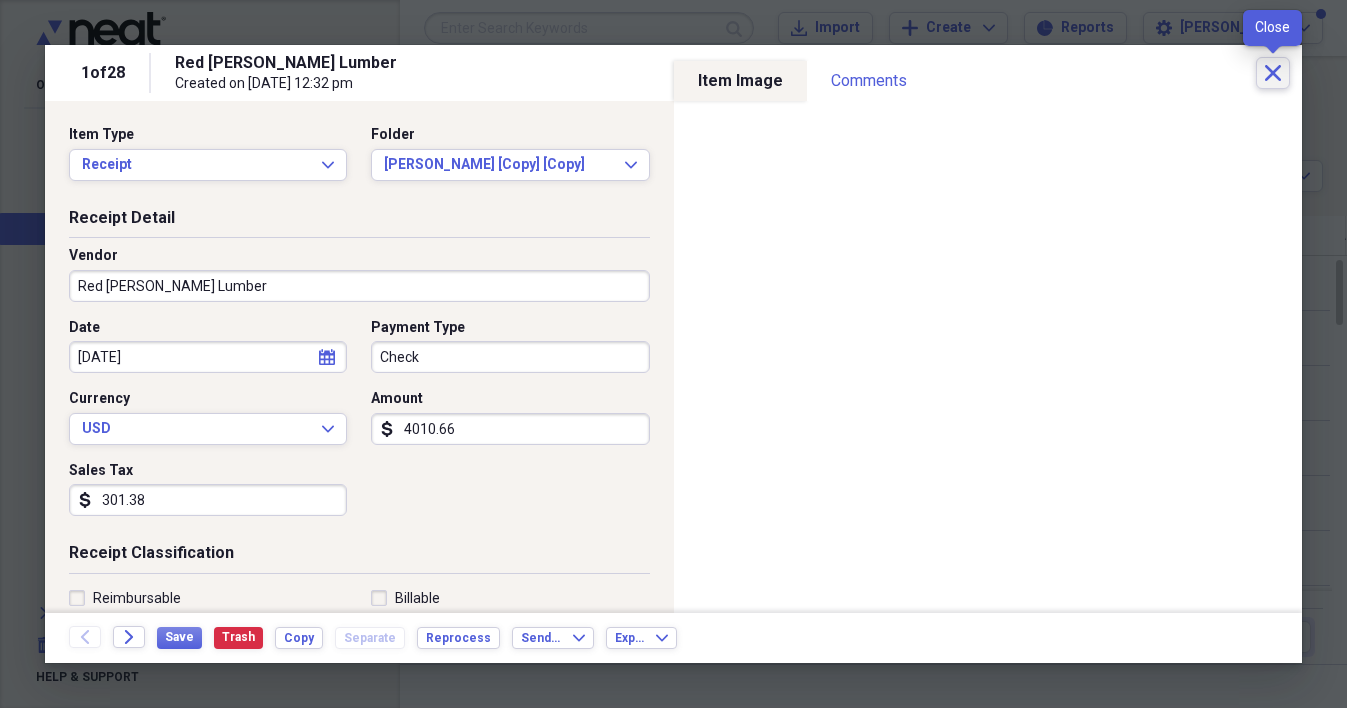 click on "Close" 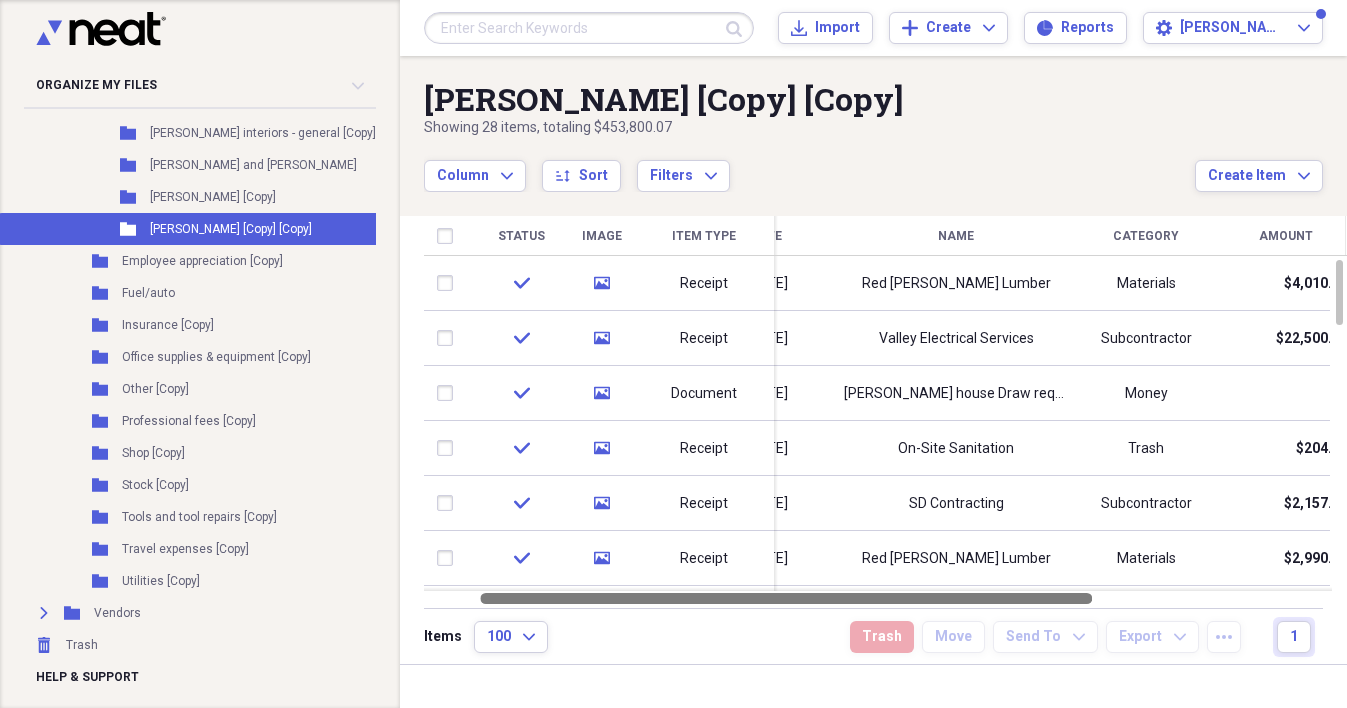 click on "[PERSON_NAME] [Copy] [Copy] Showing 28 items , totaling $453,800.07 Column Expand sort Sort Filters  Expand Create Item Expand Status Image Item Type Date Name Category Amount Source Date Added chevron-down Notes check media Receipt [DATE] Red [PERSON_NAME] Lumber Materials $4,010.66 Import [DATE] 12:32 pm document check media Receipt [DATE] Valley Electrical Services Subcontractor $22,500.00 Import [DATE] 2:15 pm check media Document [DATE] [PERSON_NAME] house Draw request 1 for House Partners Money Import [DATE] 1:01 pm check media Receipt [DATE] On-Site Sanitation Trash $204.72 Import [DATE] 1:11 pm check media Receipt [DATE] SD Contracting Subcontractor $2,157.50 Import [DATE] 1:12 am check media Receipt [DATE] Red [PERSON_NAME] Lumber Materials $2,990.70 Import [DATE] 1:10 am check media Document [DATE] [PERSON_NAME] house Draw request 1 for PDC Import [DATE] 10:49 am check media Receipt [DATE] [PERSON_NAME] Construction Inc. Subcontractor $194,526.98 Import check 1" at bounding box center (873, 360) 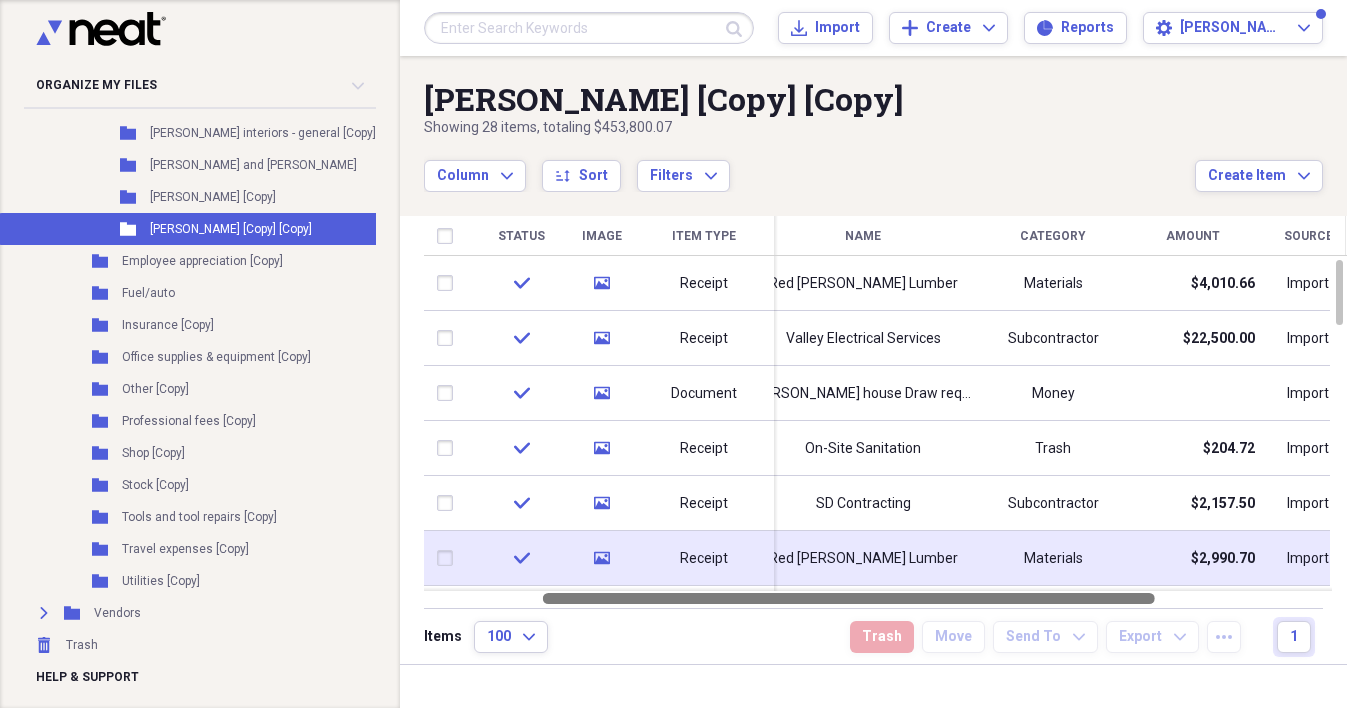 click at bounding box center [449, 558] 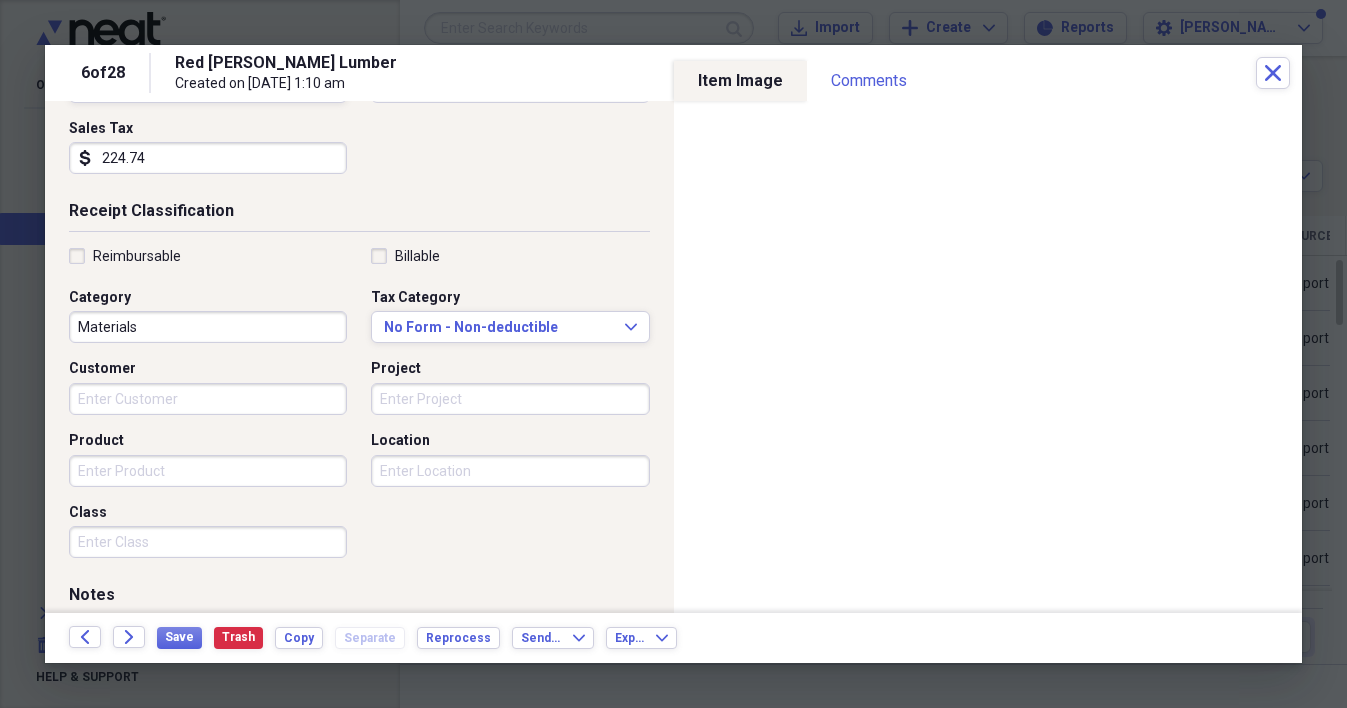 scroll, scrollTop: 509, scrollLeft: 0, axis: vertical 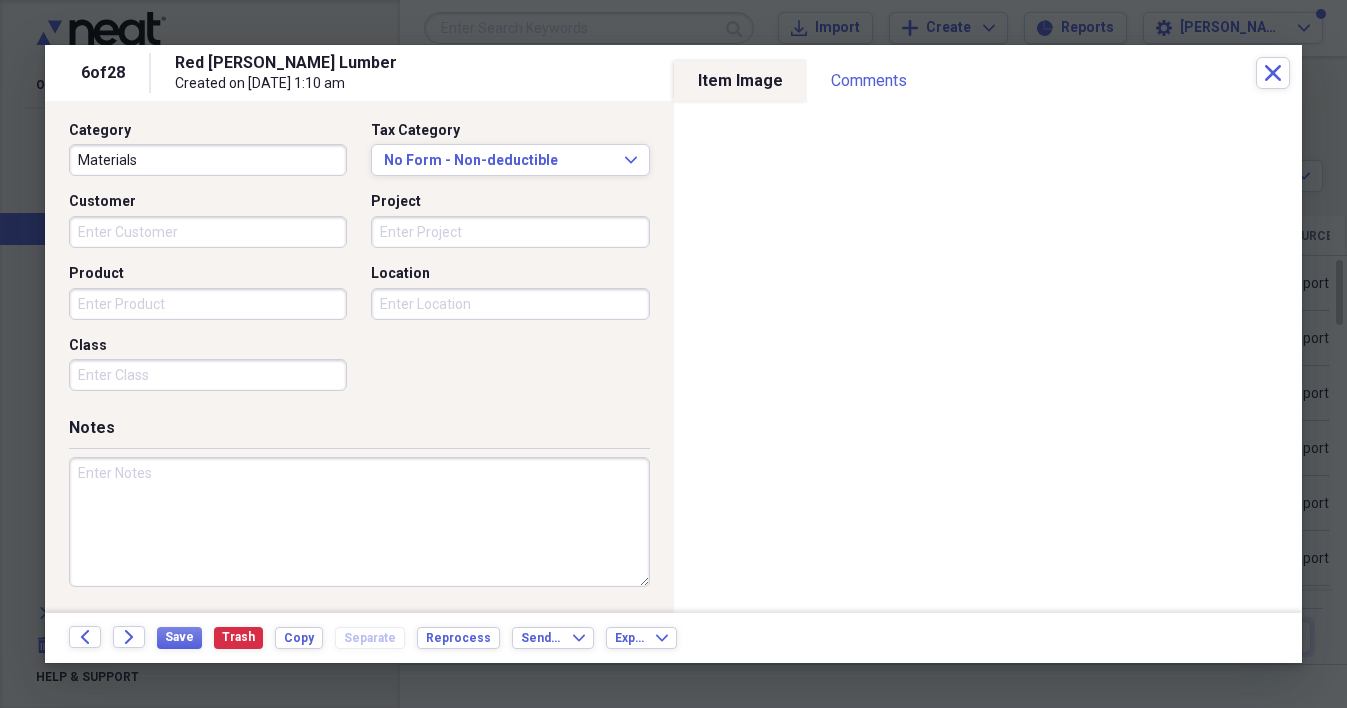 click at bounding box center [359, 522] 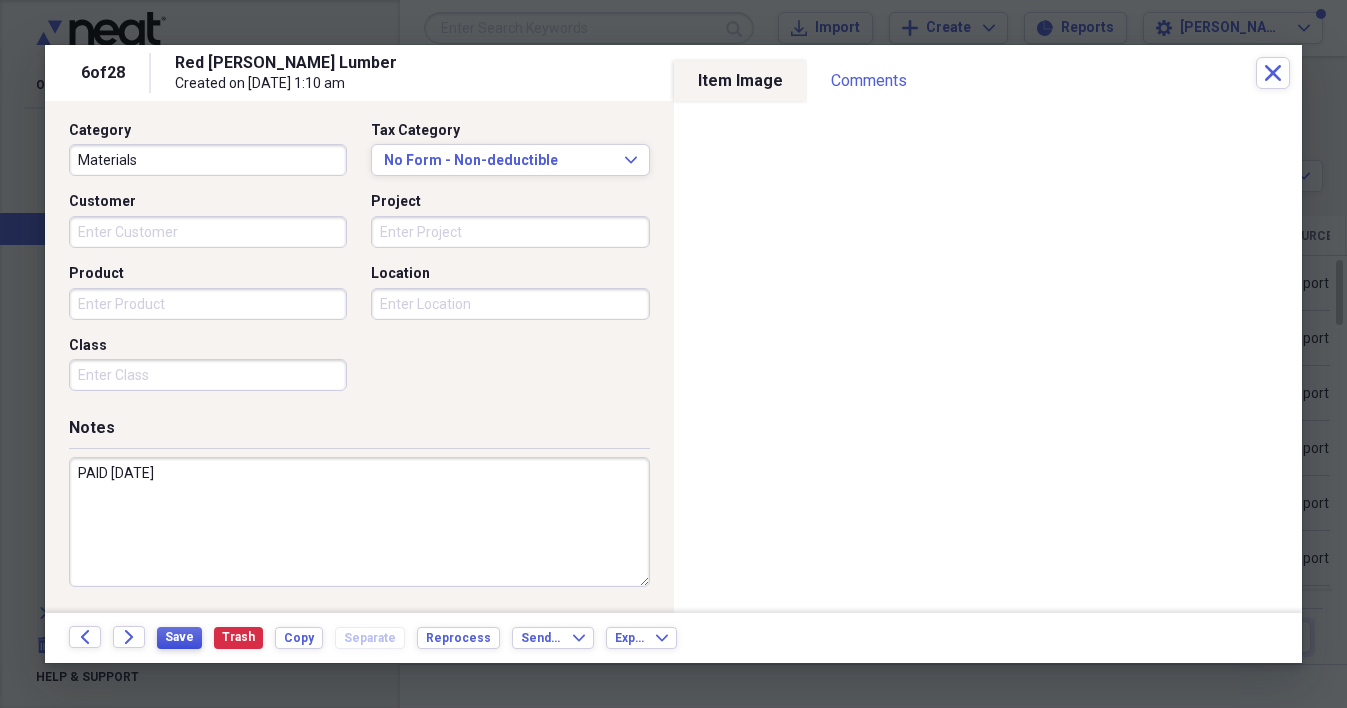 type on "PAID [DATE]" 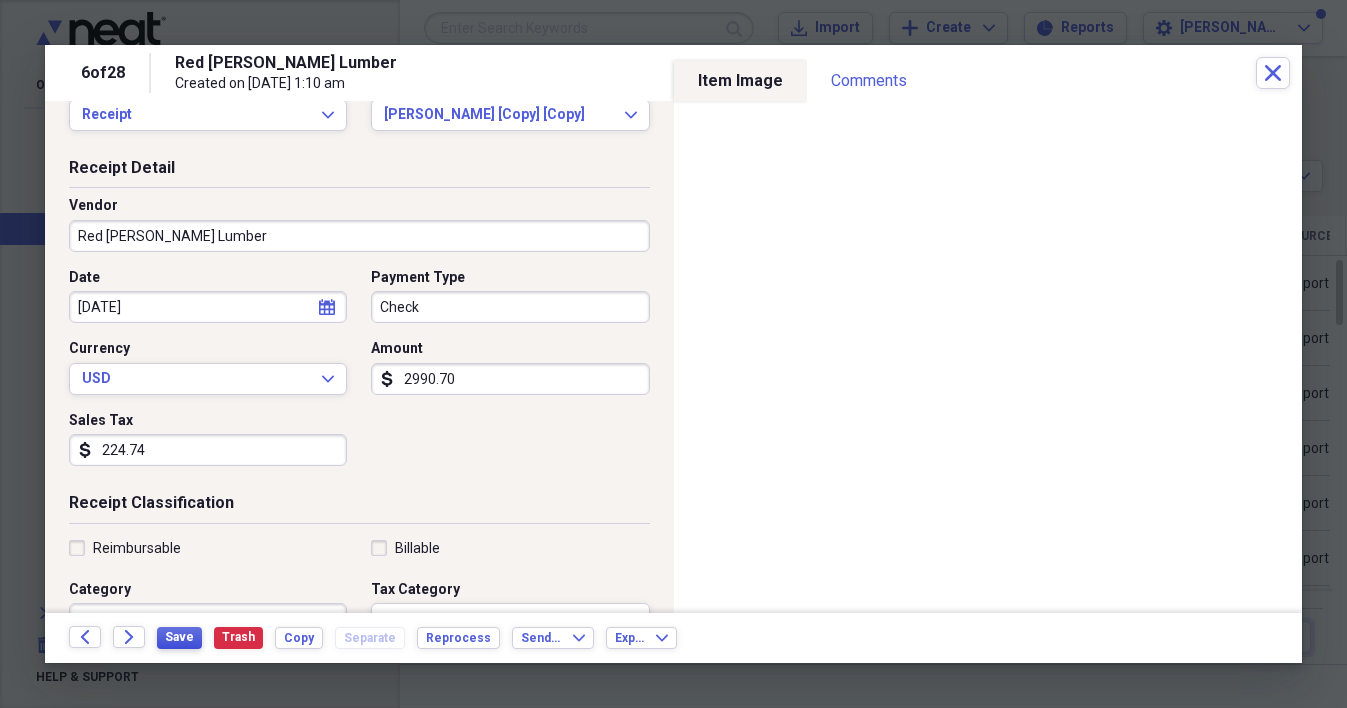 scroll, scrollTop: 0, scrollLeft: 0, axis: both 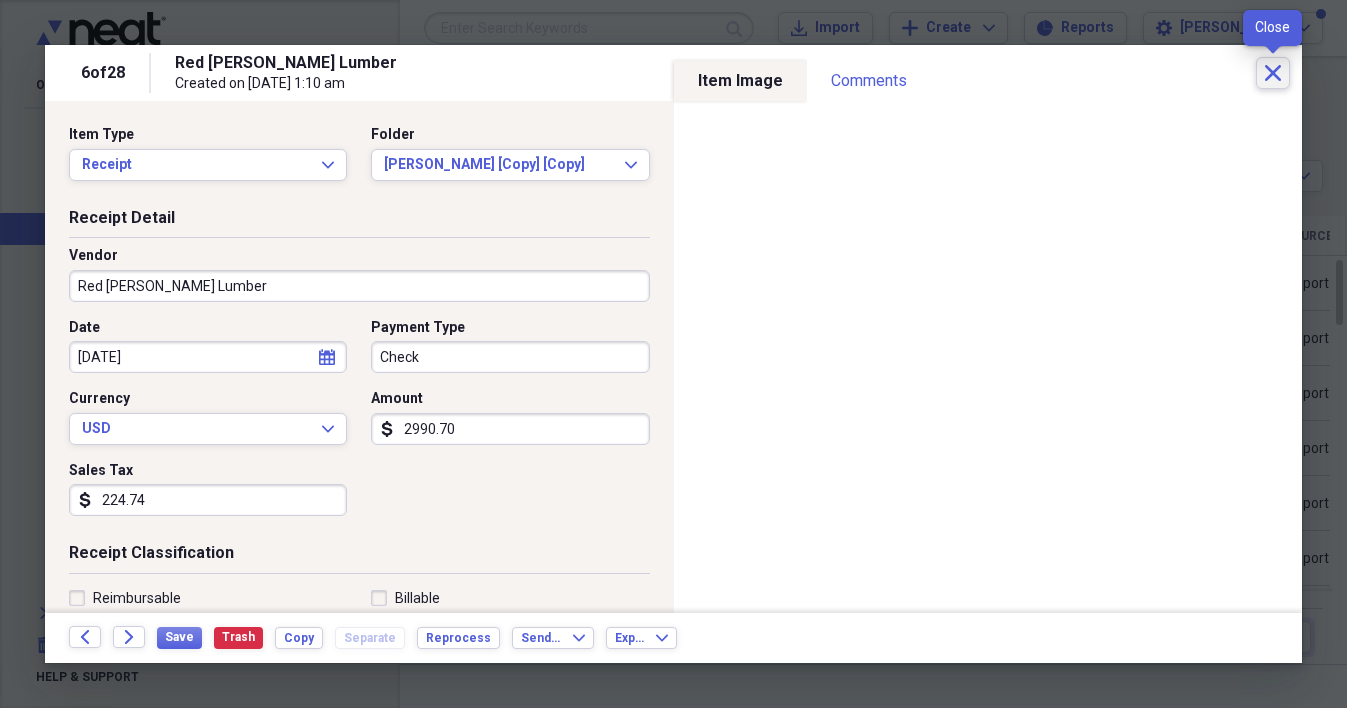 click on "Close" at bounding box center (1273, 73) 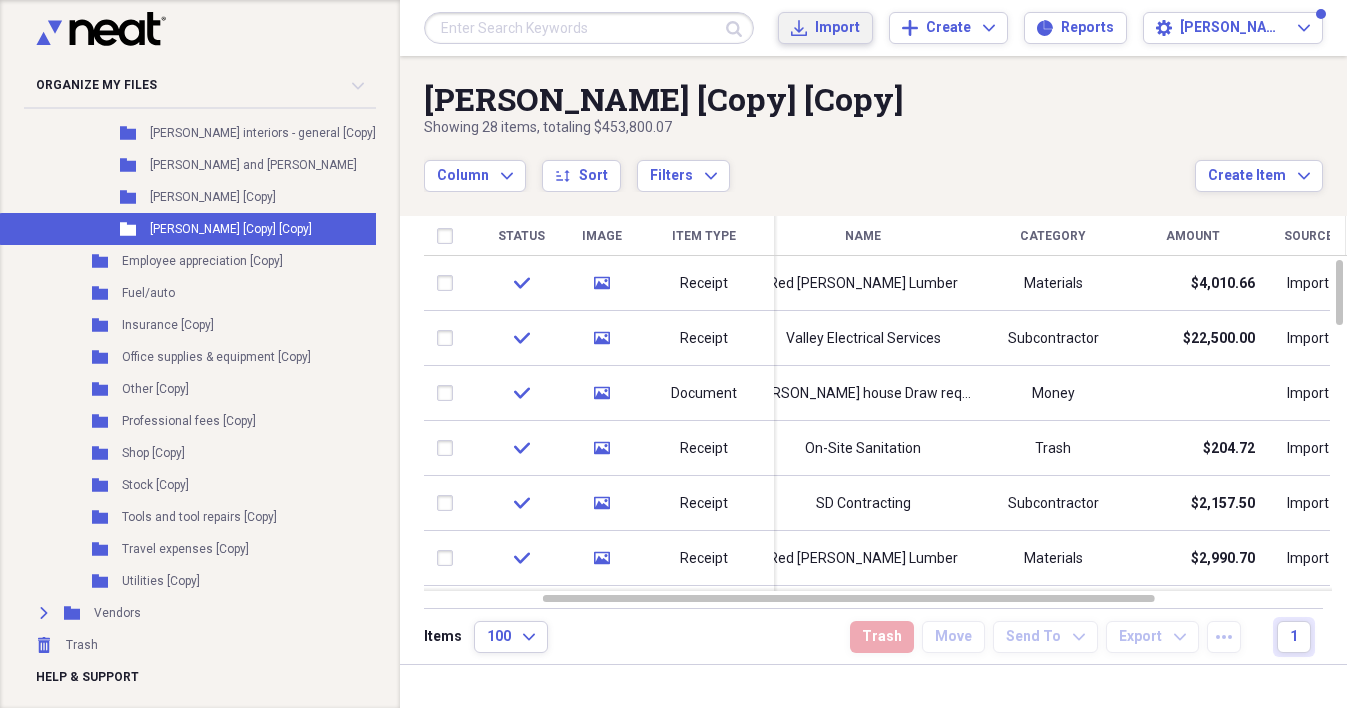 click on "Import" at bounding box center [837, 28] 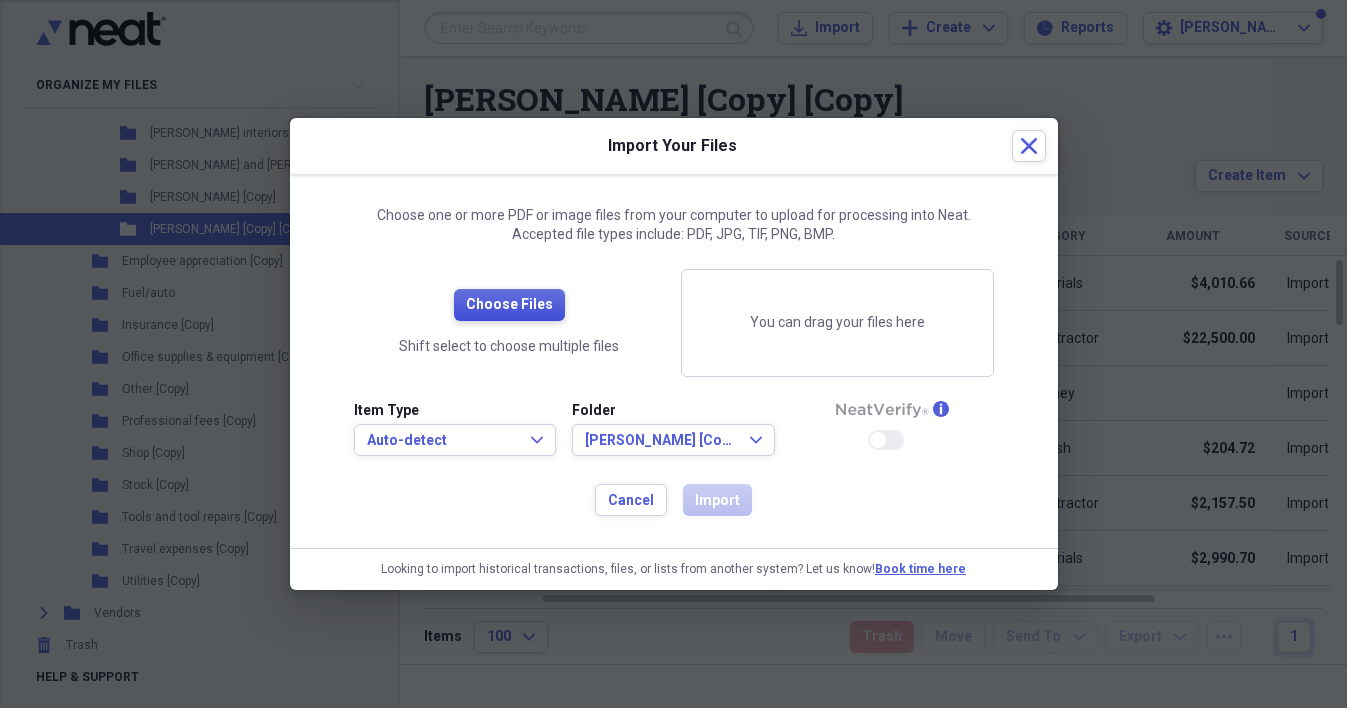 click on "Choose Files" at bounding box center [509, 305] 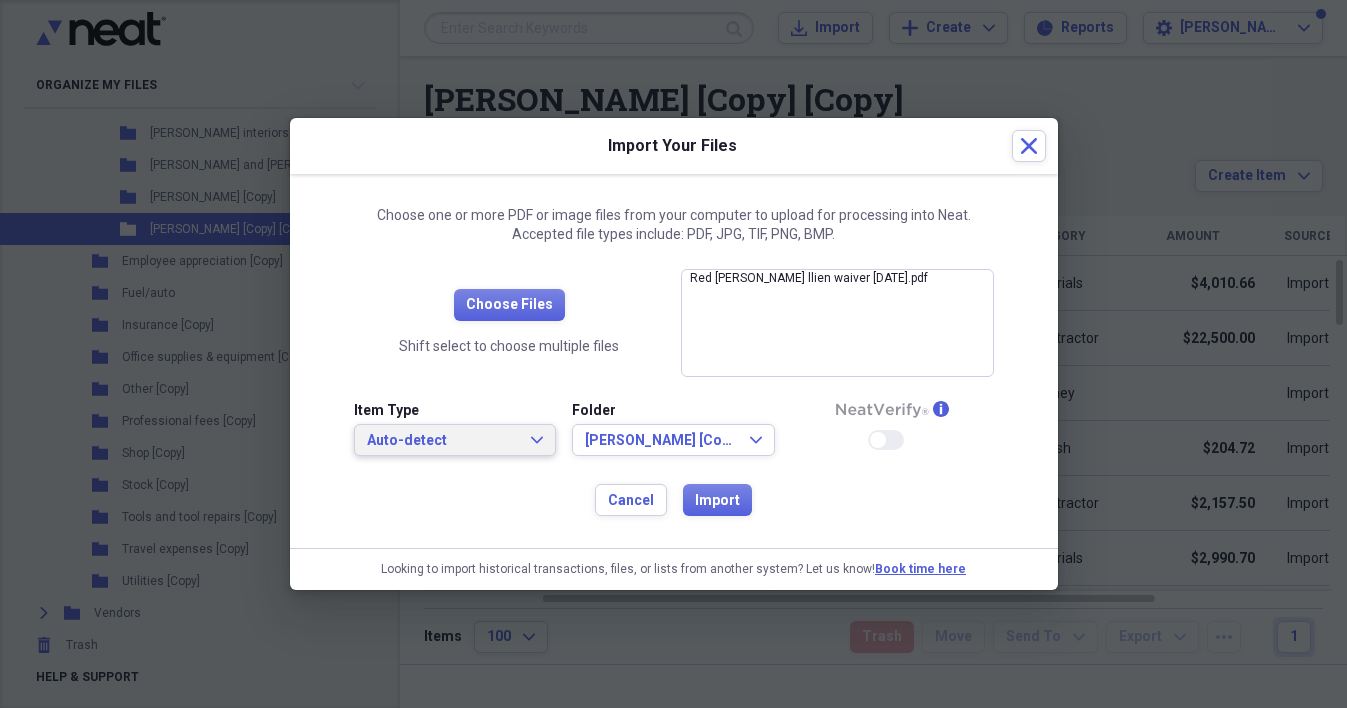 click on "Auto-detect" at bounding box center [443, 441] 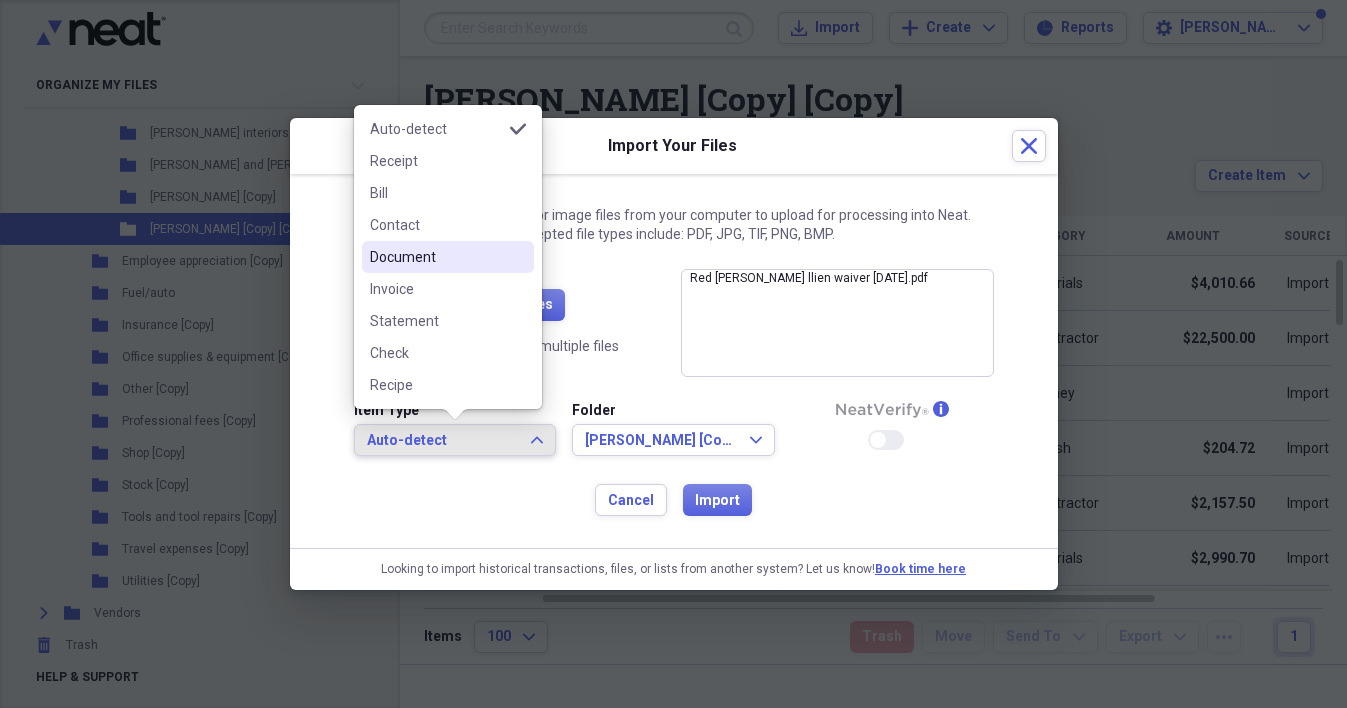 click on "Document" at bounding box center [436, 257] 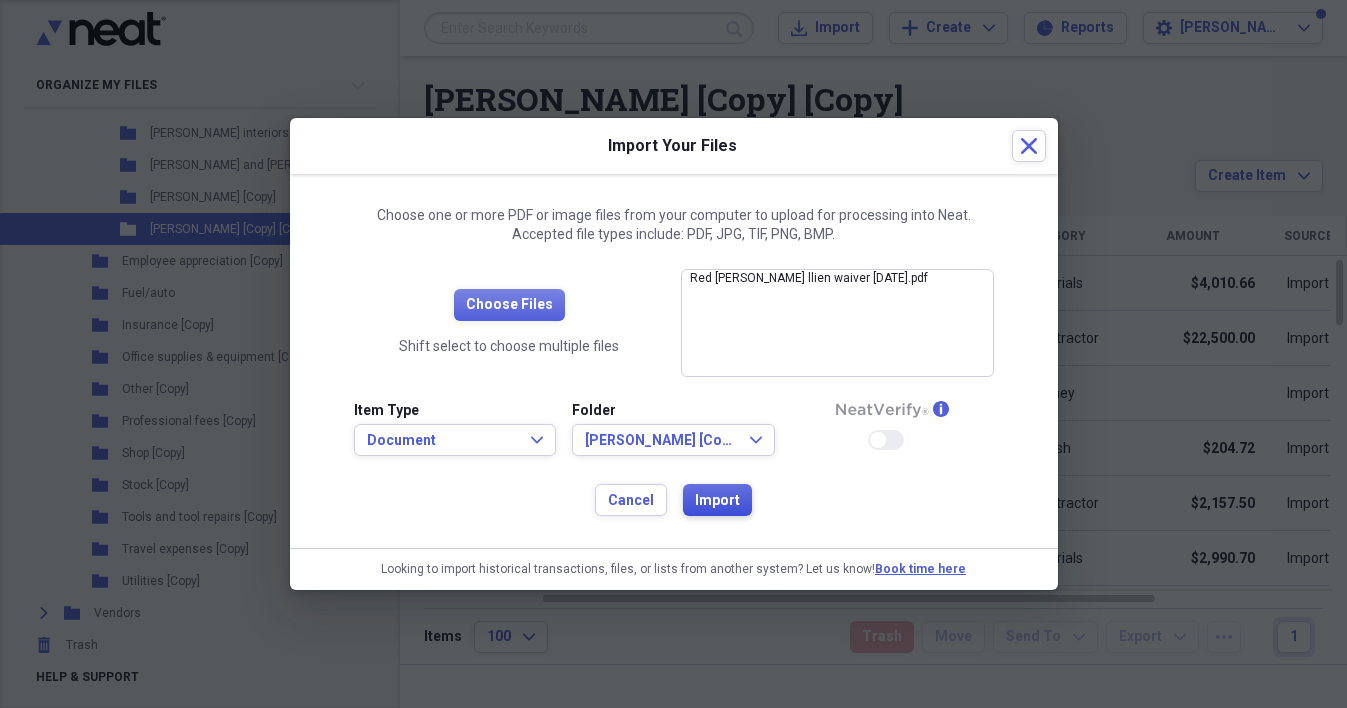 click on "Import" at bounding box center (717, 501) 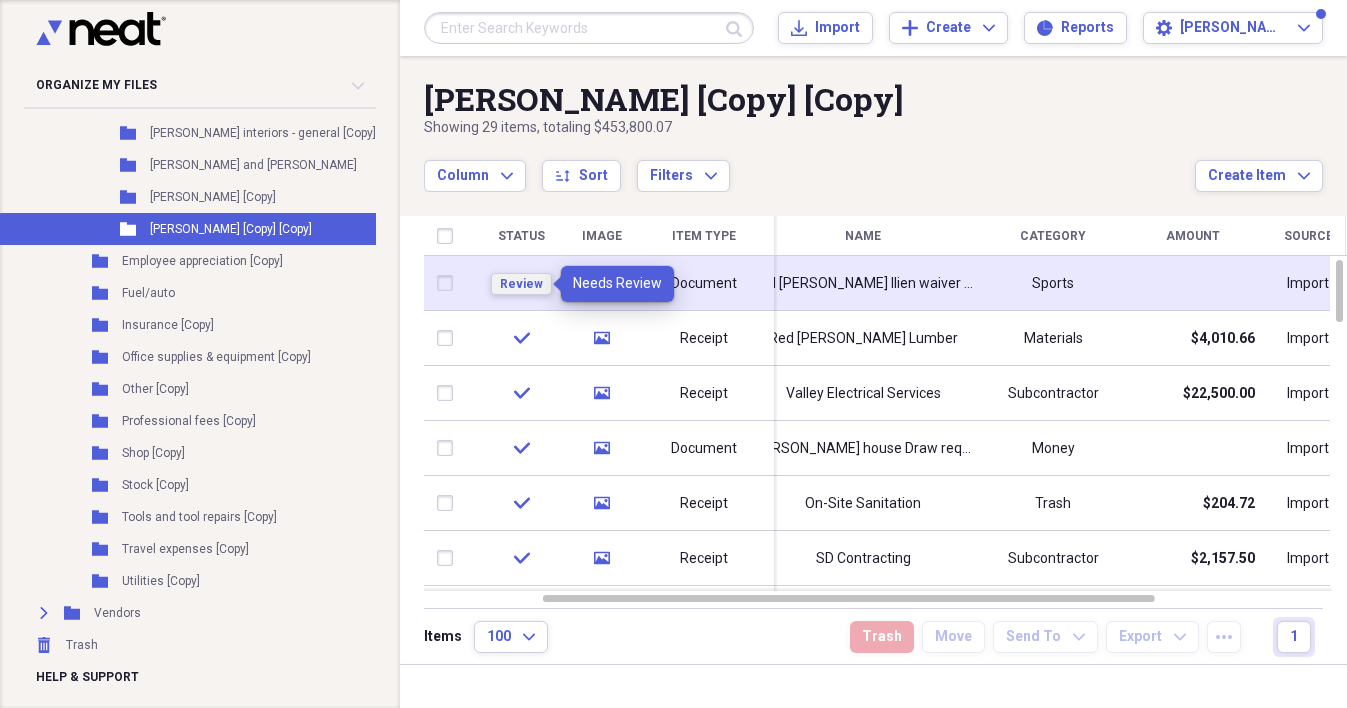 click on "Review" at bounding box center [521, 284] 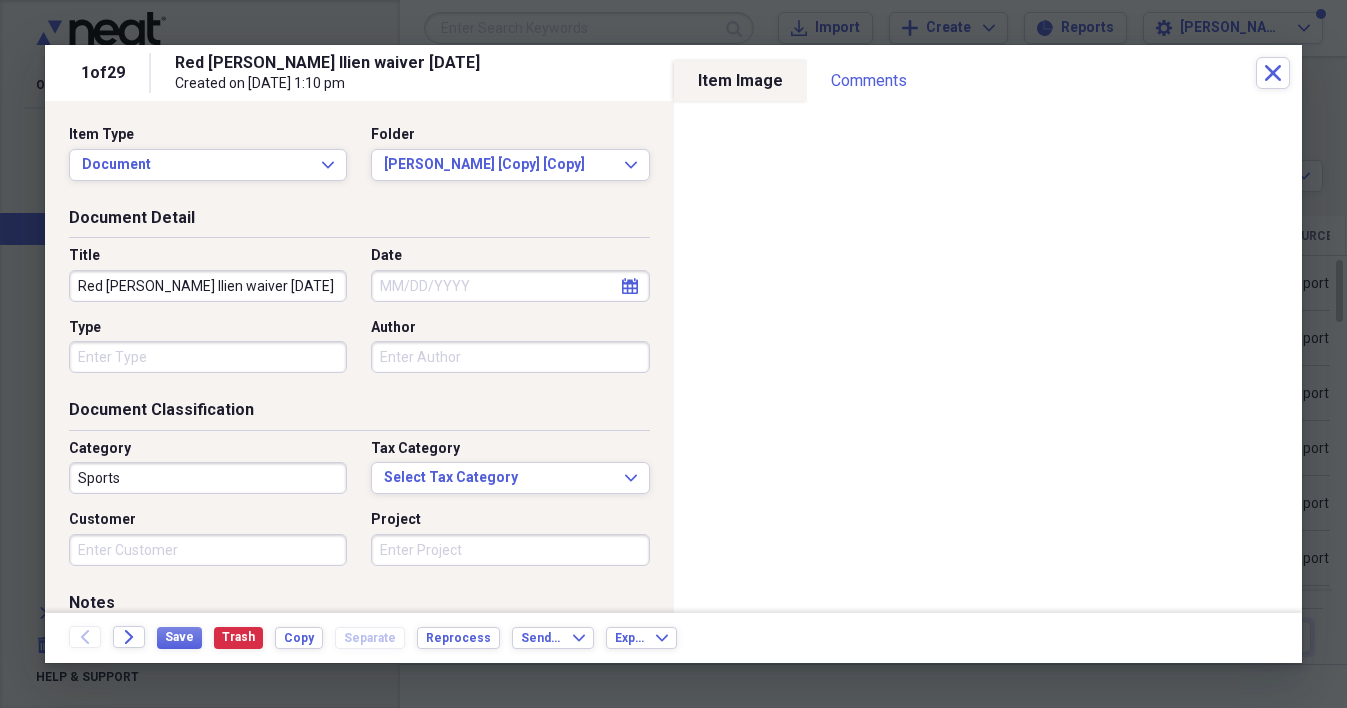click on "Red [PERSON_NAME] llien waiver [DATE]" at bounding box center [208, 286] 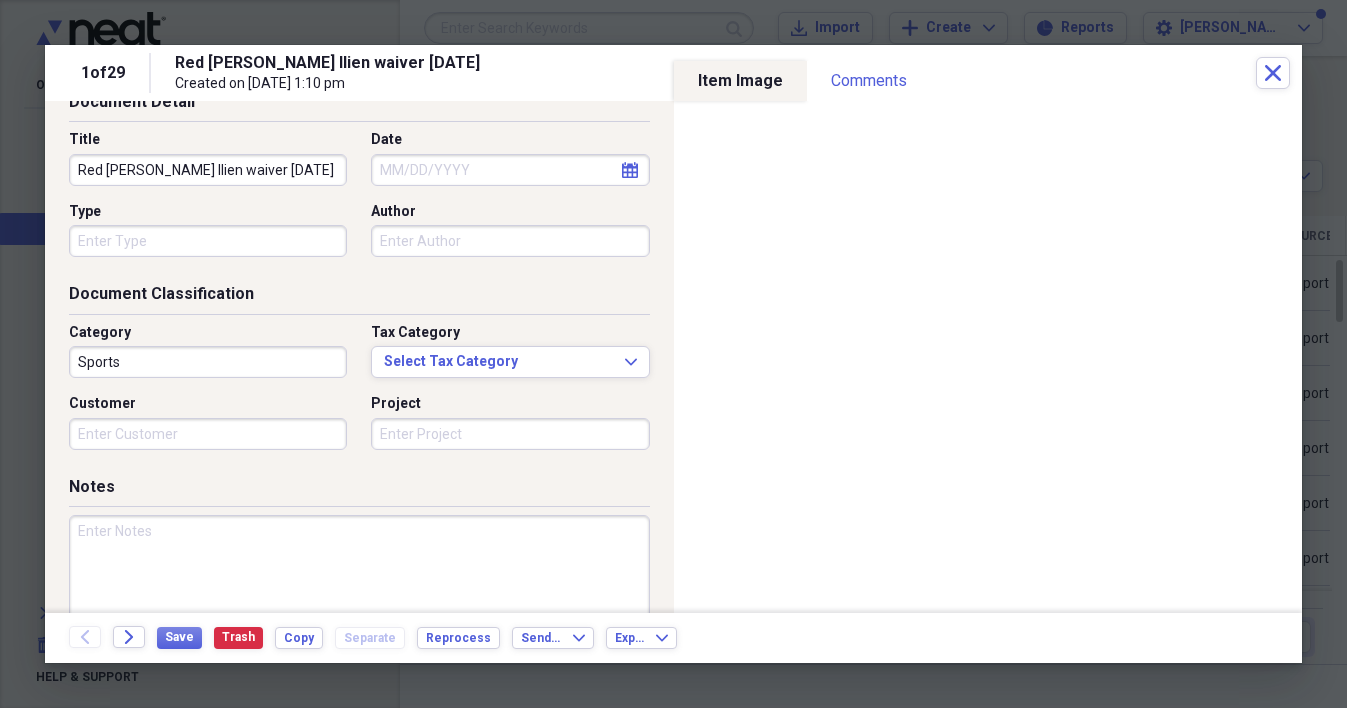 scroll, scrollTop: 224, scrollLeft: 0, axis: vertical 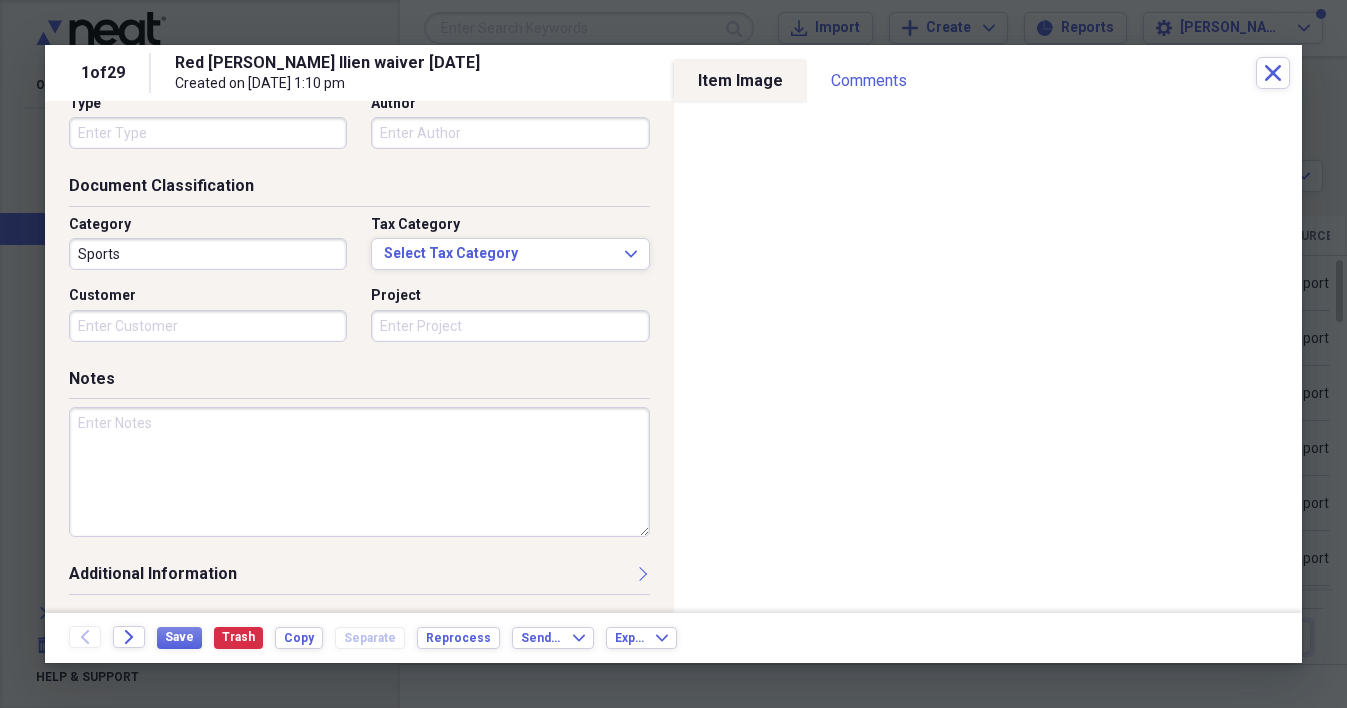 click at bounding box center [359, 472] 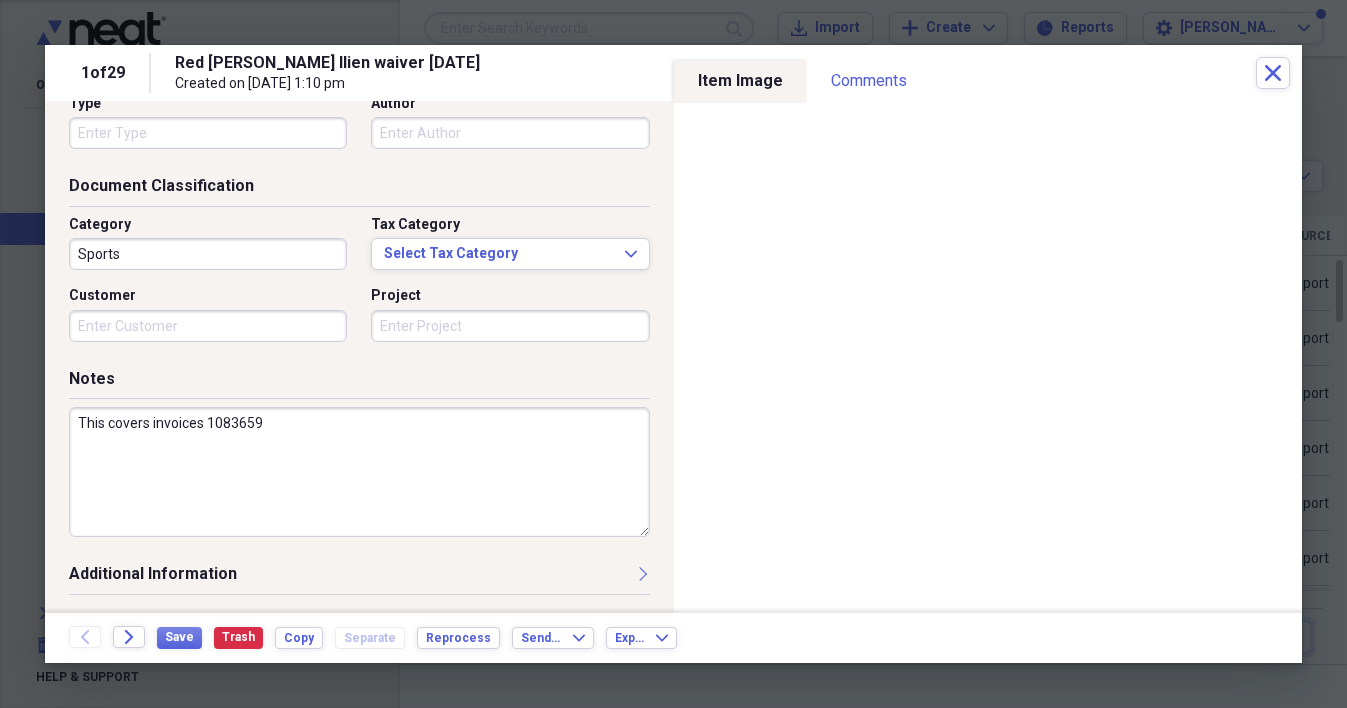 click on "This covers invoices 1083659" at bounding box center (359, 472) 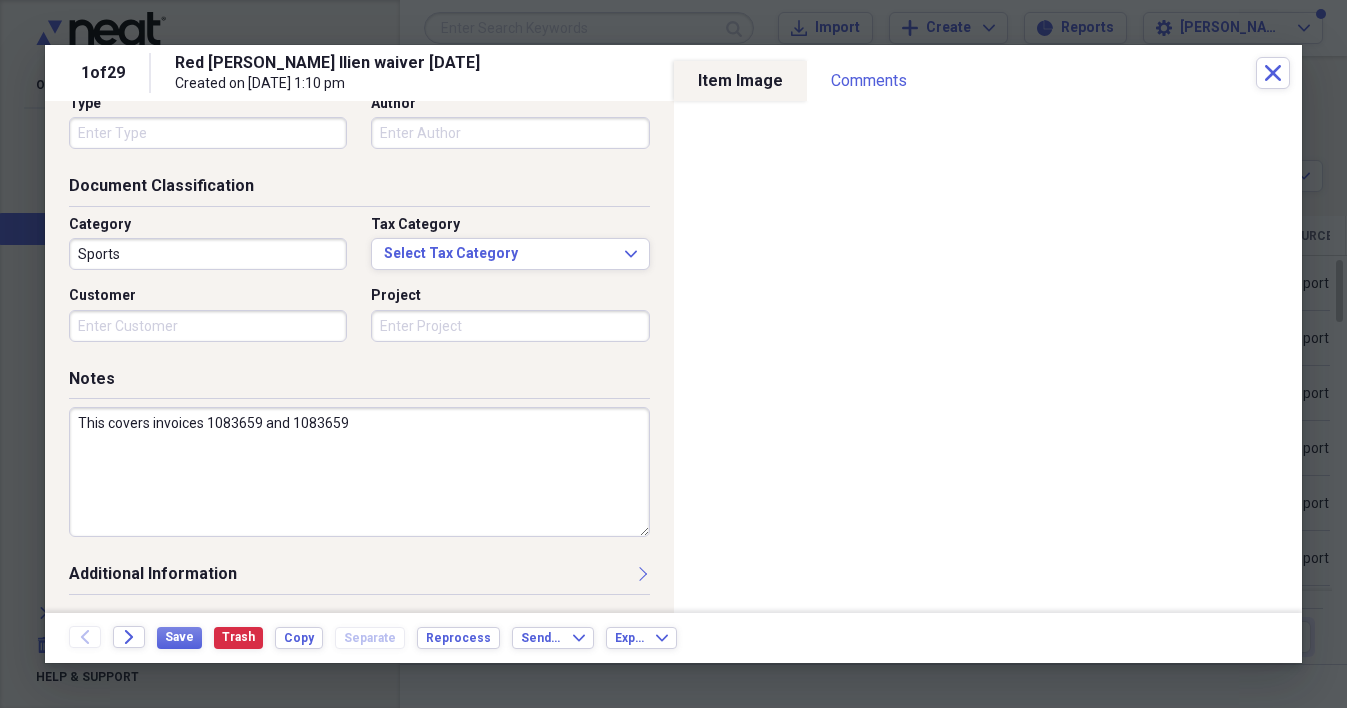 drag, startPoint x: 264, startPoint y: 422, endPoint x: 220, endPoint y: 429, distance: 44.553337 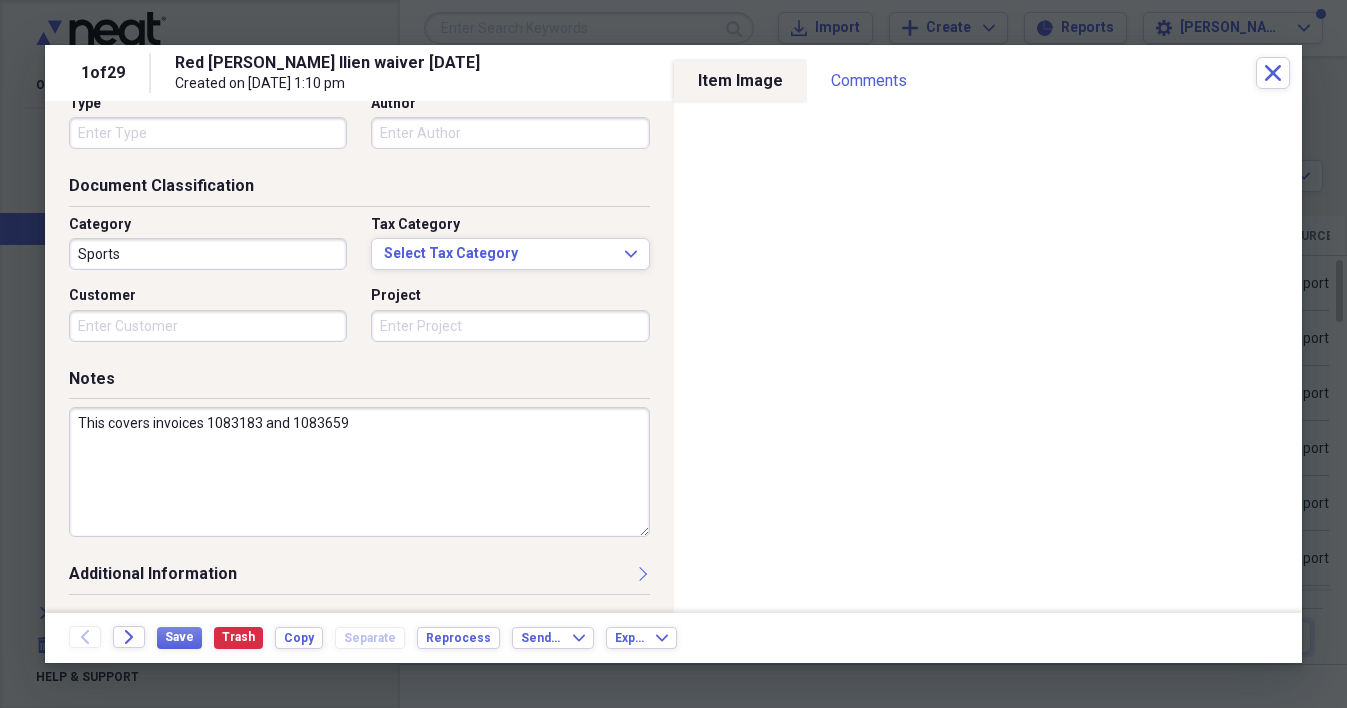 click on "This covers invoices 1083183 and 1083659" at bounding box center [359, 472] 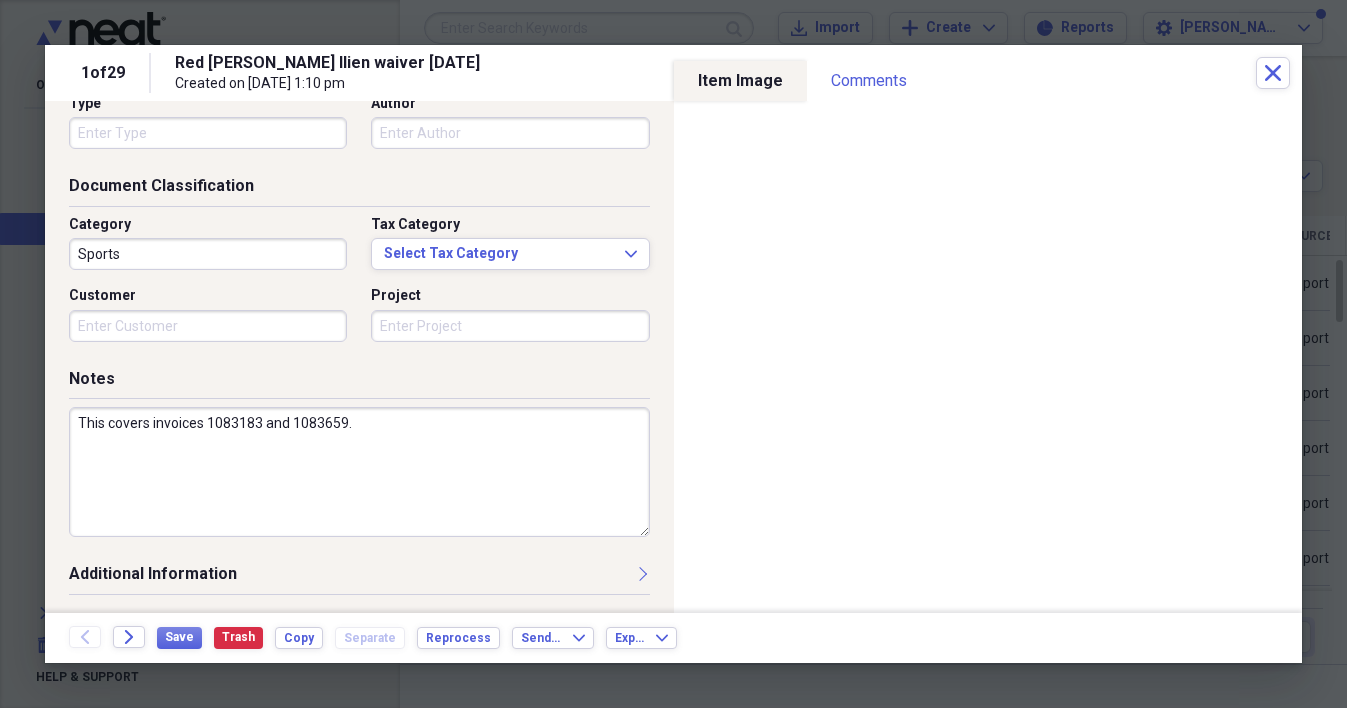 type on "This covers invoices 1083183 and 1083659." 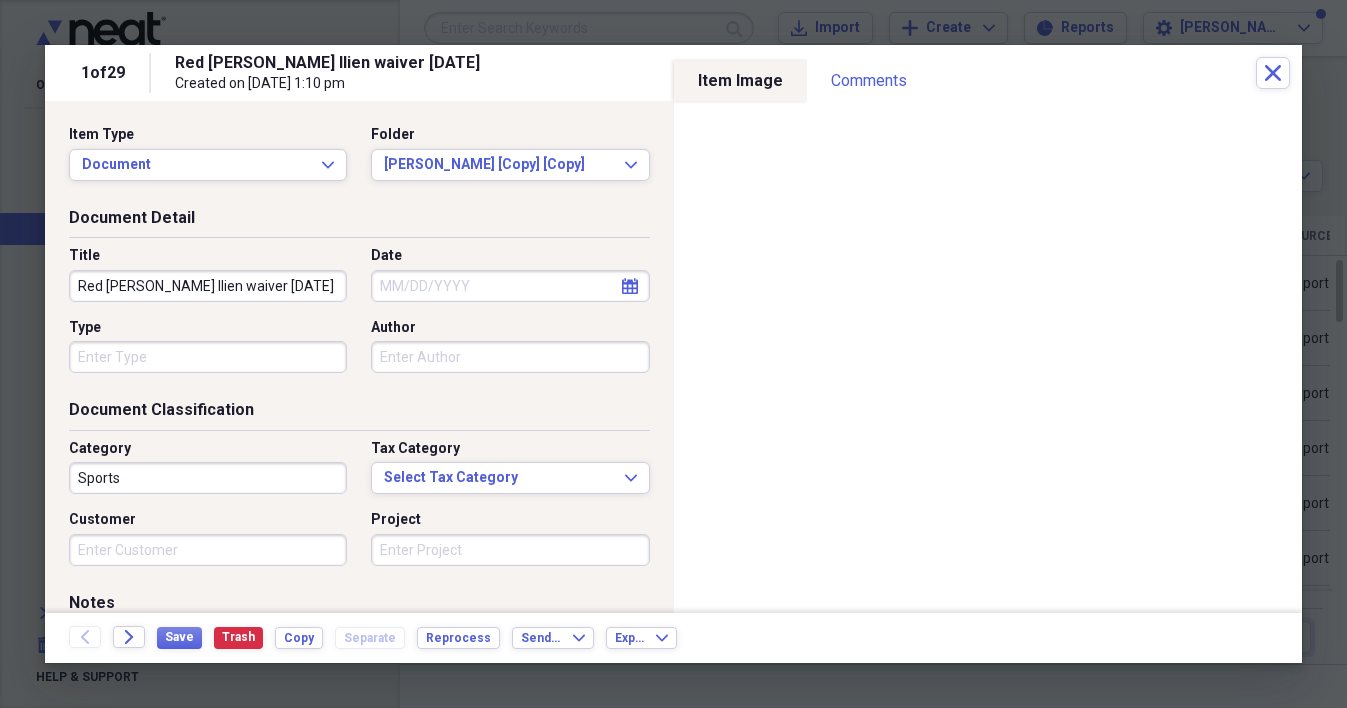 click on "calendar" 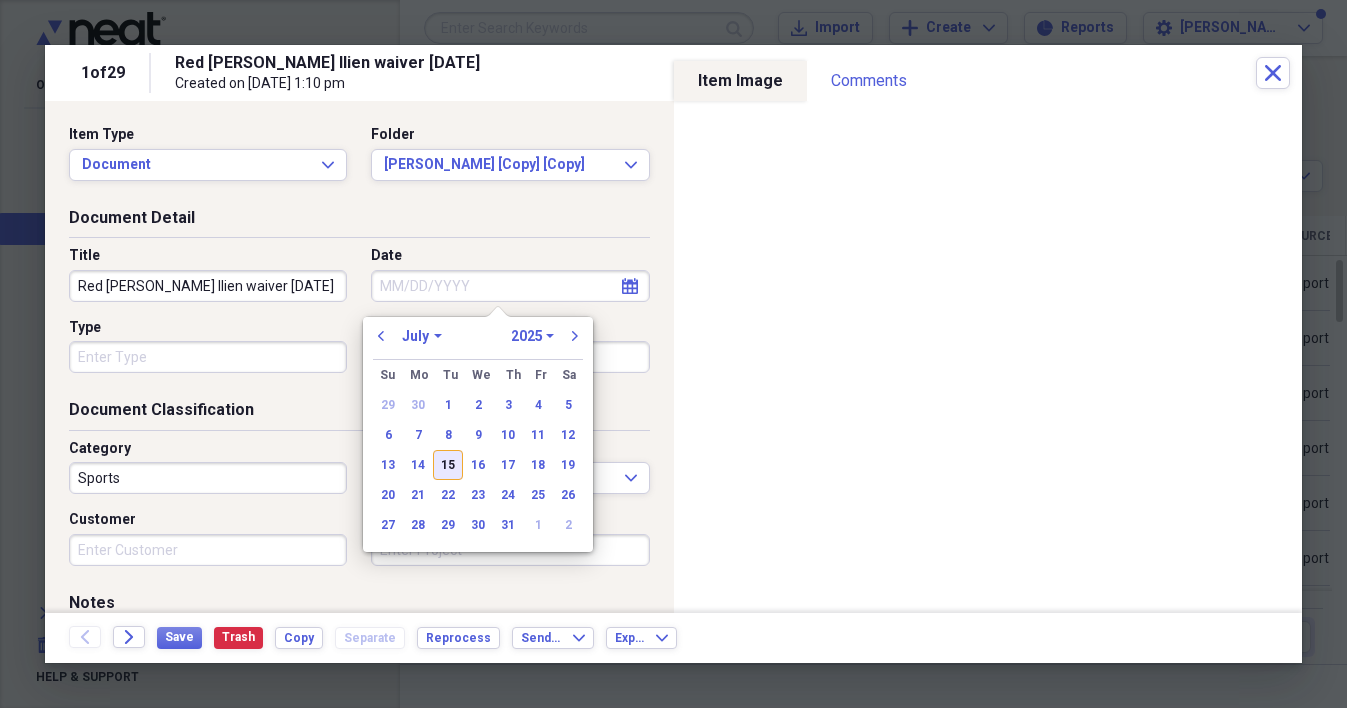 click on "15" at bounding box center (448, 465) 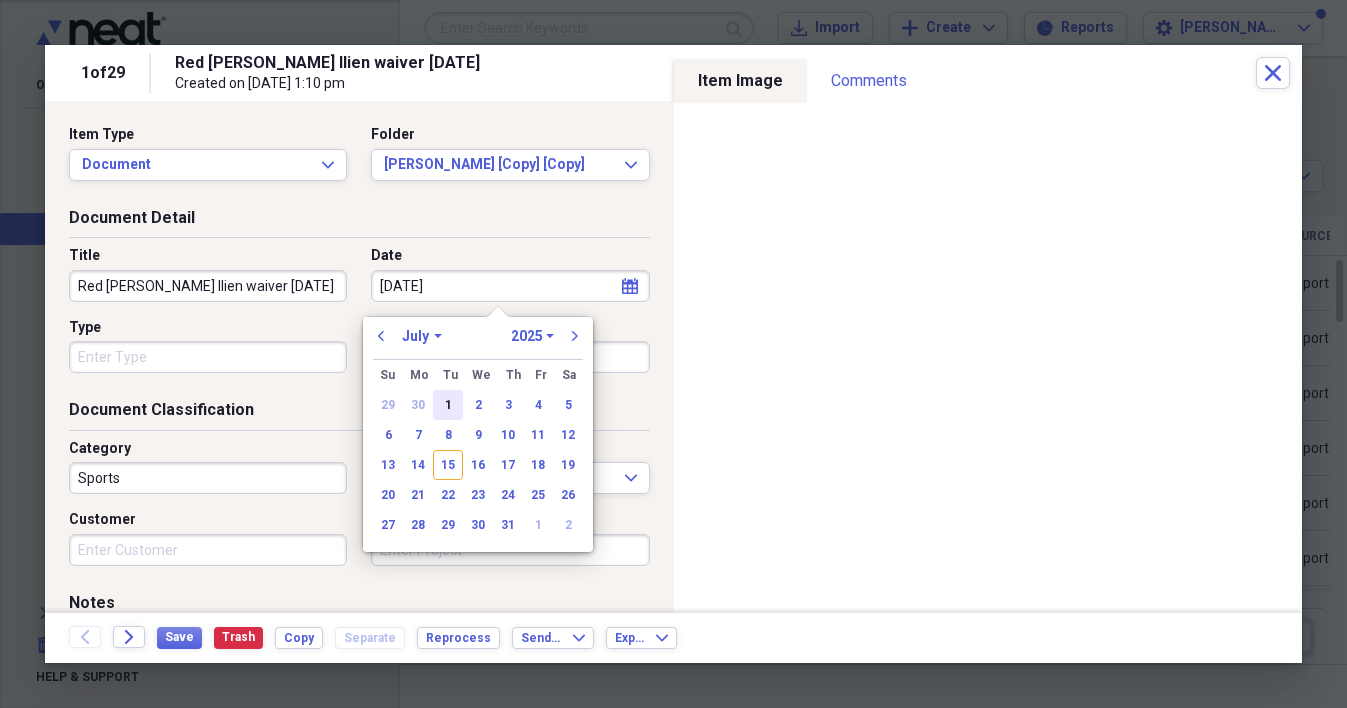 type on "[DATE]" 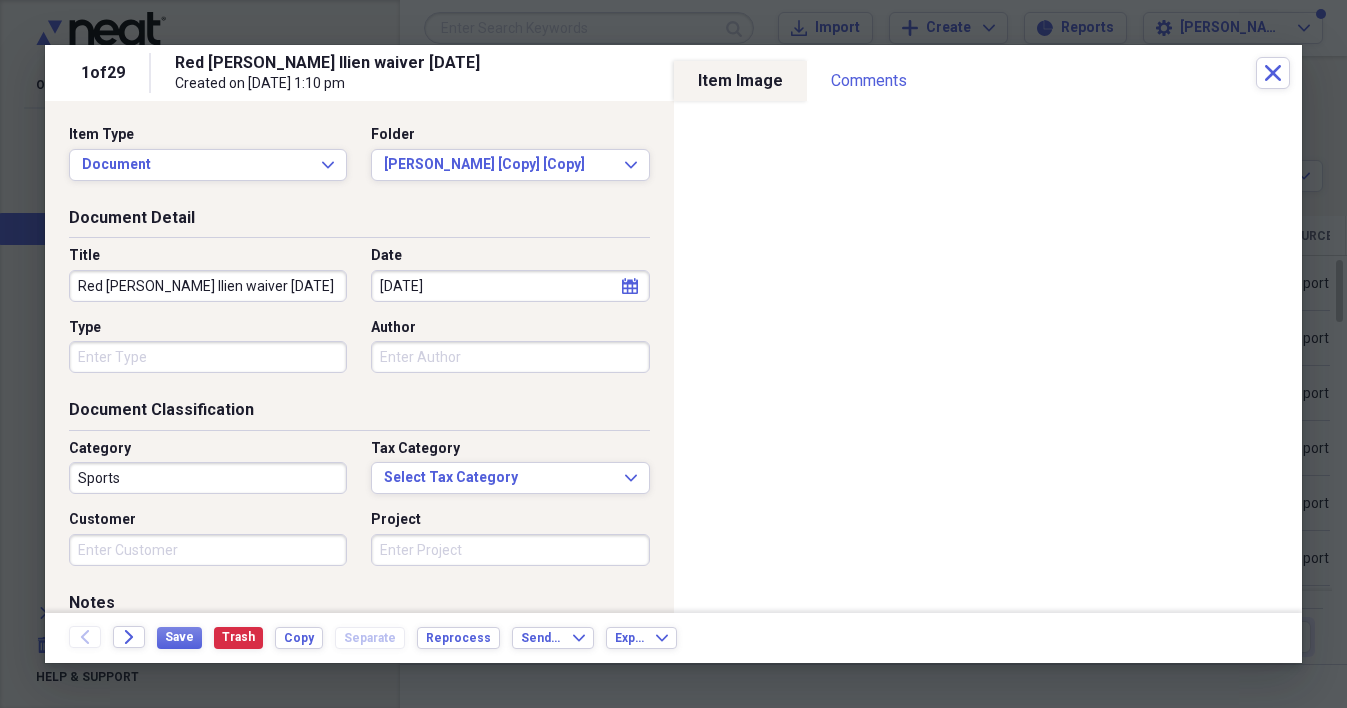 drag, startPoint x: 266, startPoint y: 285, endPoint x: 237, endPoint y: 287, distance: 29.068884 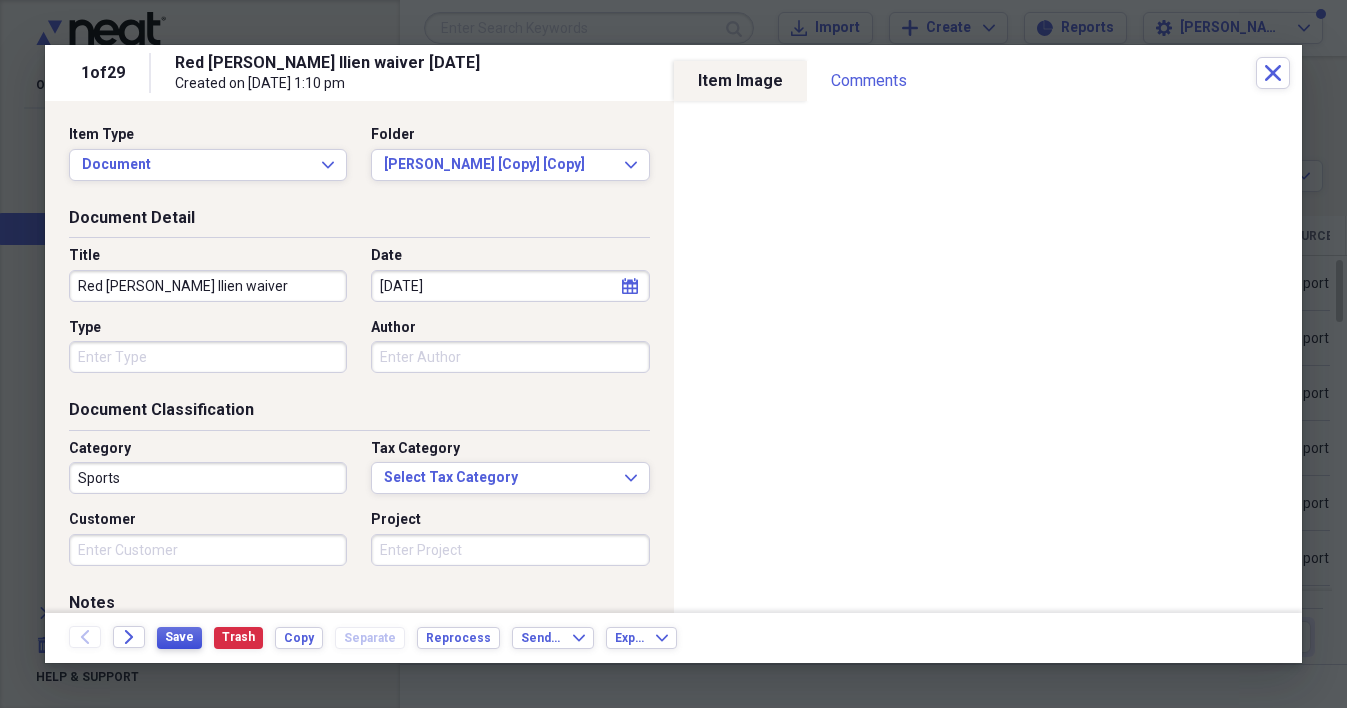 type on "Red [PERSON_NAME] llien waiver" 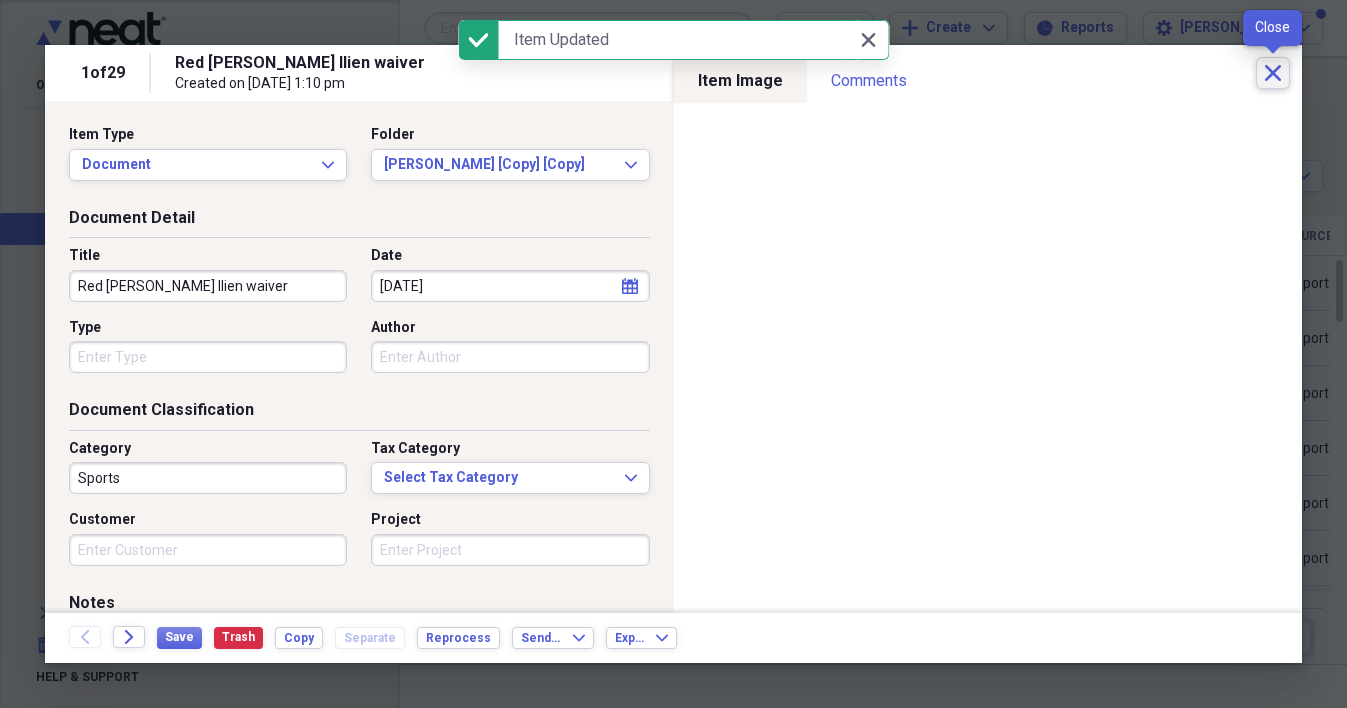 click 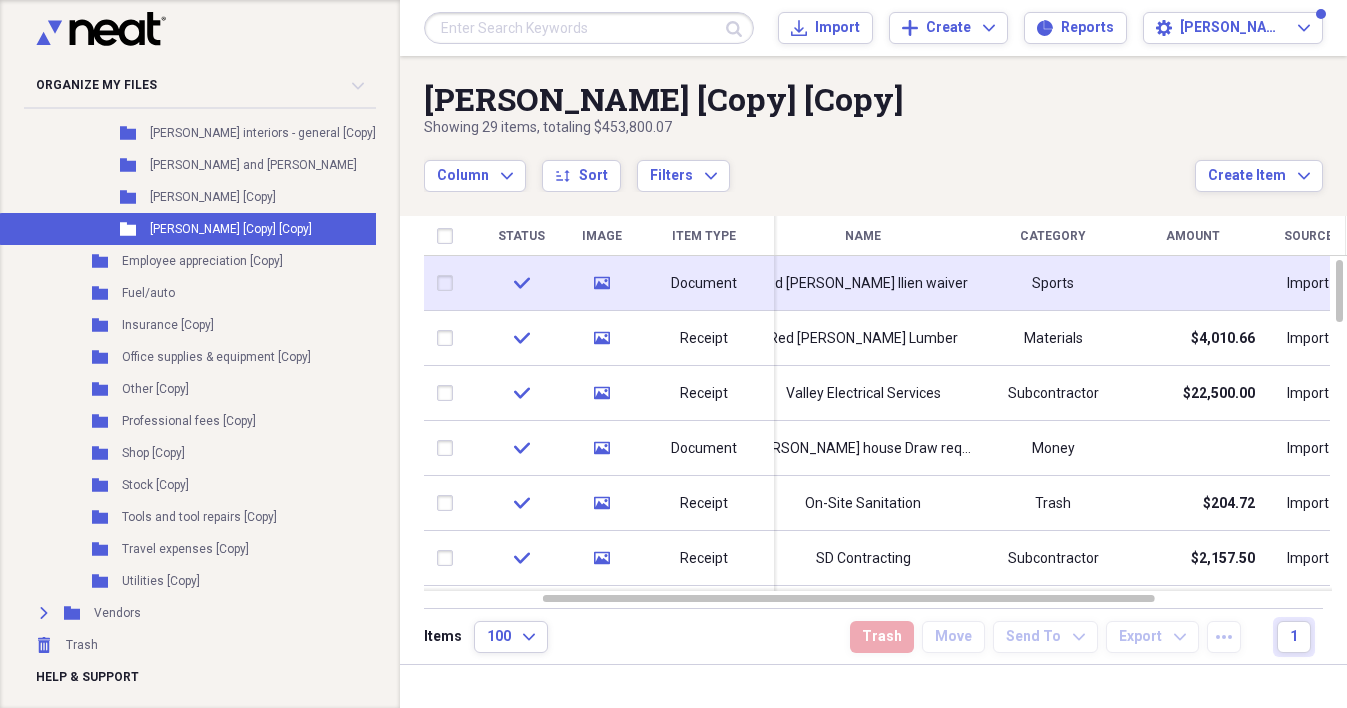click on "Sports" at bounding box center [1053, 283] 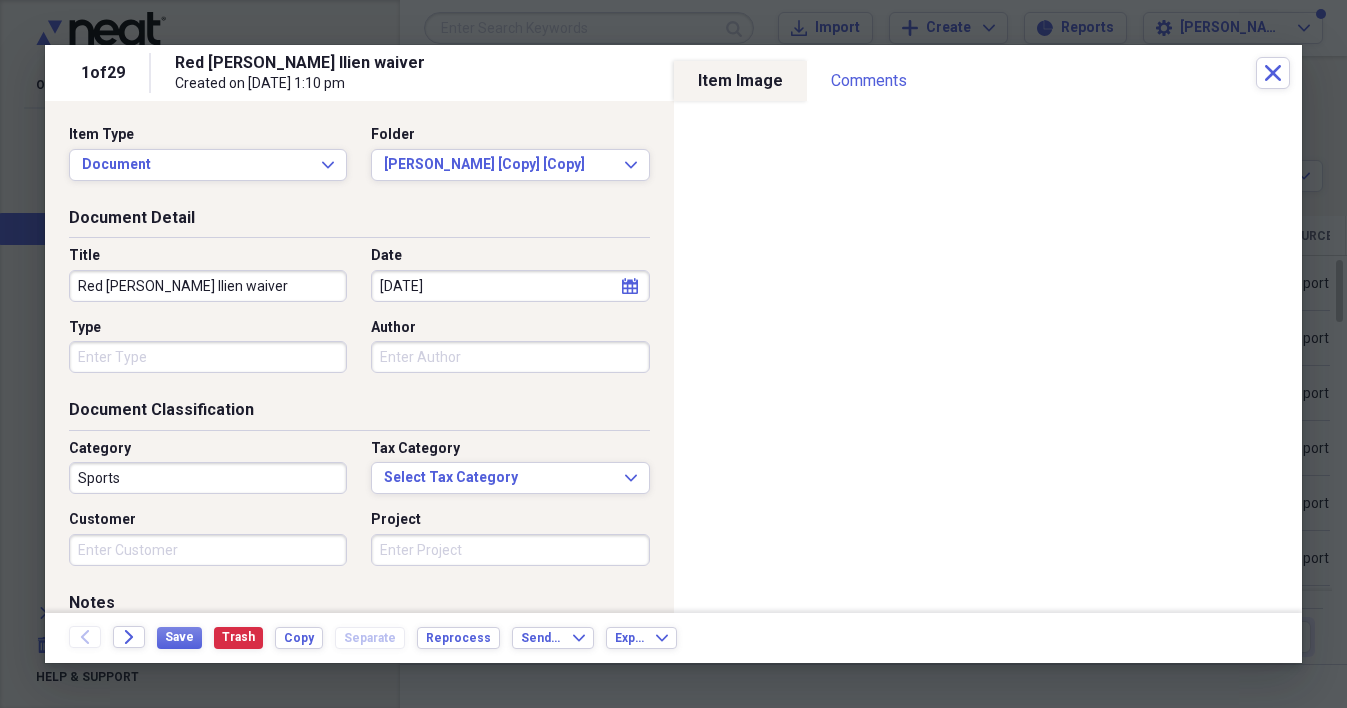 click on "Red [PERSON_NAME] llien waiver" at bounding box center [208, 286] 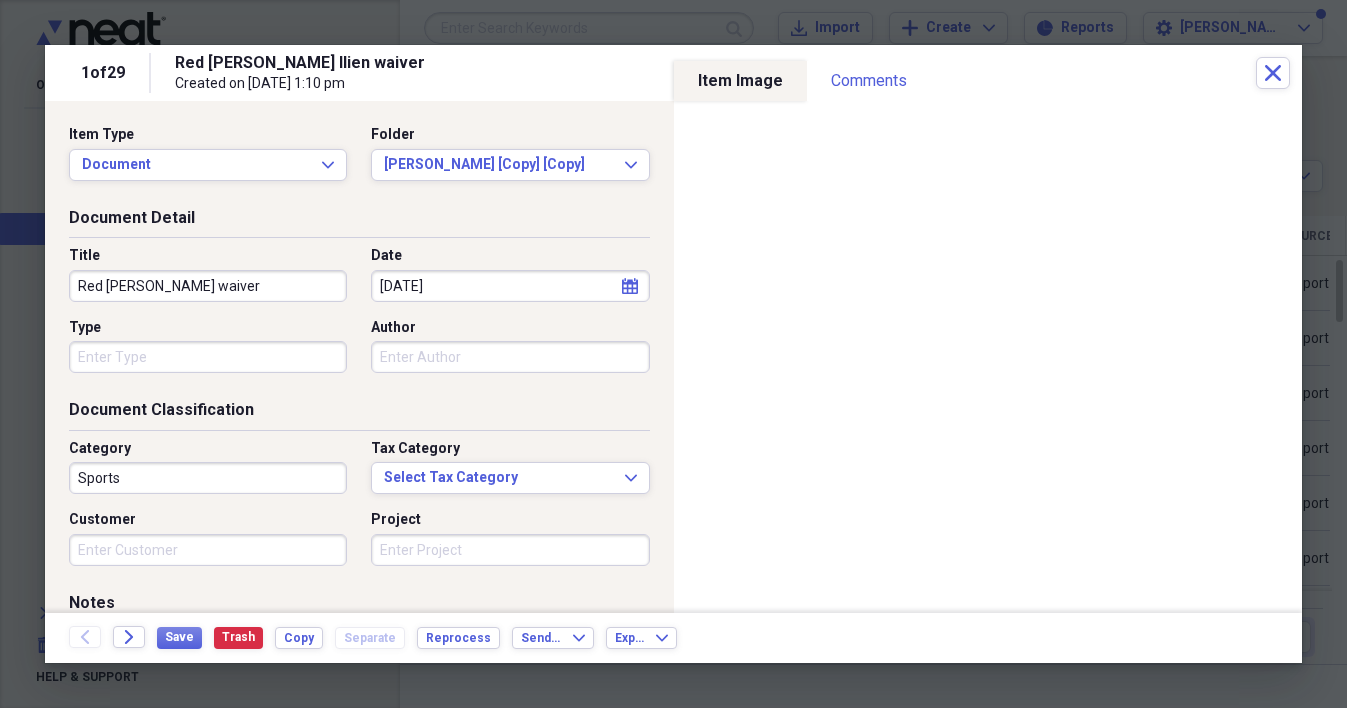 type on "Red [PERSON_NAME] waiver" 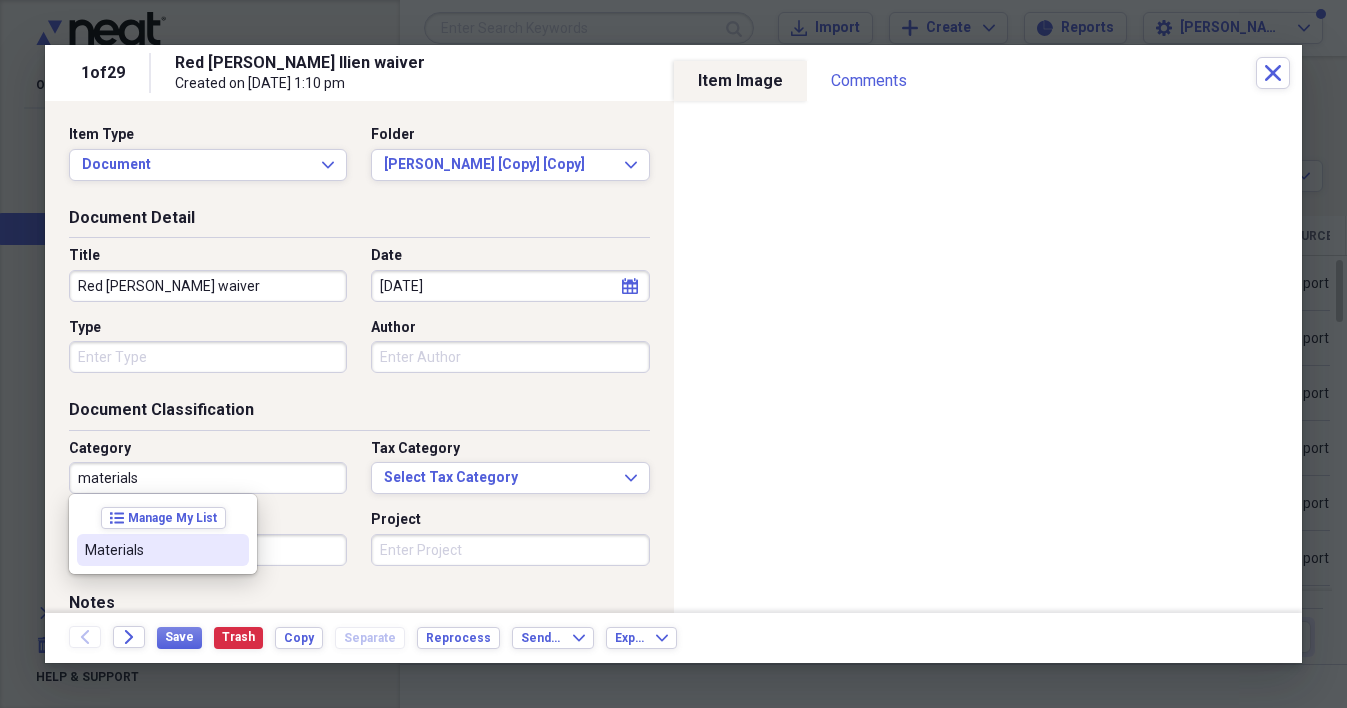 click on "Materials" at bounding box center [151, 550] 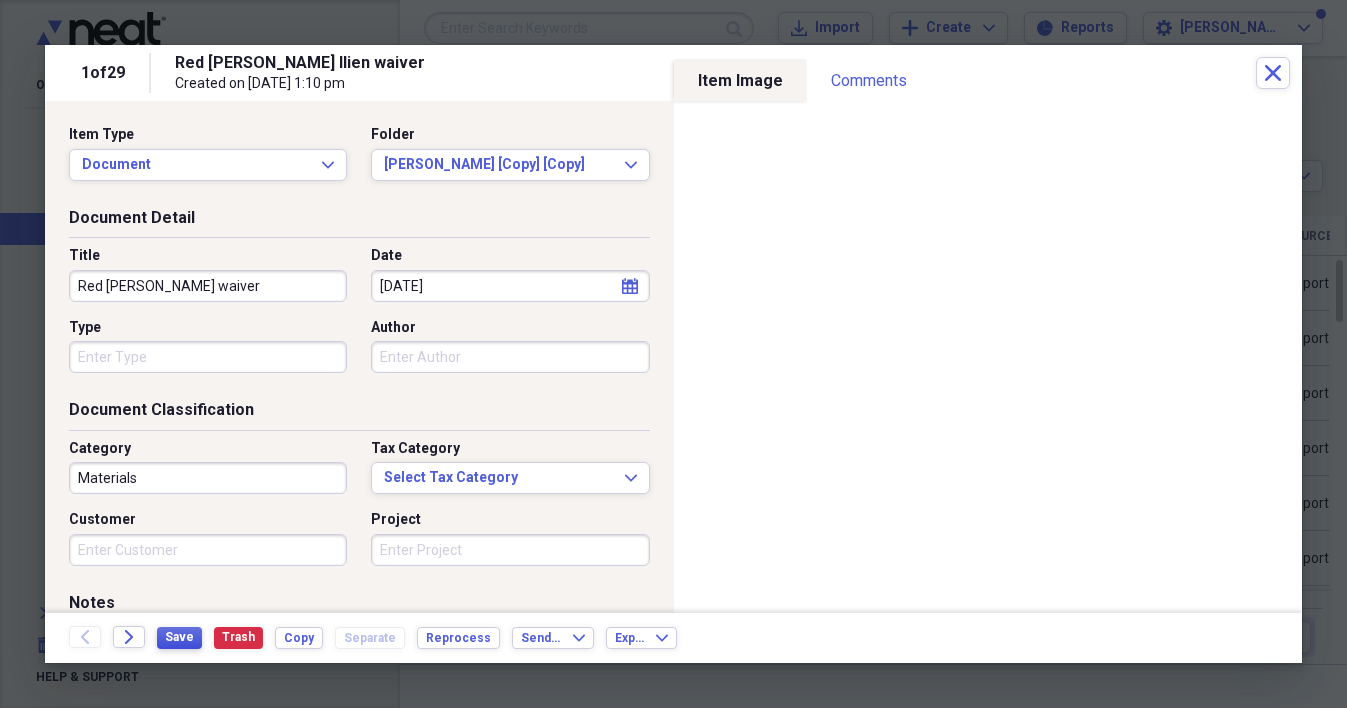 click on "Save" at bounding box center (179, 637) 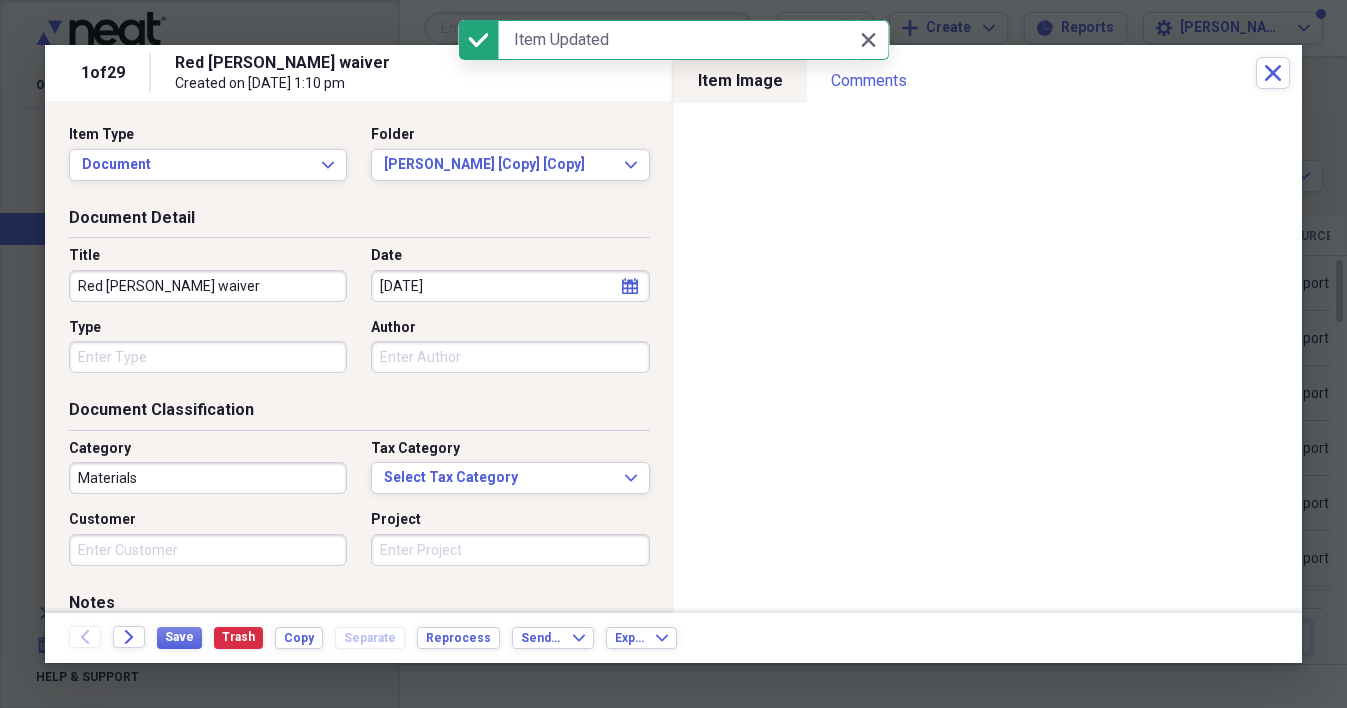 click on "Materials" at bounding box center (208, 478) 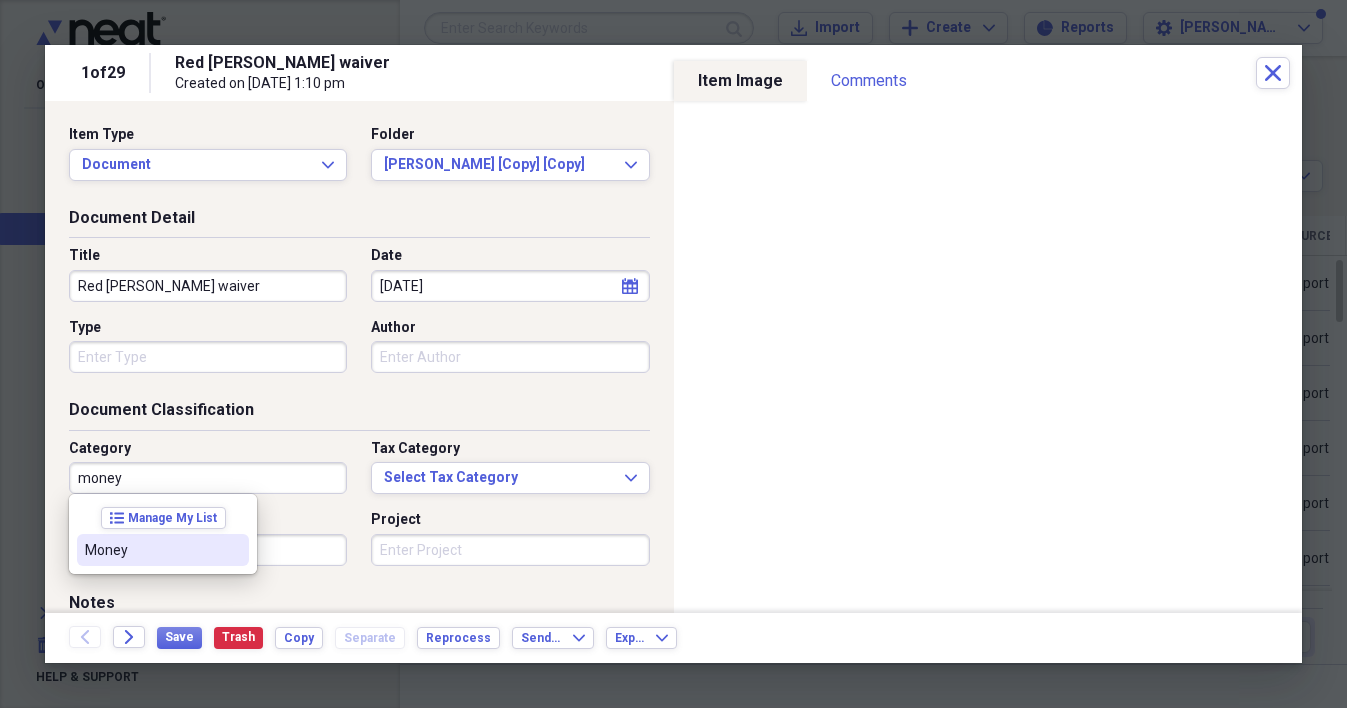 click on "Money" at bounding box center [151, 550] 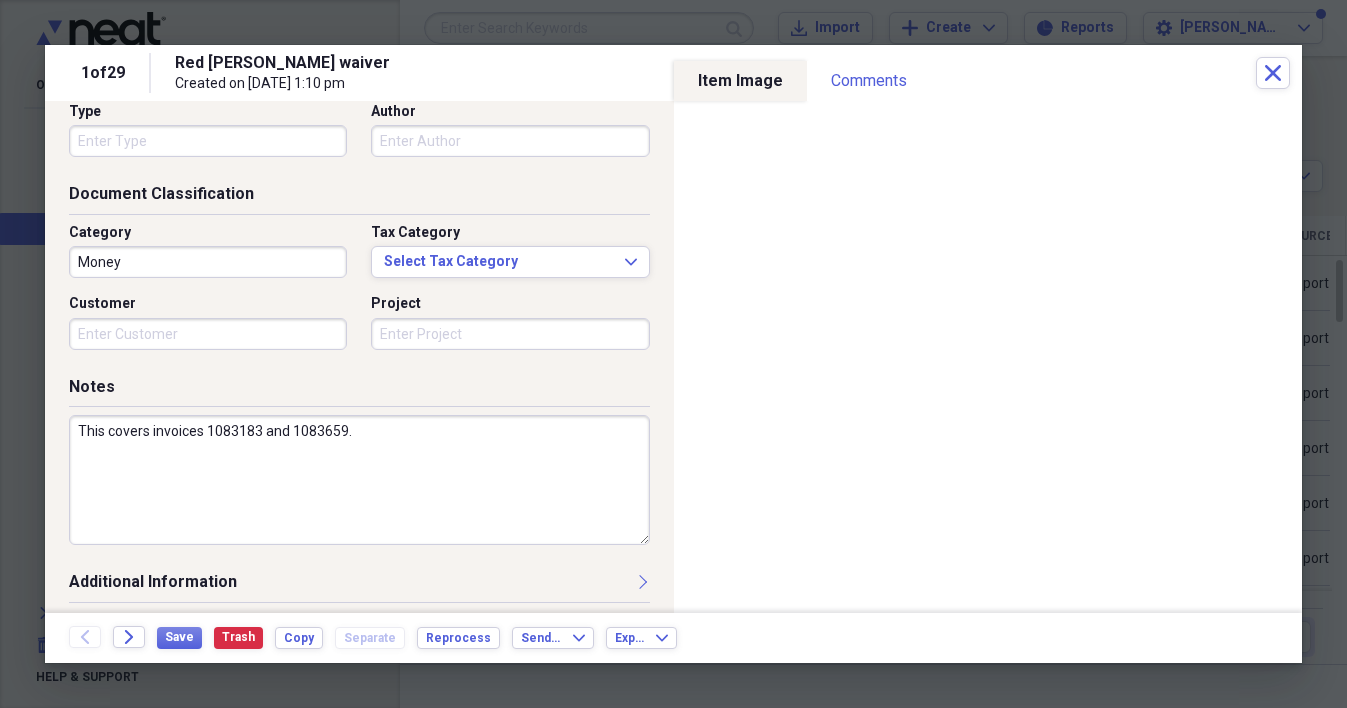 scroll, scrollTop: 224, scrollLeft: 0, axis: vertical 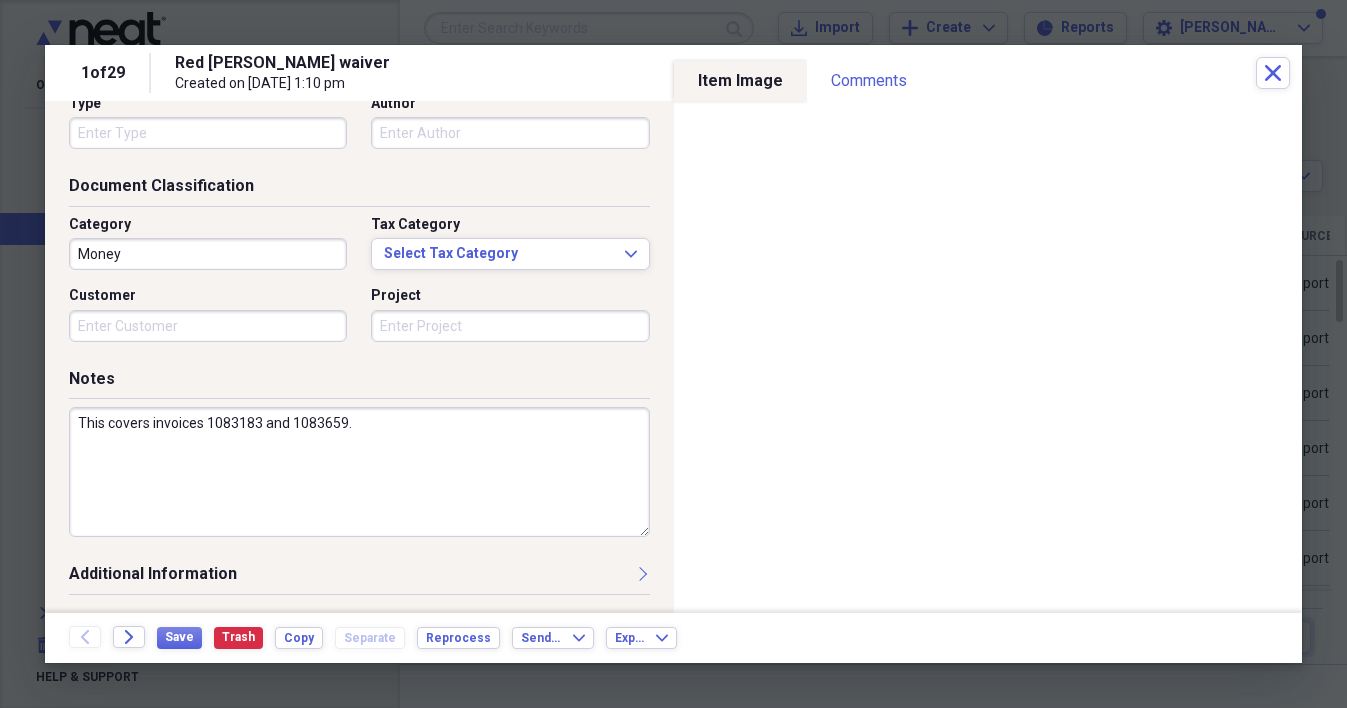 click on "This covers invoices 1083183 and 1083659." at bounding box center [359, 472] 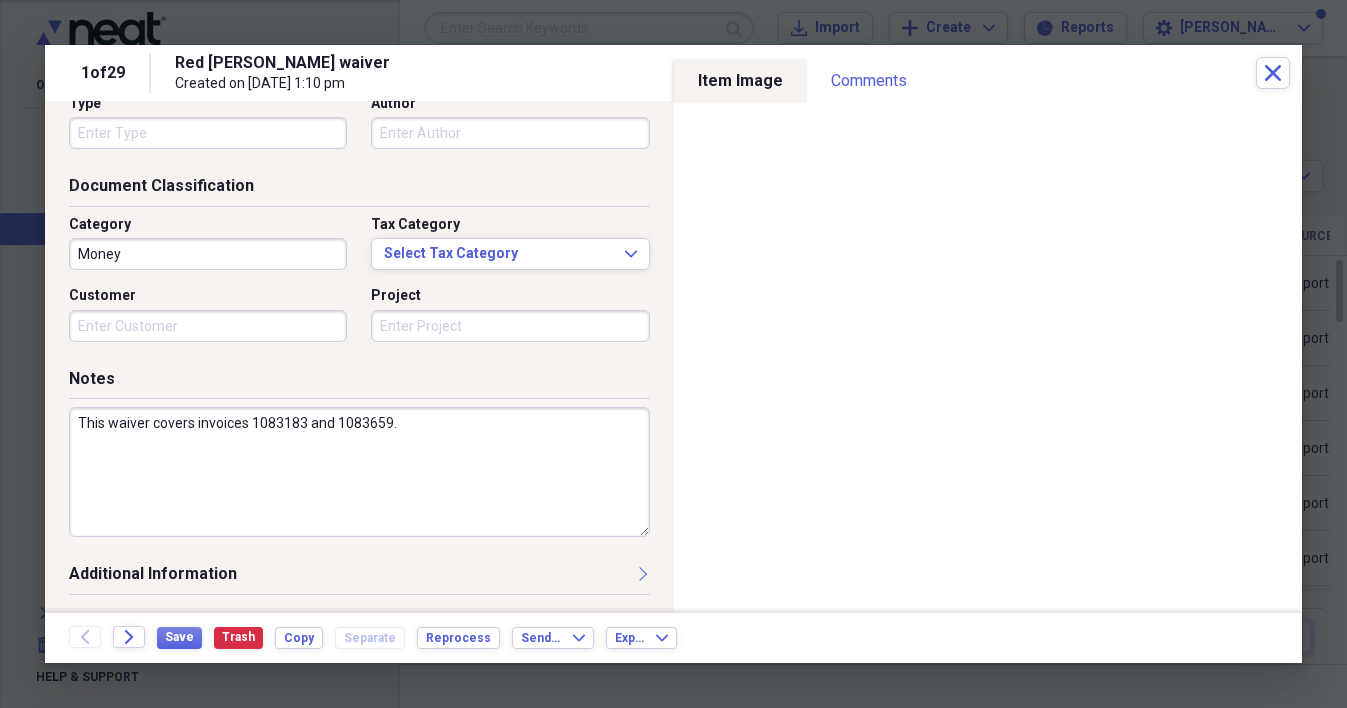click on "This waiver covers invoices 1083183 and 1083659." at bounding box center (359, 472) 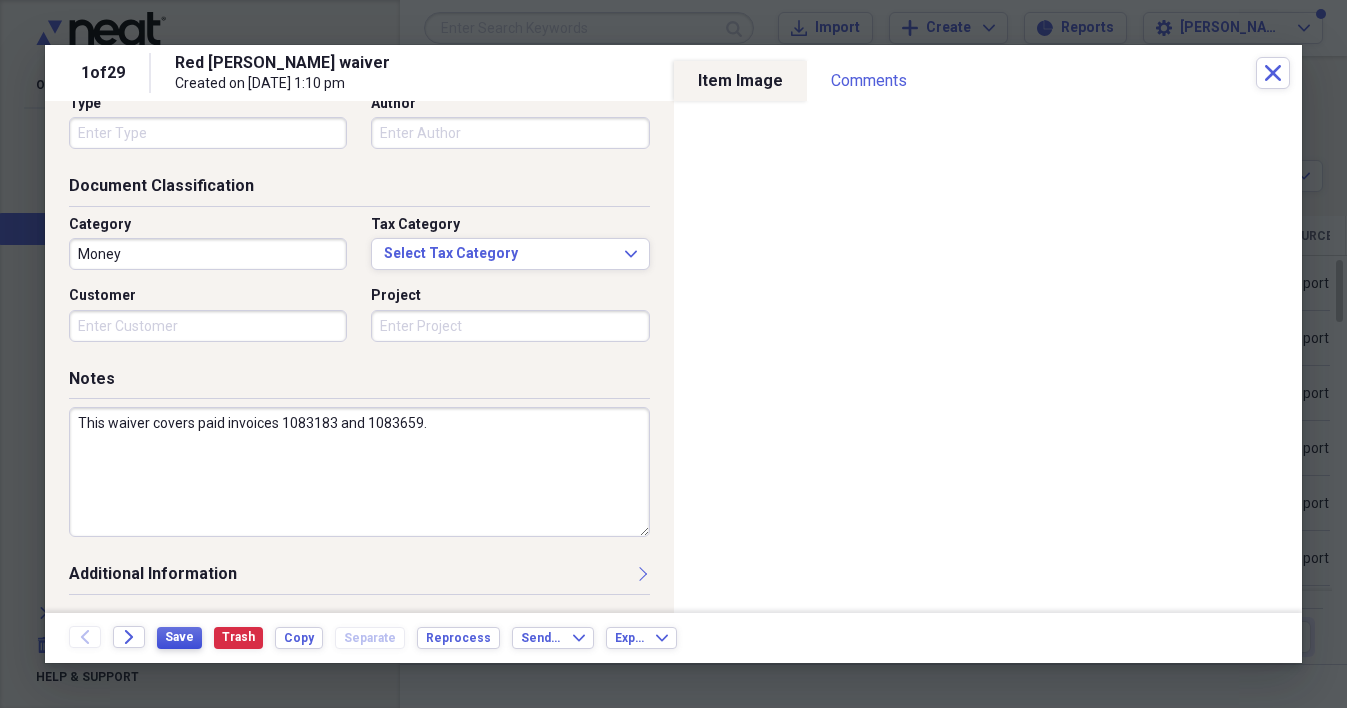 type on "This waiver covers paid invoices 1083183 and 1083659." 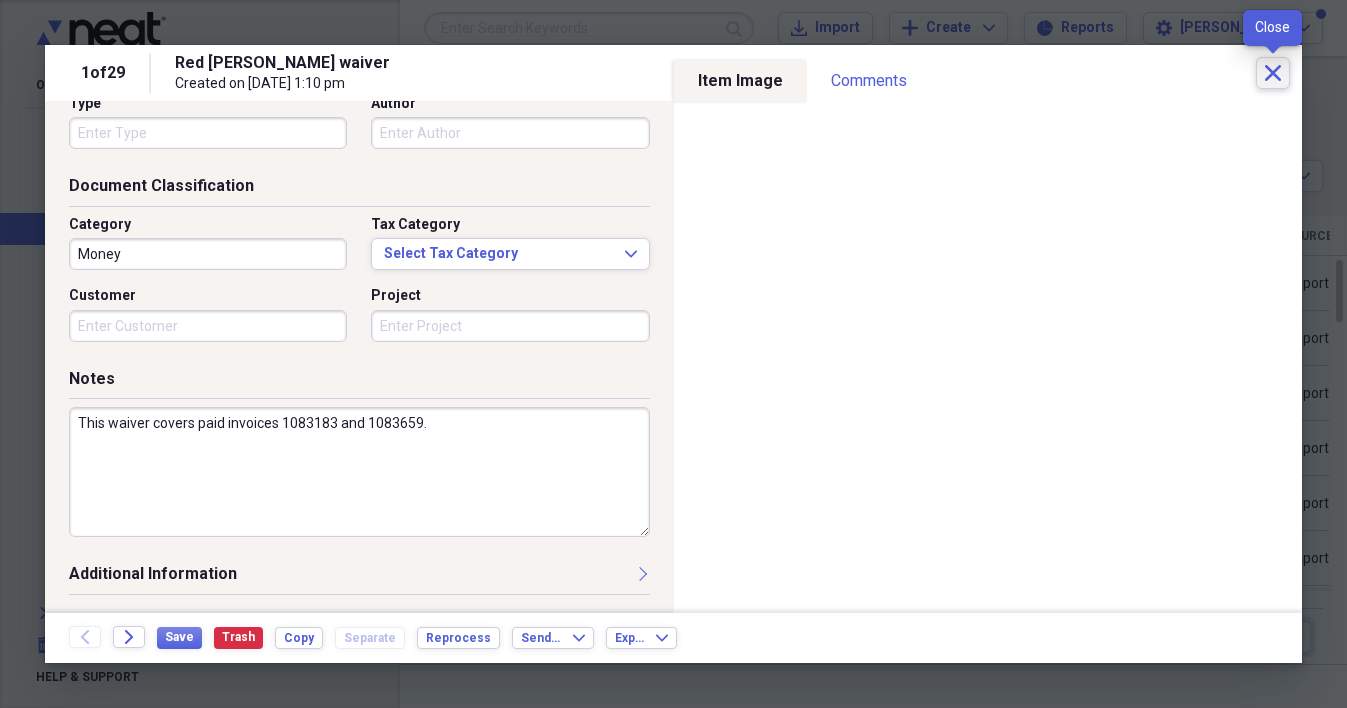 click 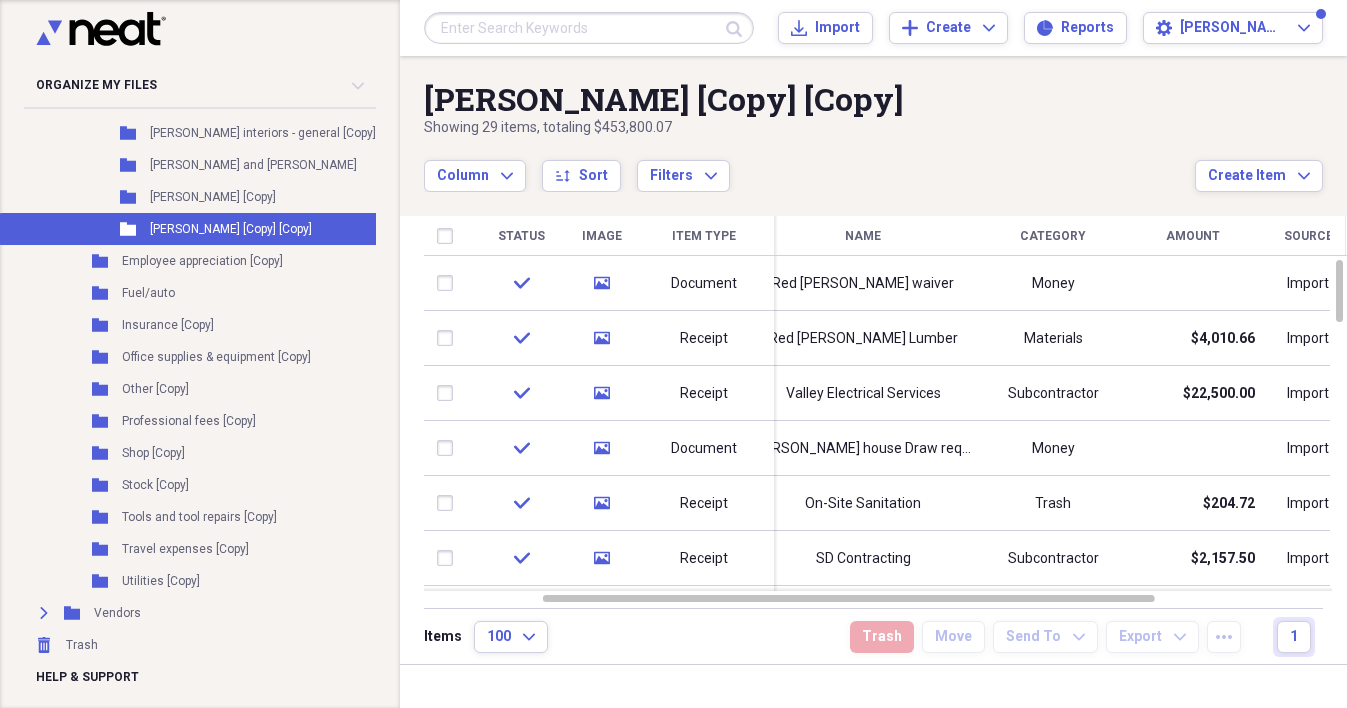 click at bounding box center [589, 28] 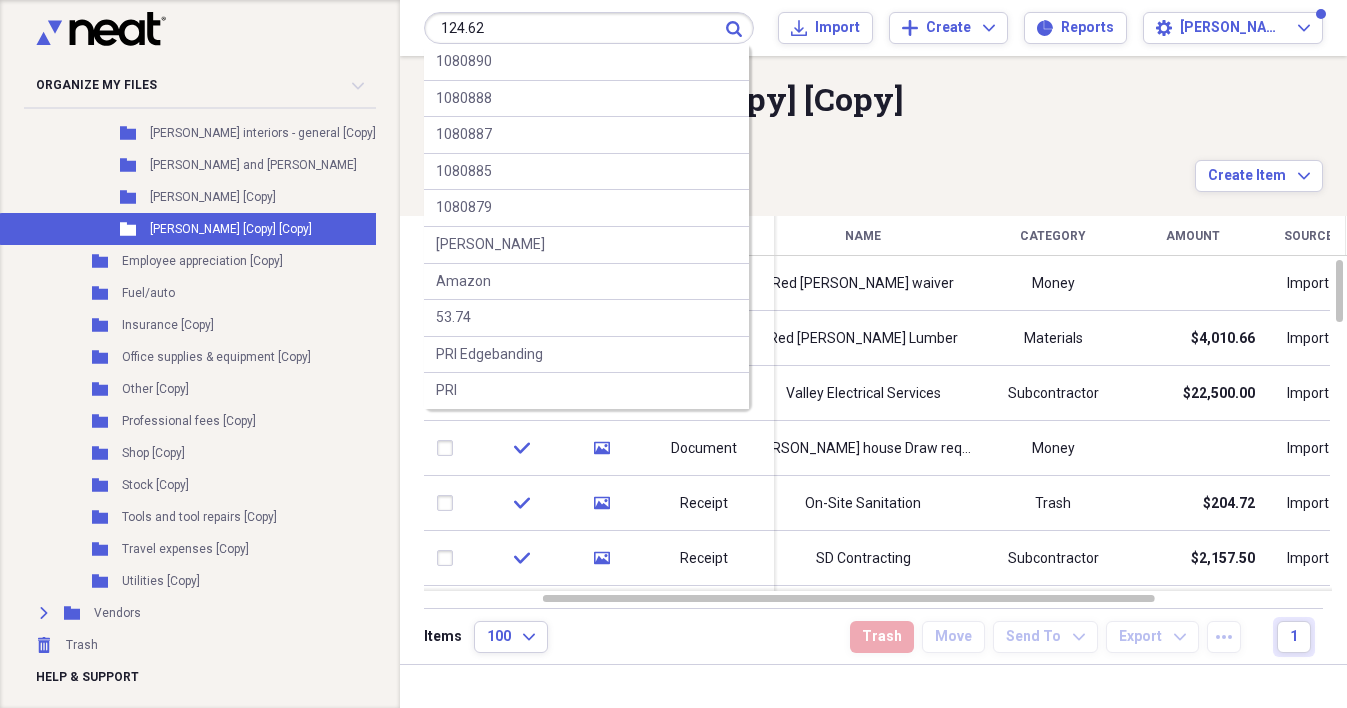 type on "124.62" 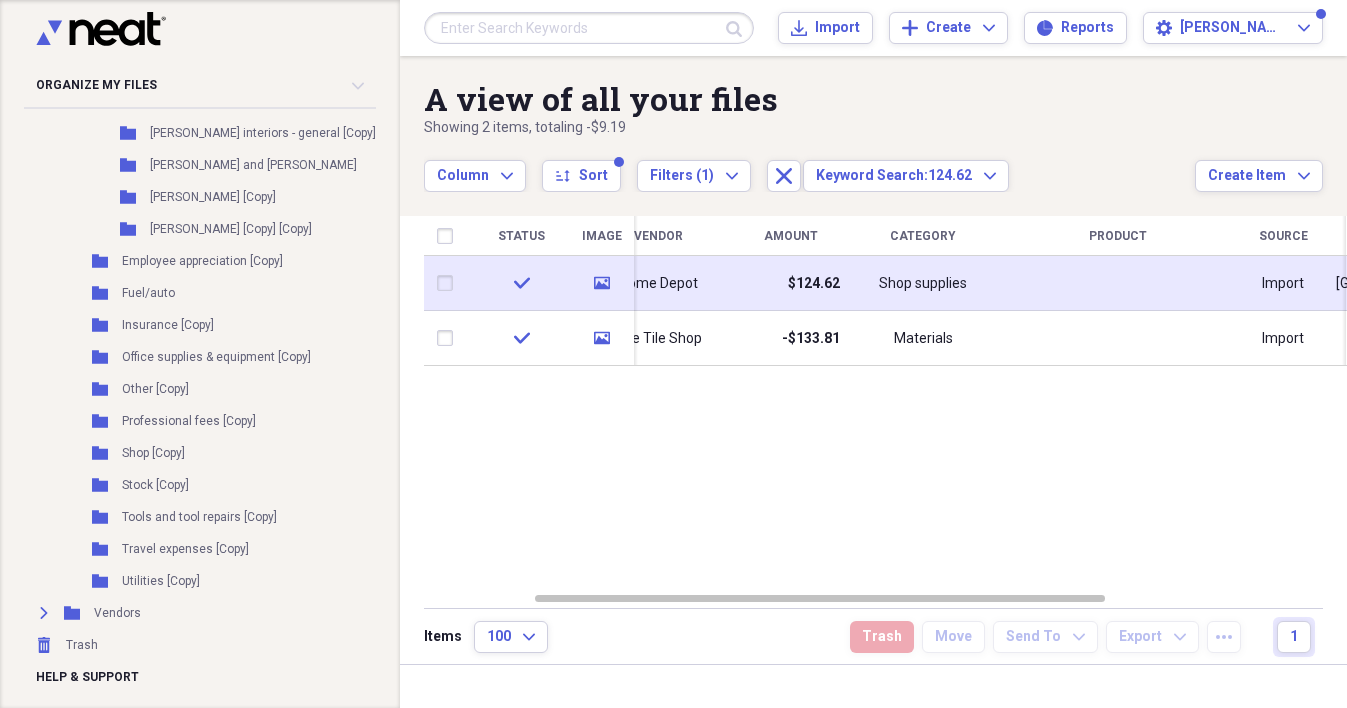 click on "Shop supplies" at bounding box center (923, 284) 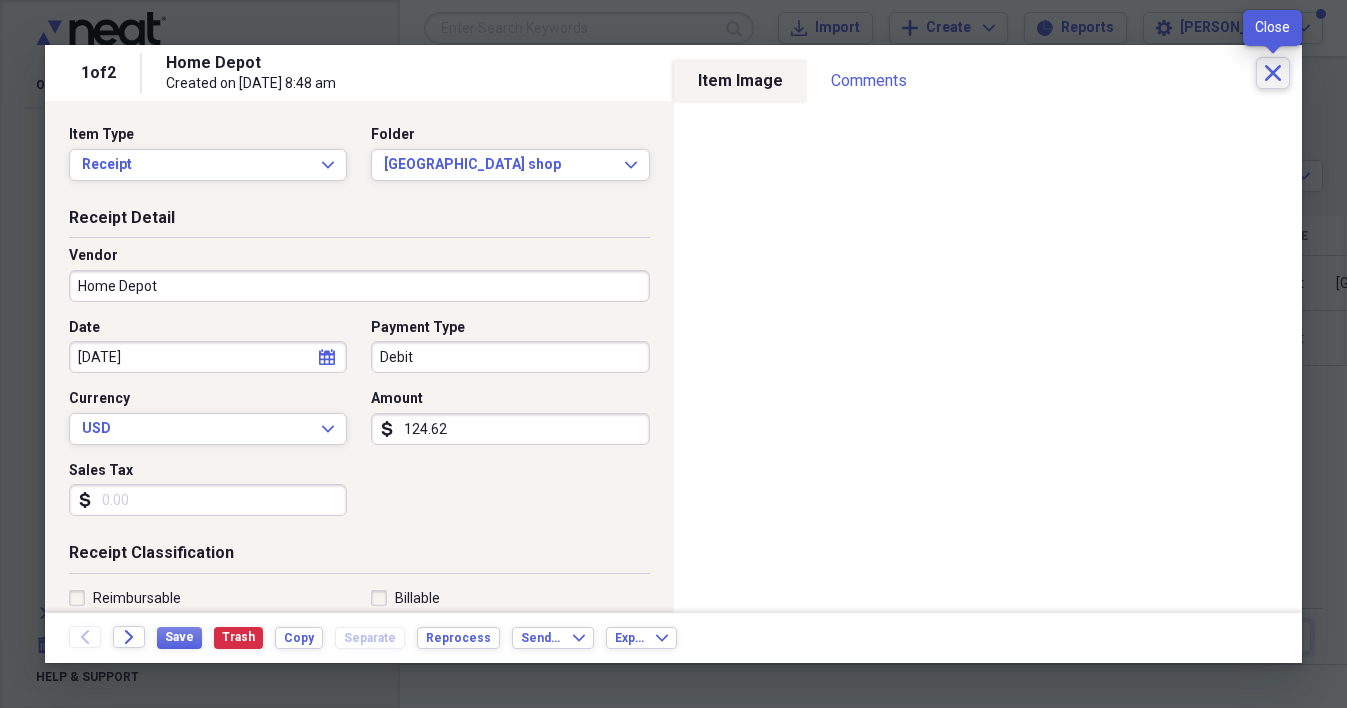 click on "Close" 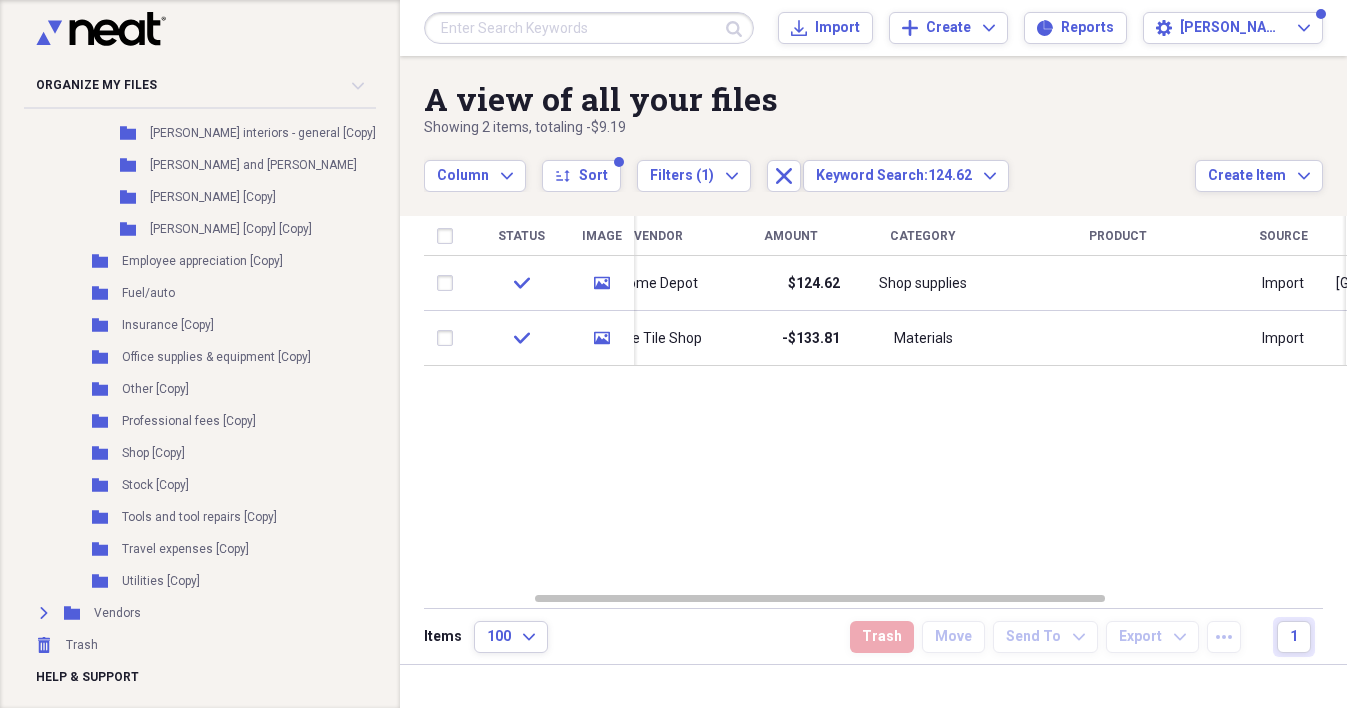 click on "Showing 2 items , totaling -$9.19" at bounding box center (809, 128) 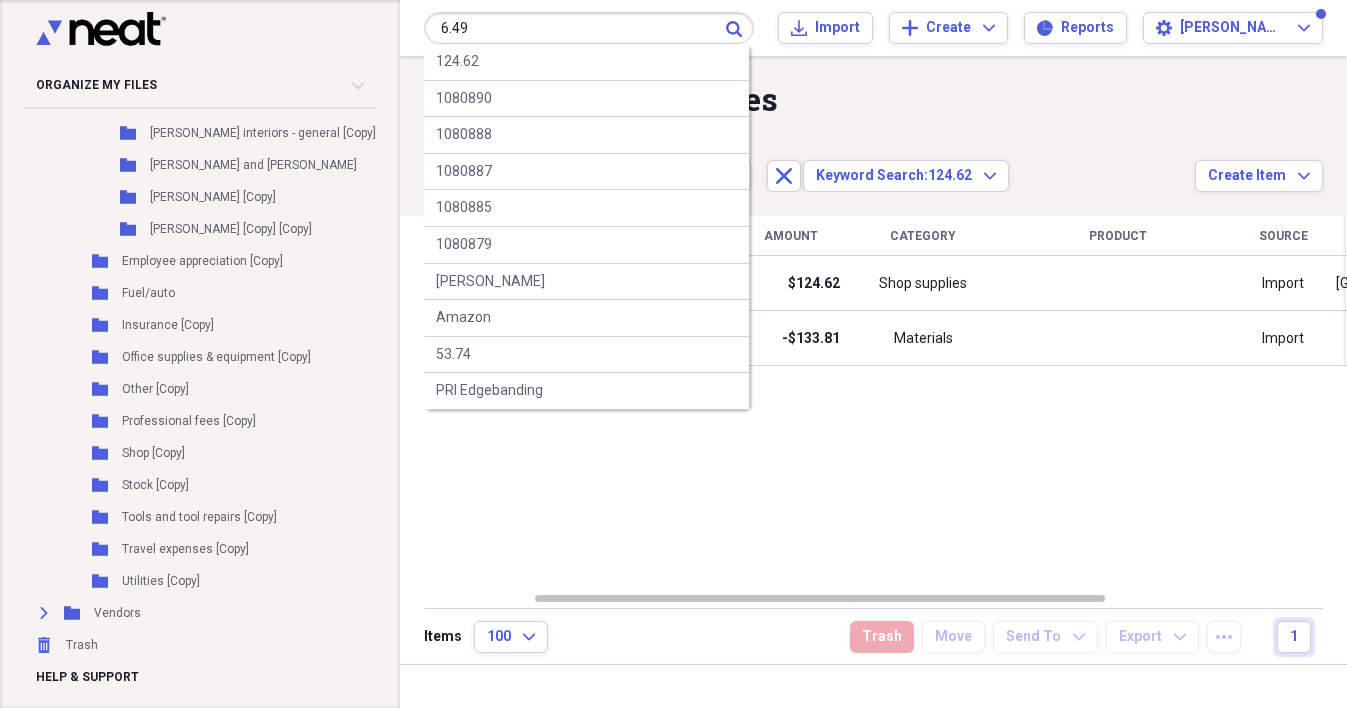 type on "6.49" 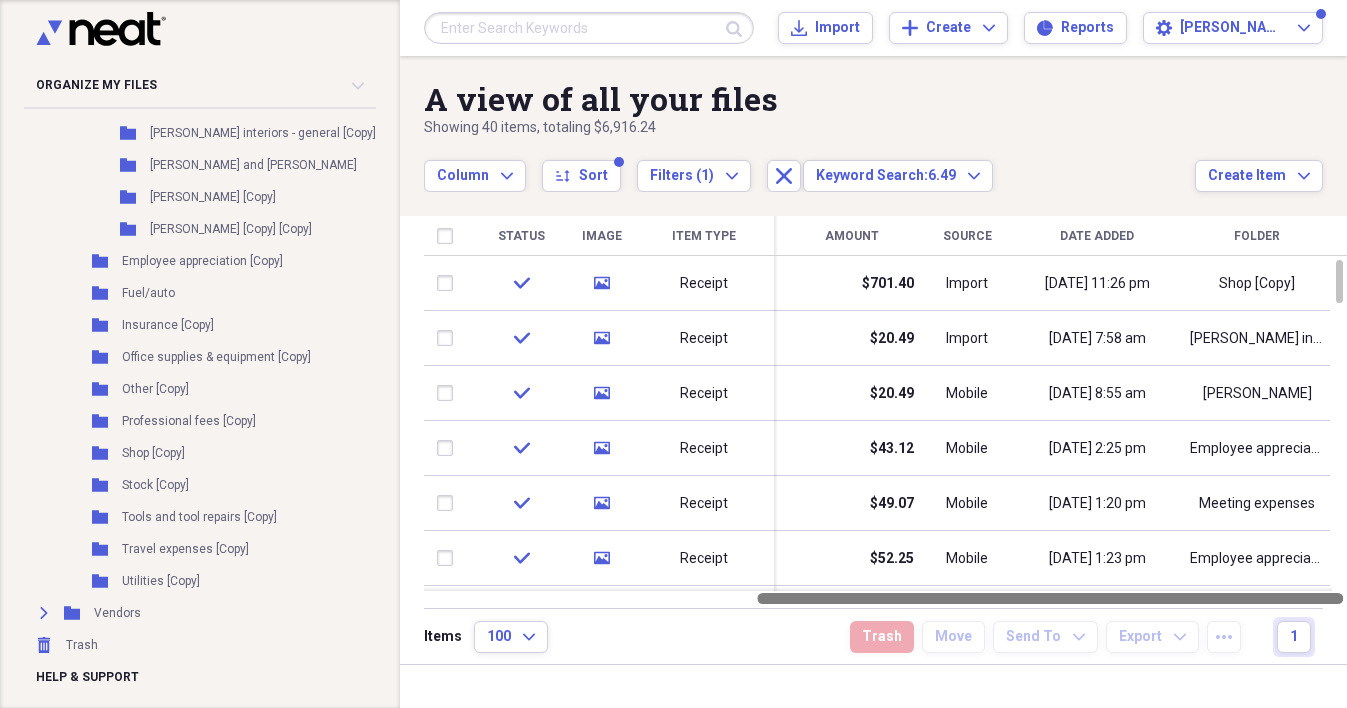 drag, startPoint x: 761, startPoint y: 602, endPoint x: 1014, endPoint y: 596, distance: 253.07114 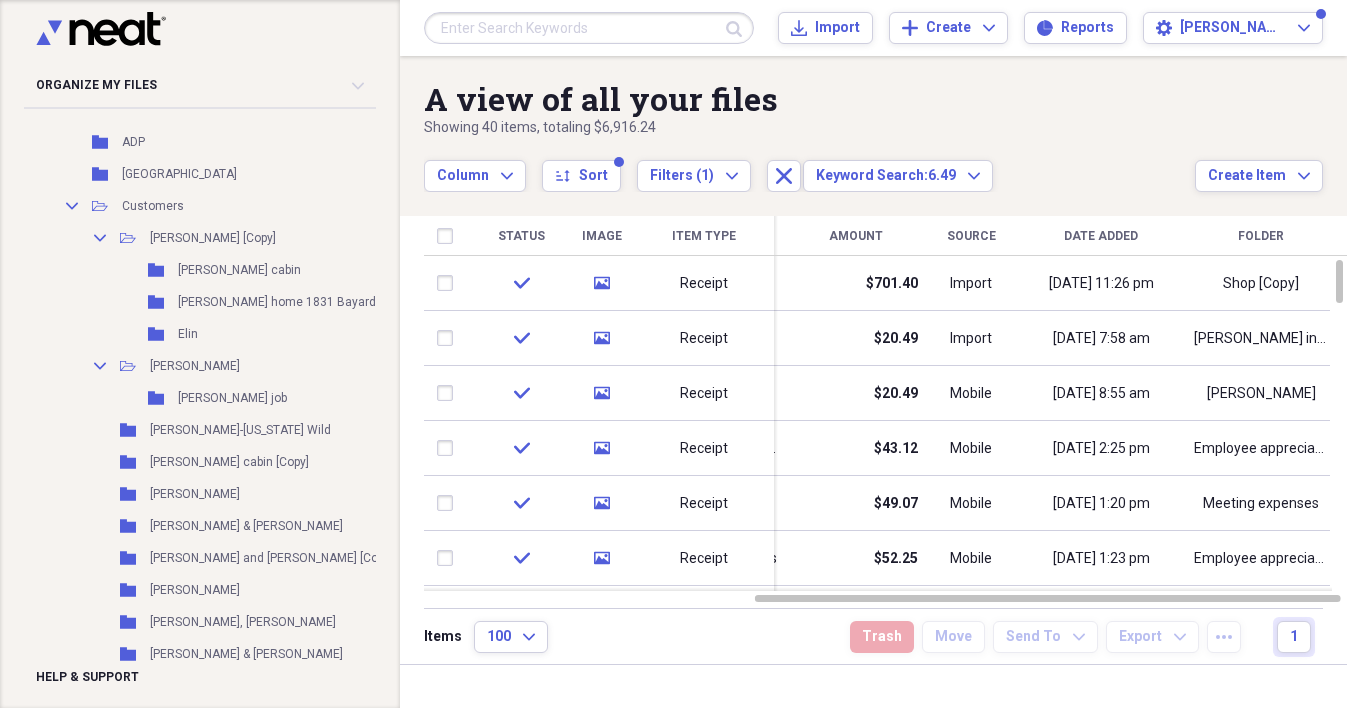 scroll, scrollTop: 0, scrollLeft: 0, axis: both 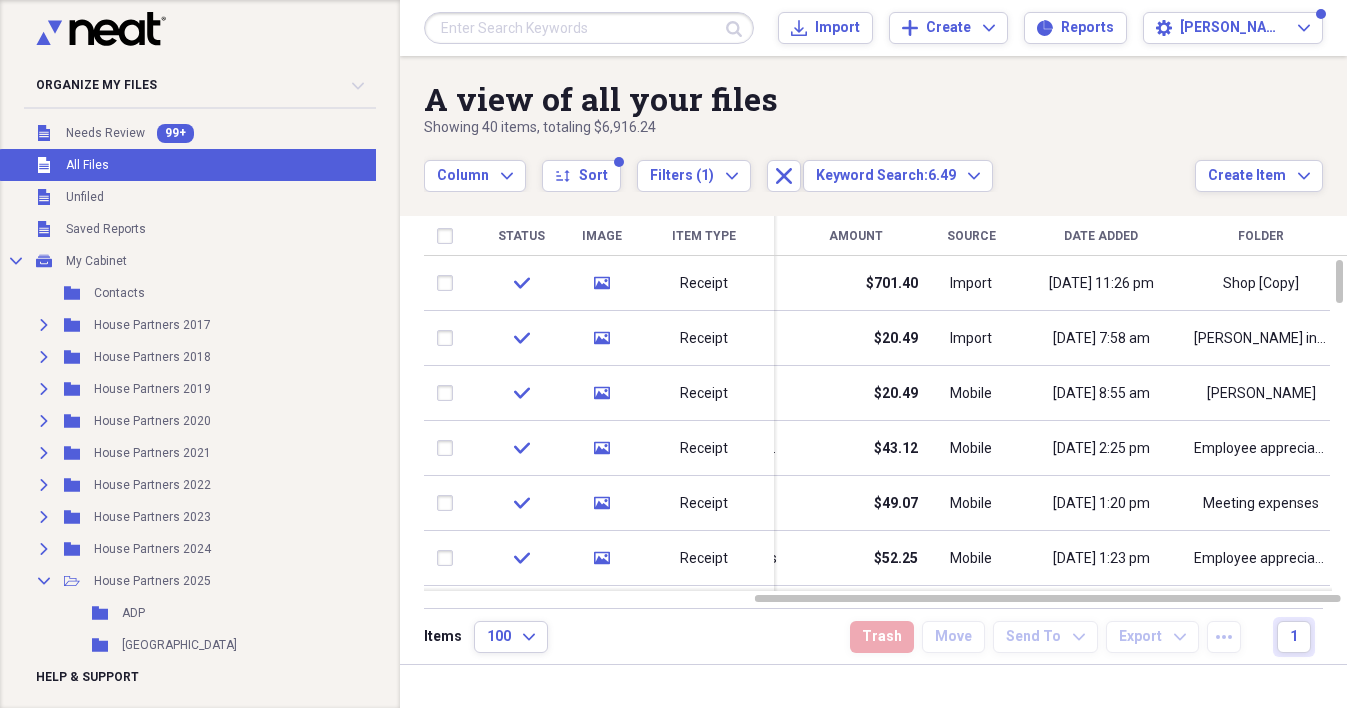 click on "All Files" at bounding box center (87, 165) 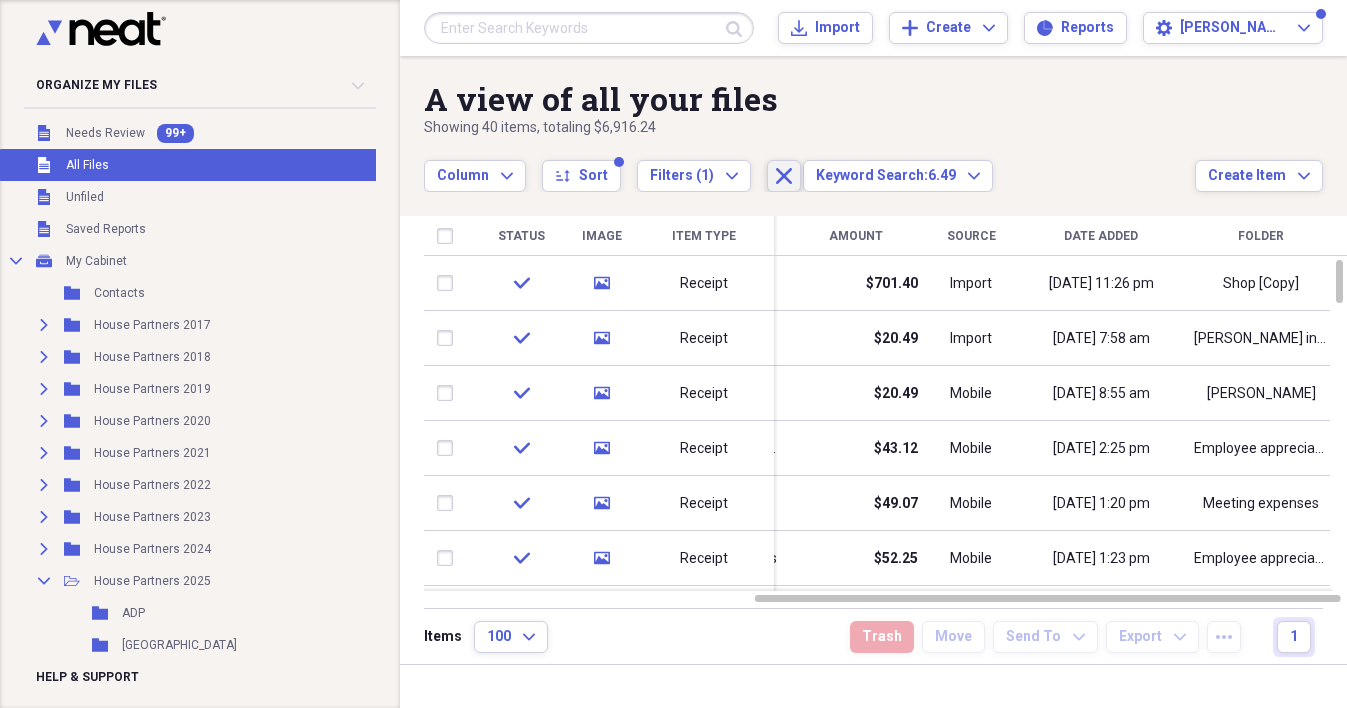 click 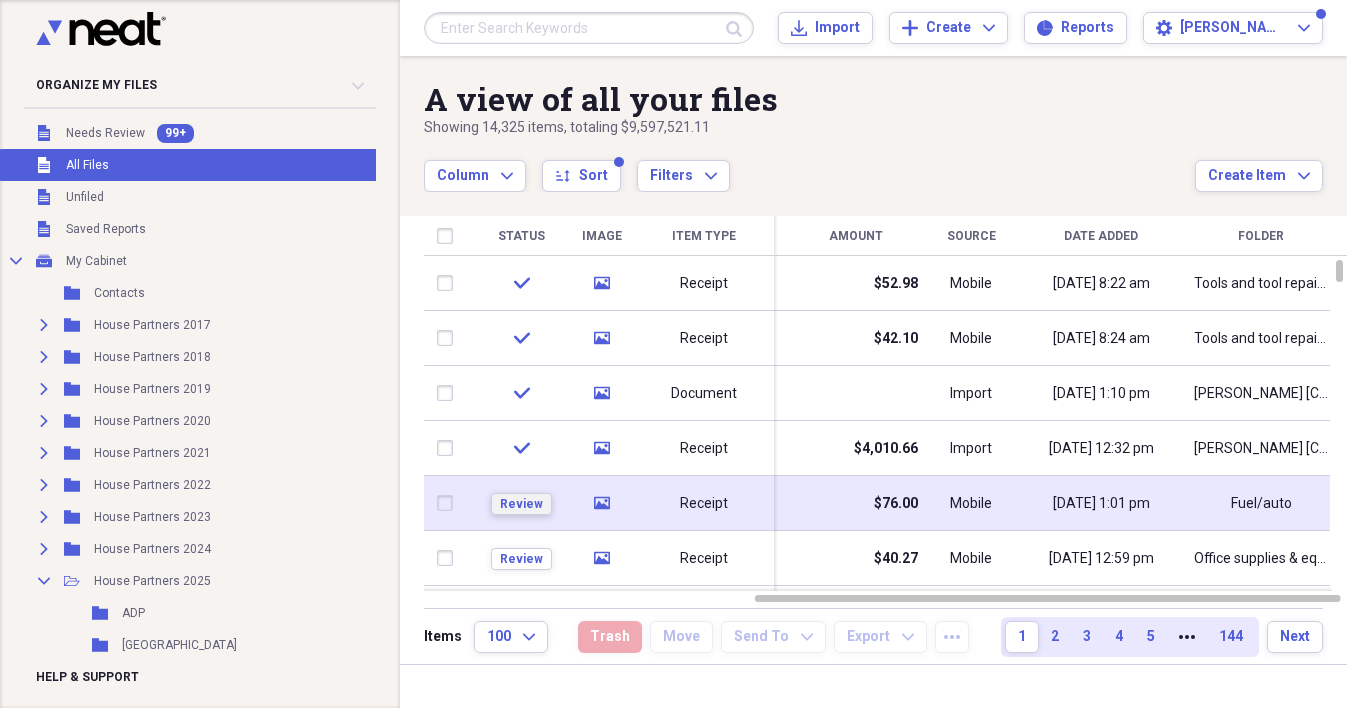 click on "Review" at bounding box center [521, 504] 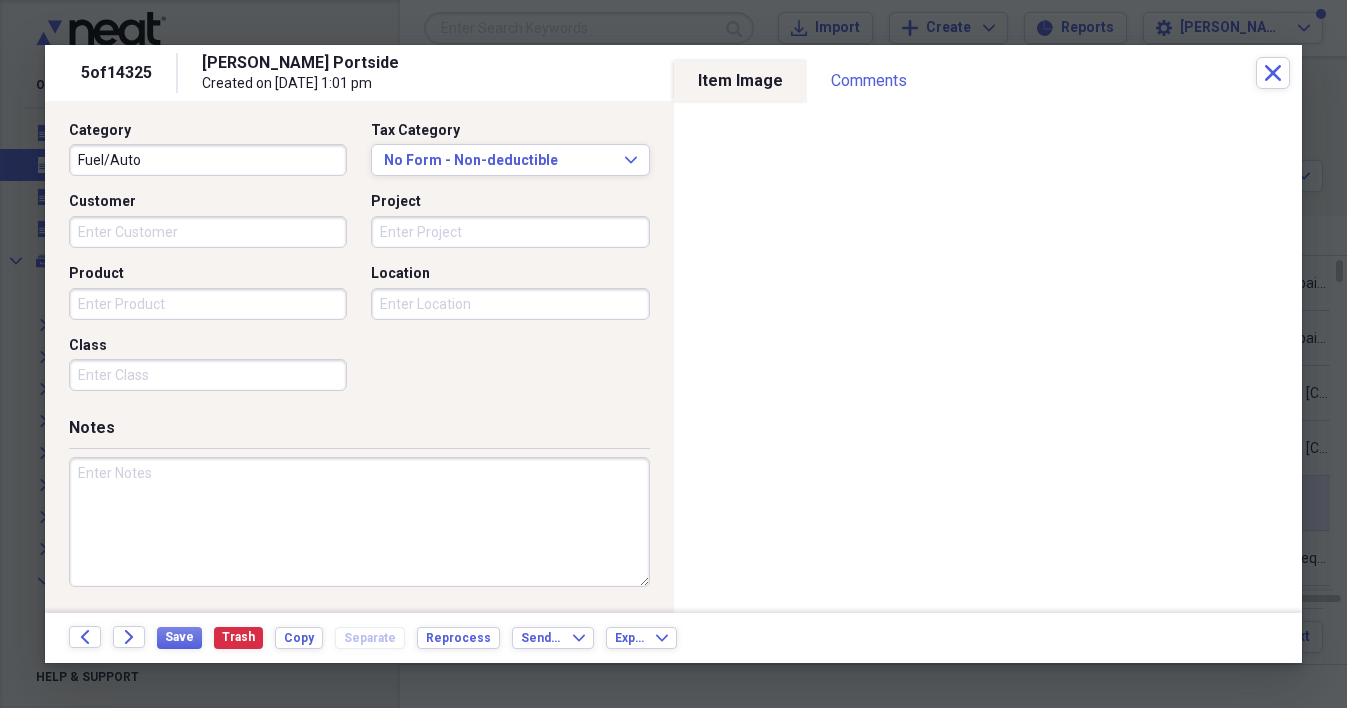 scroll, scrollTop: 0, scrollLeft: 0, axis: both 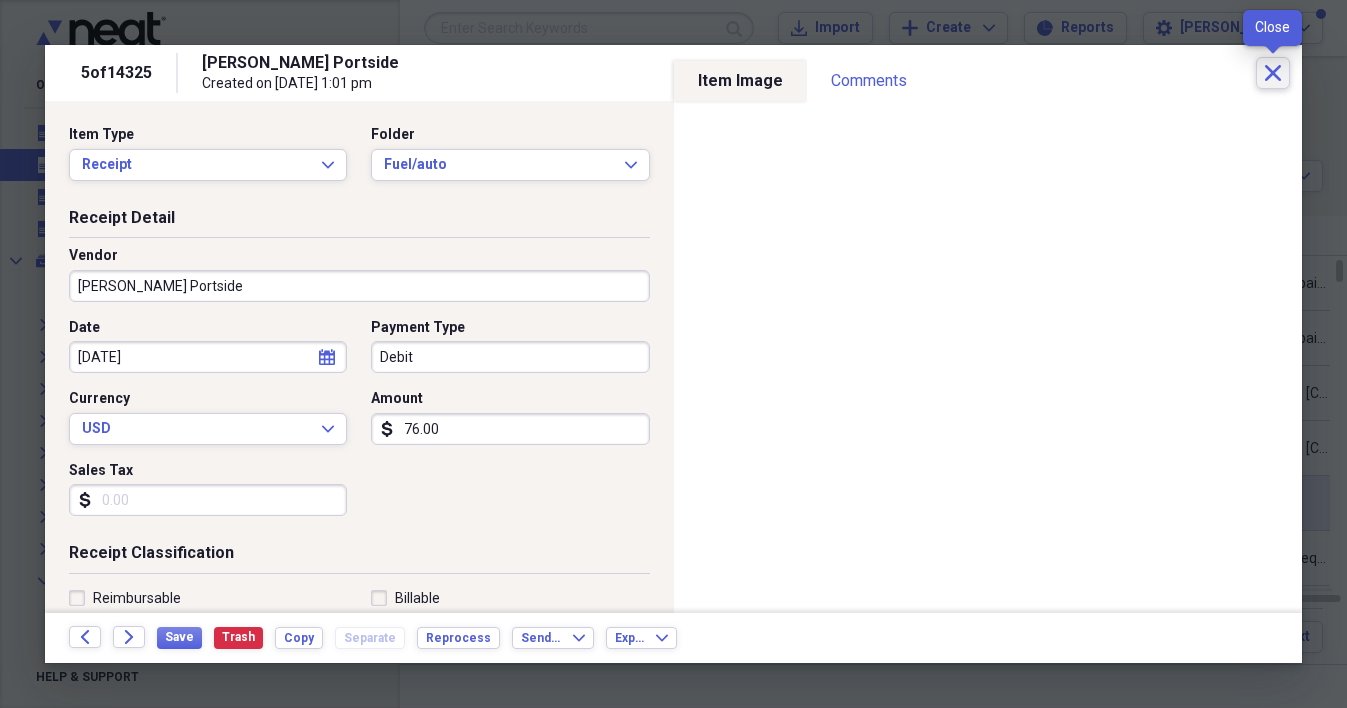 click on "Close" 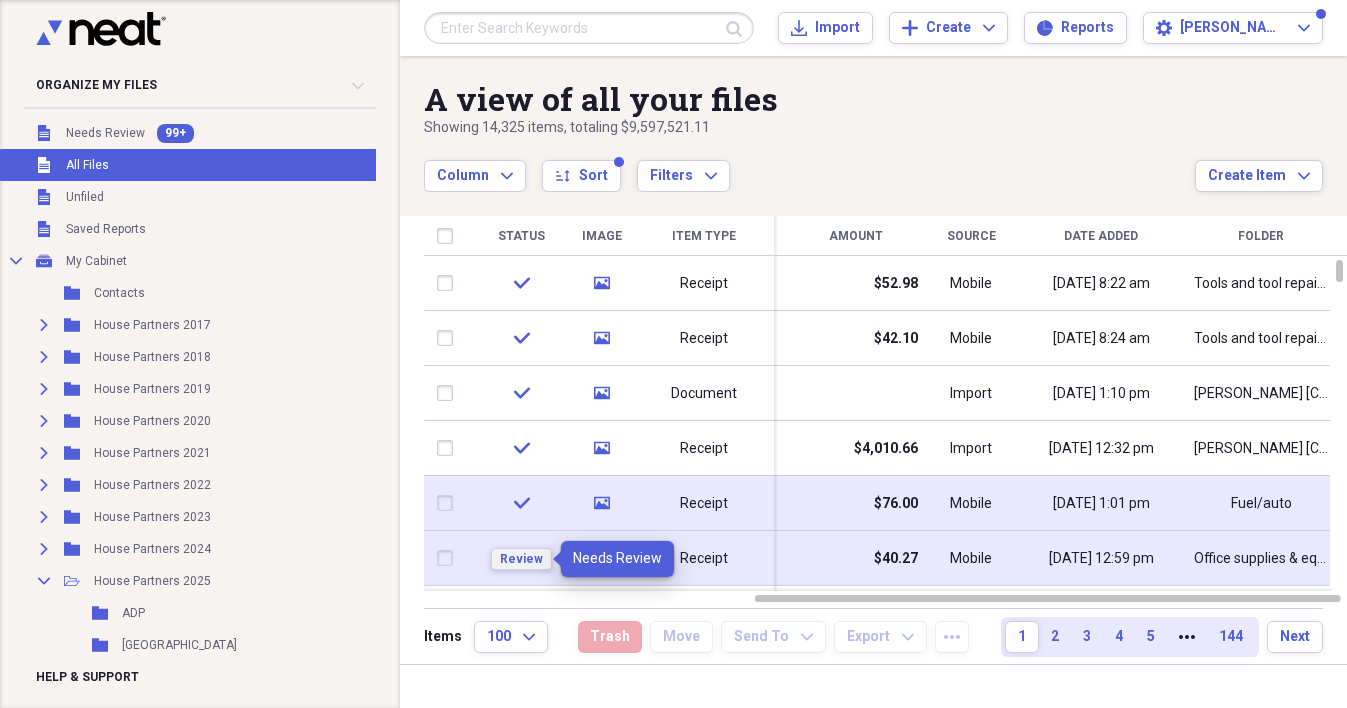 click on "Review" at bounding box center (521, 559) 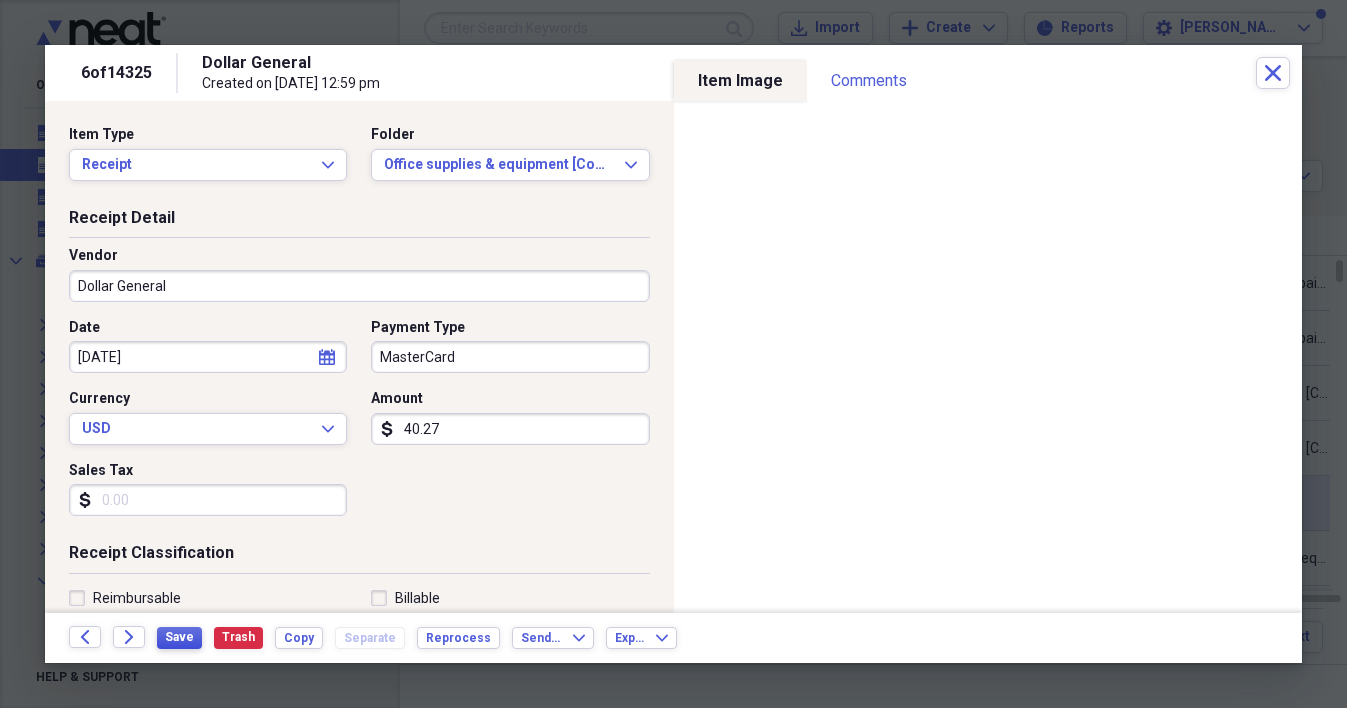 click on "Save" at bounding box center (179, 638) 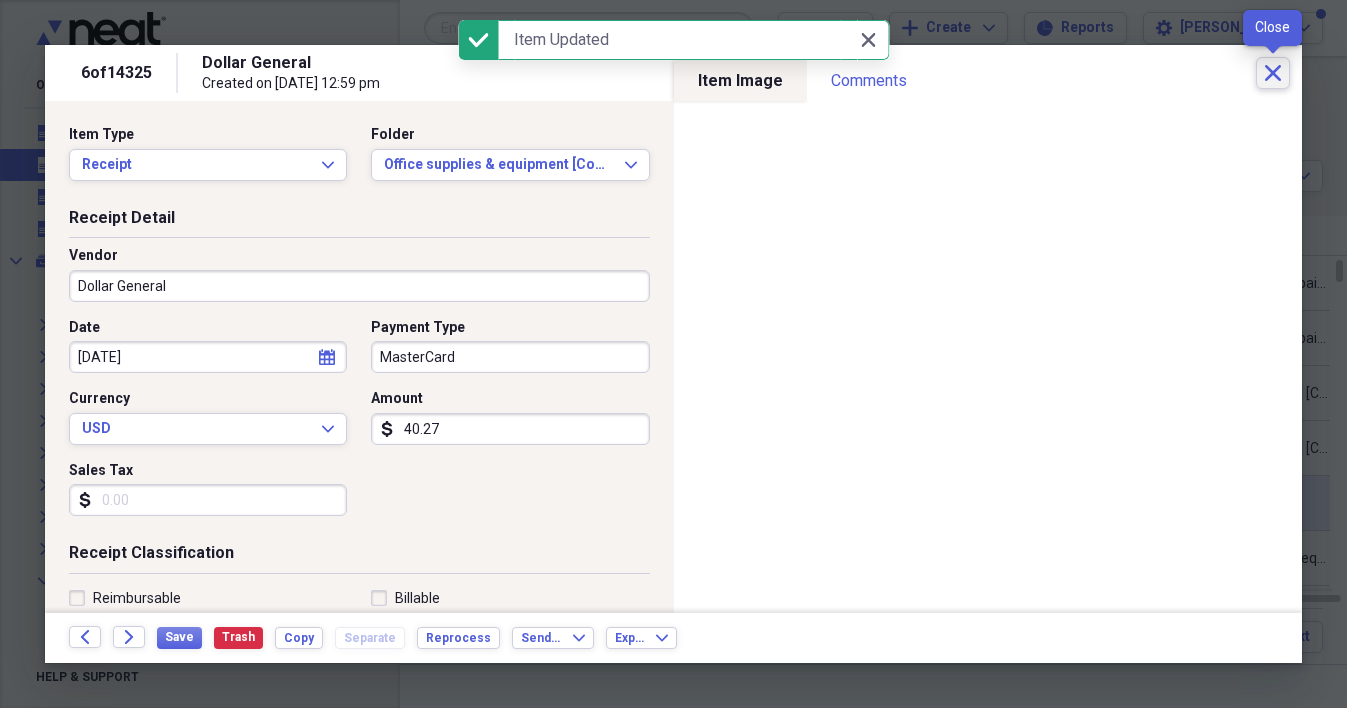 click on "Close" 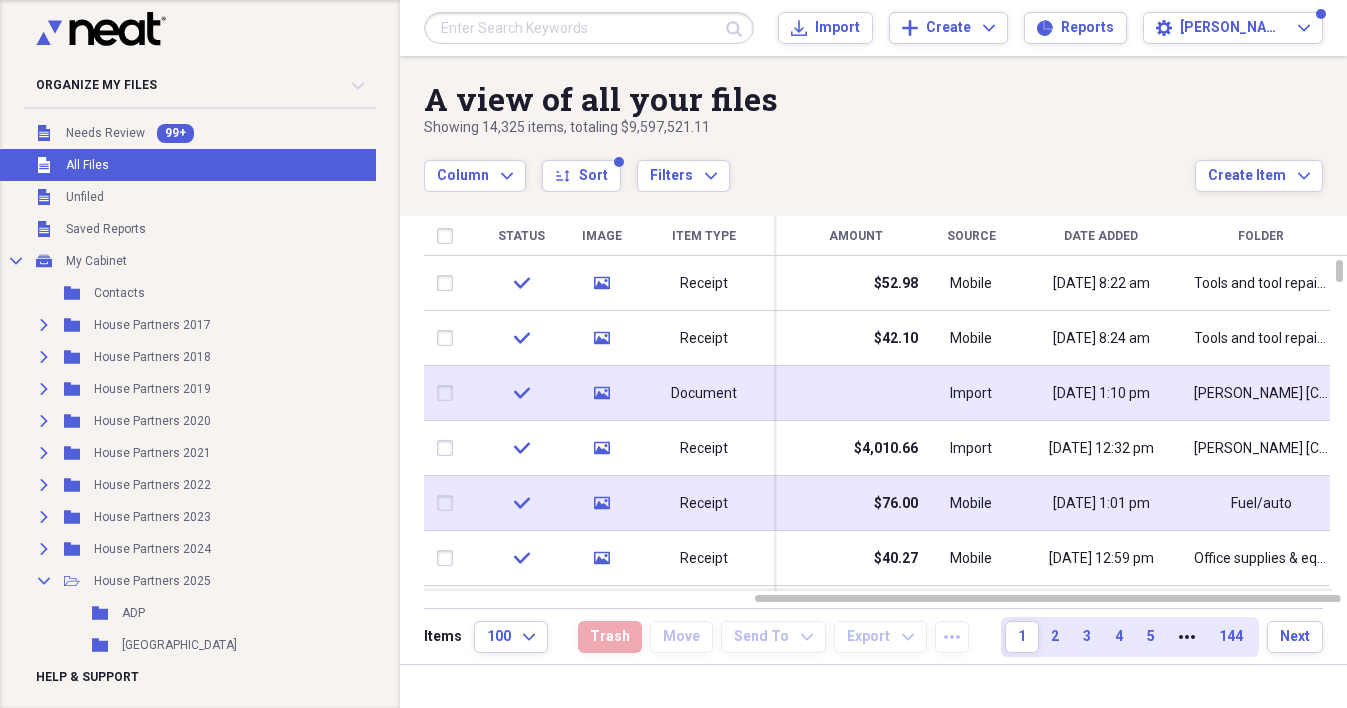 click on "Money" at bounding box center [716, 393] 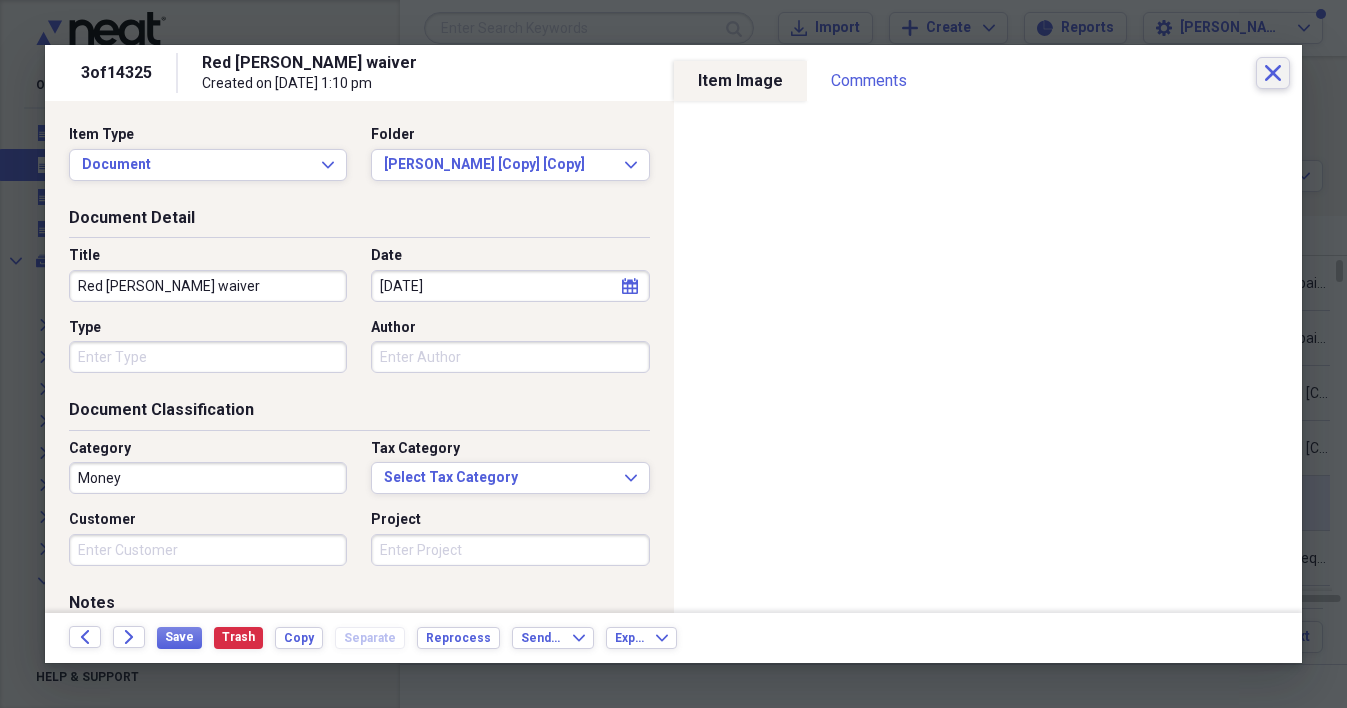 click 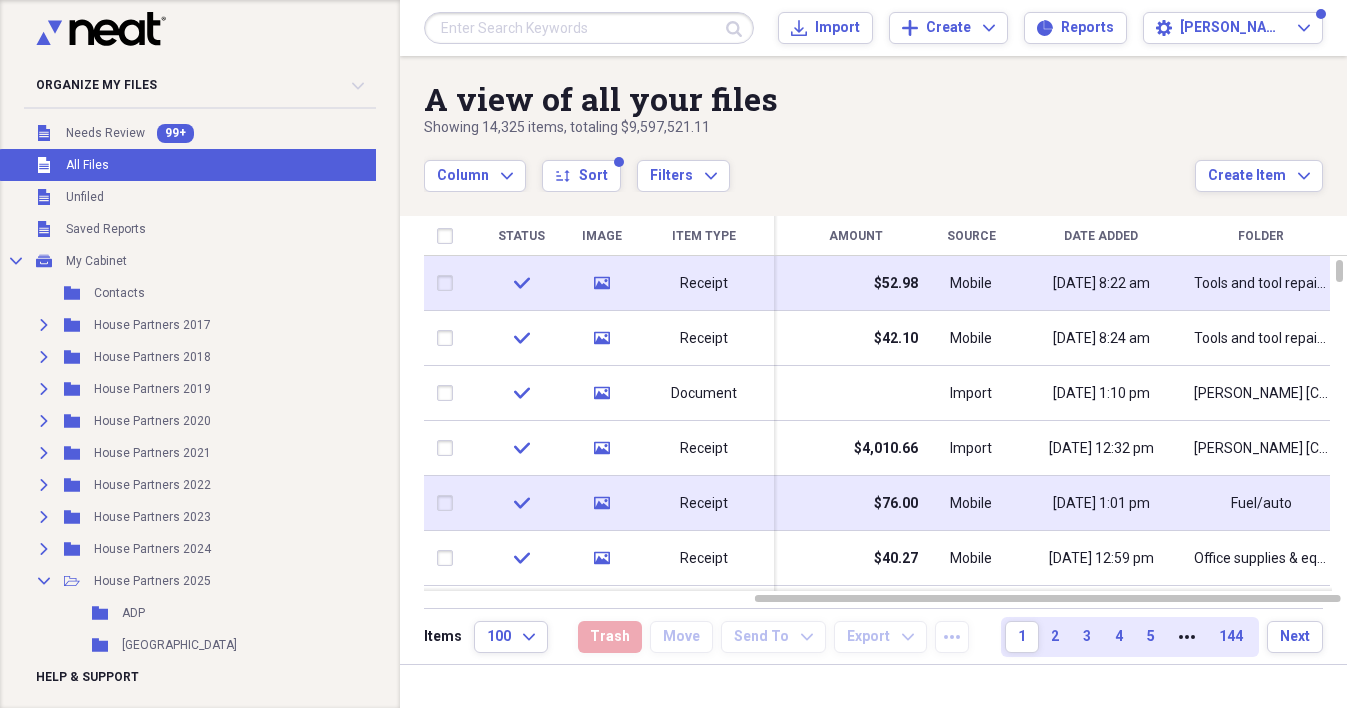 click on "$52.98" at bounding box center [856, 283] 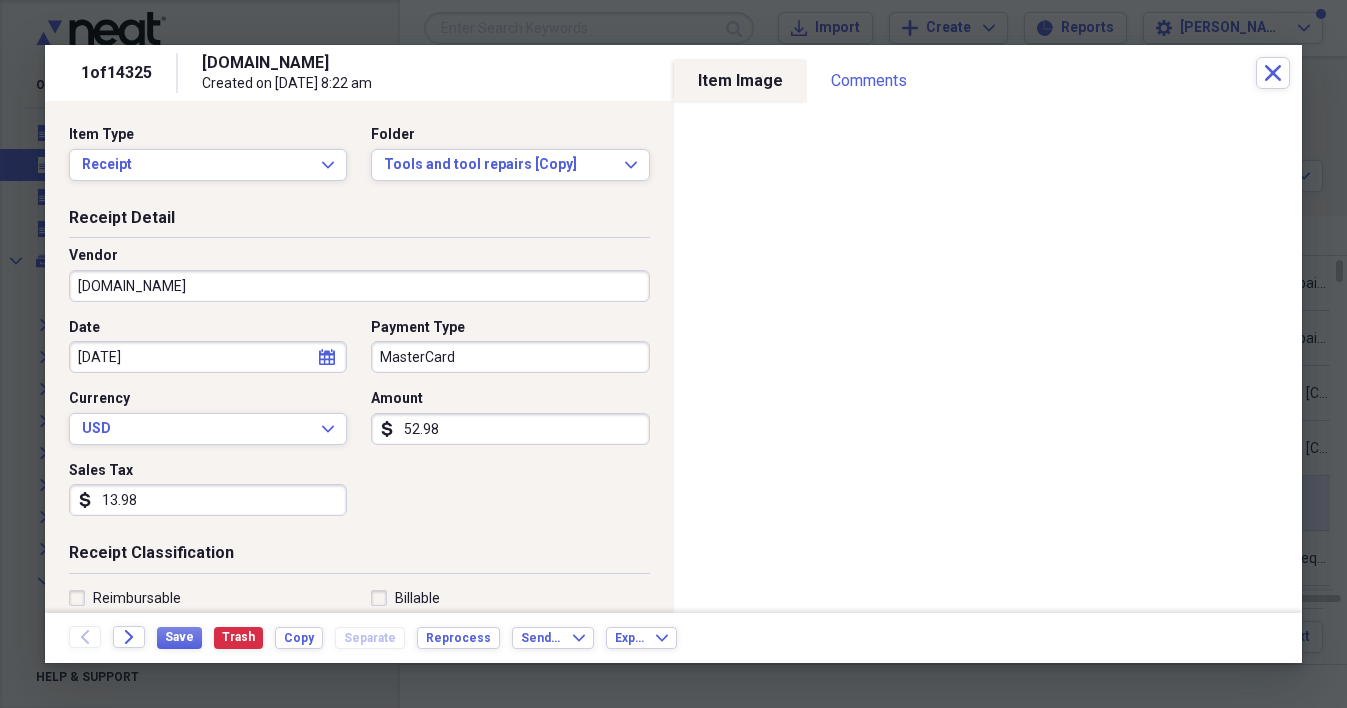 click on "MasterCard" at bounding box center (510, 357) 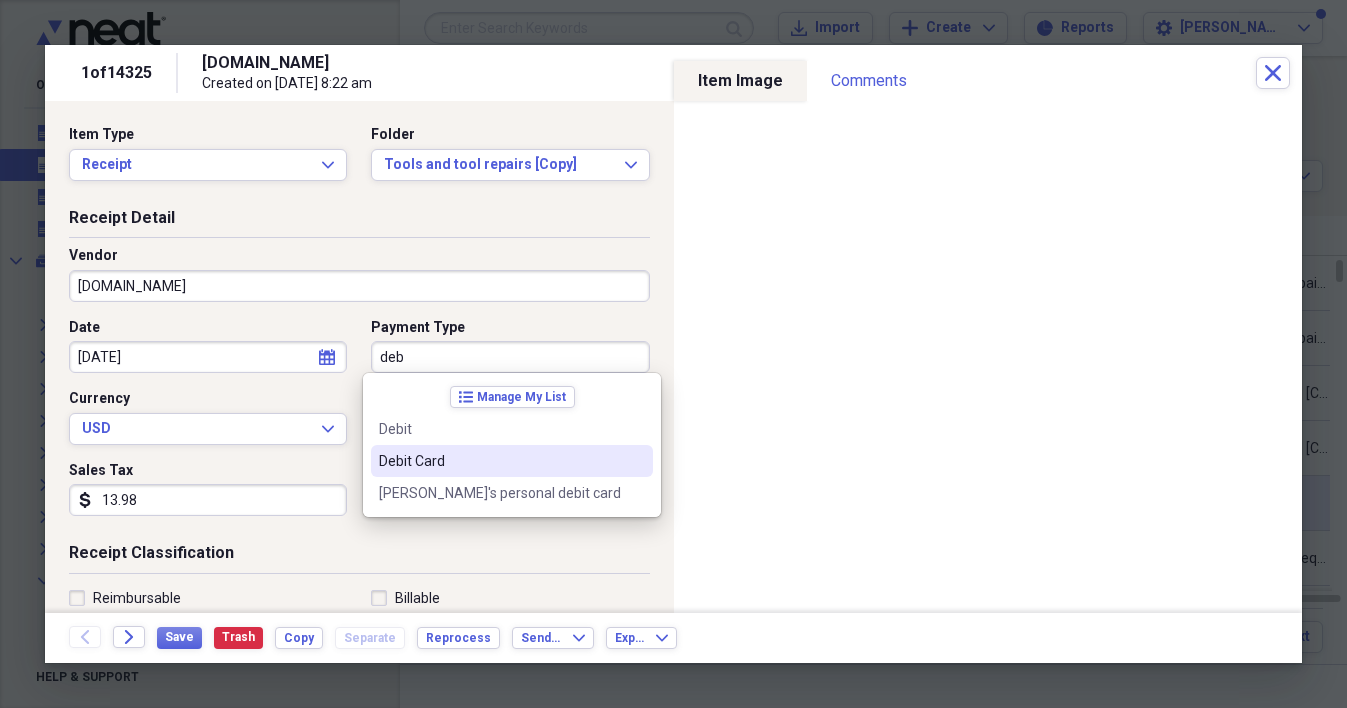 click on "Debit Card" at bounding box center (512, 461) 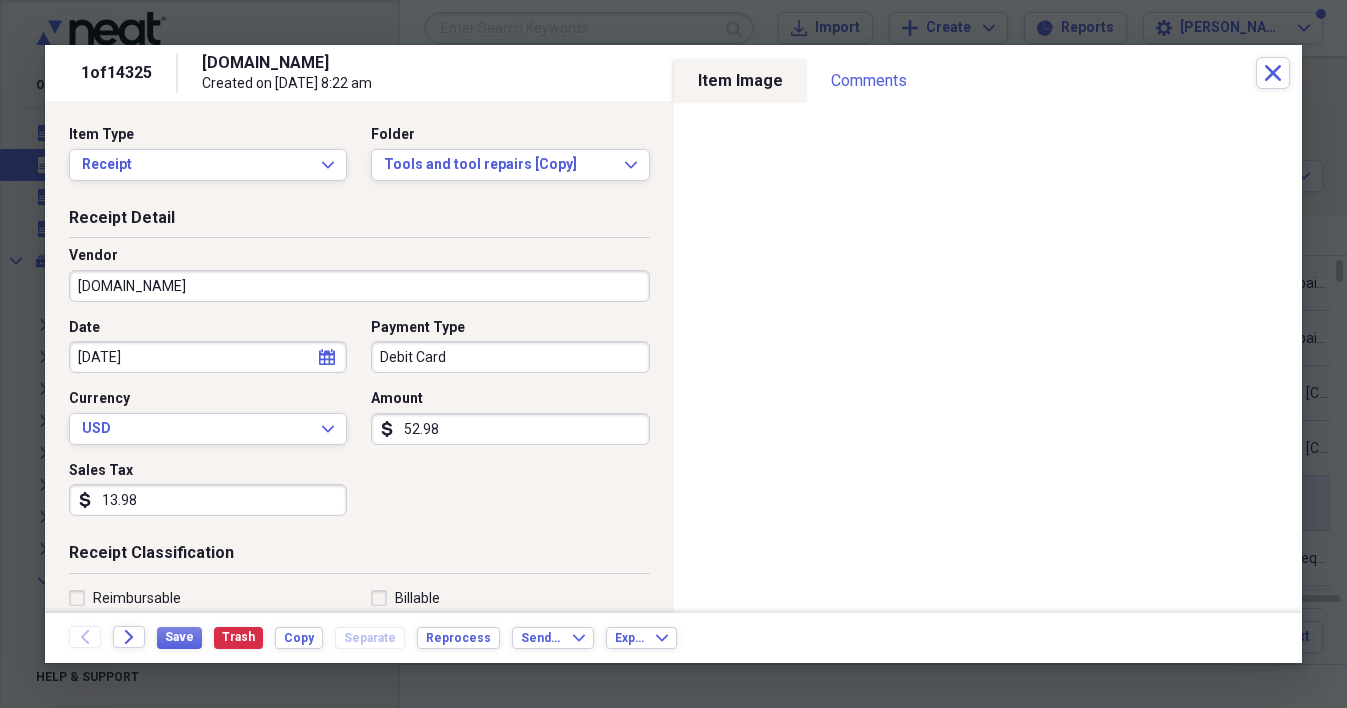 click on "calendar" 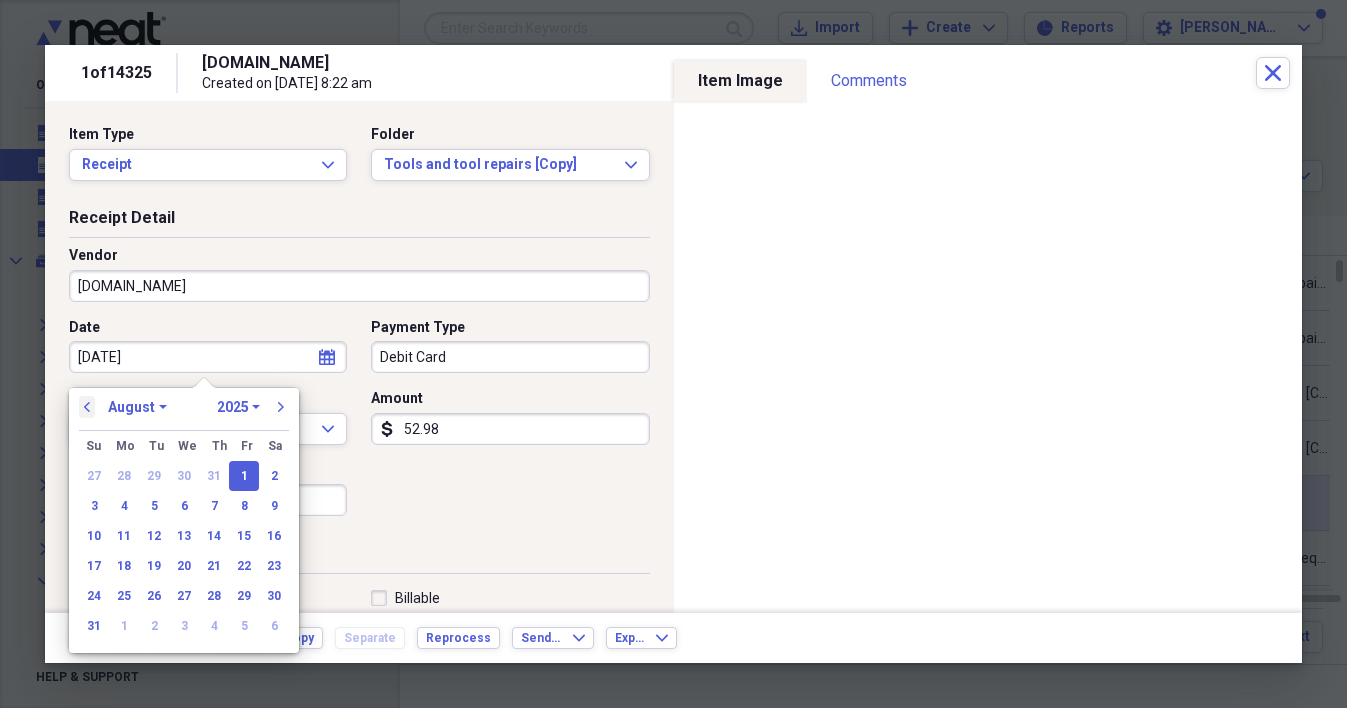 click on "previous" at bounding box center [87, 407] 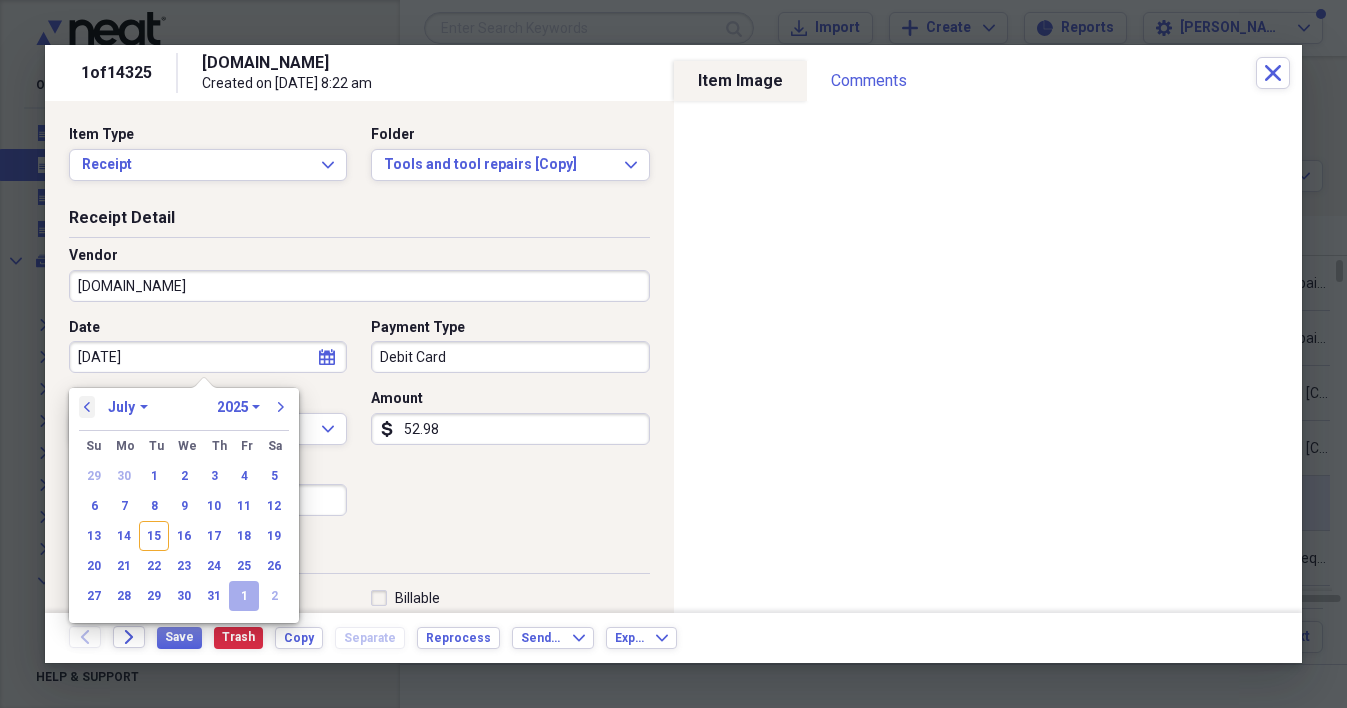 click on "previous" at bounding box center (87, 407) 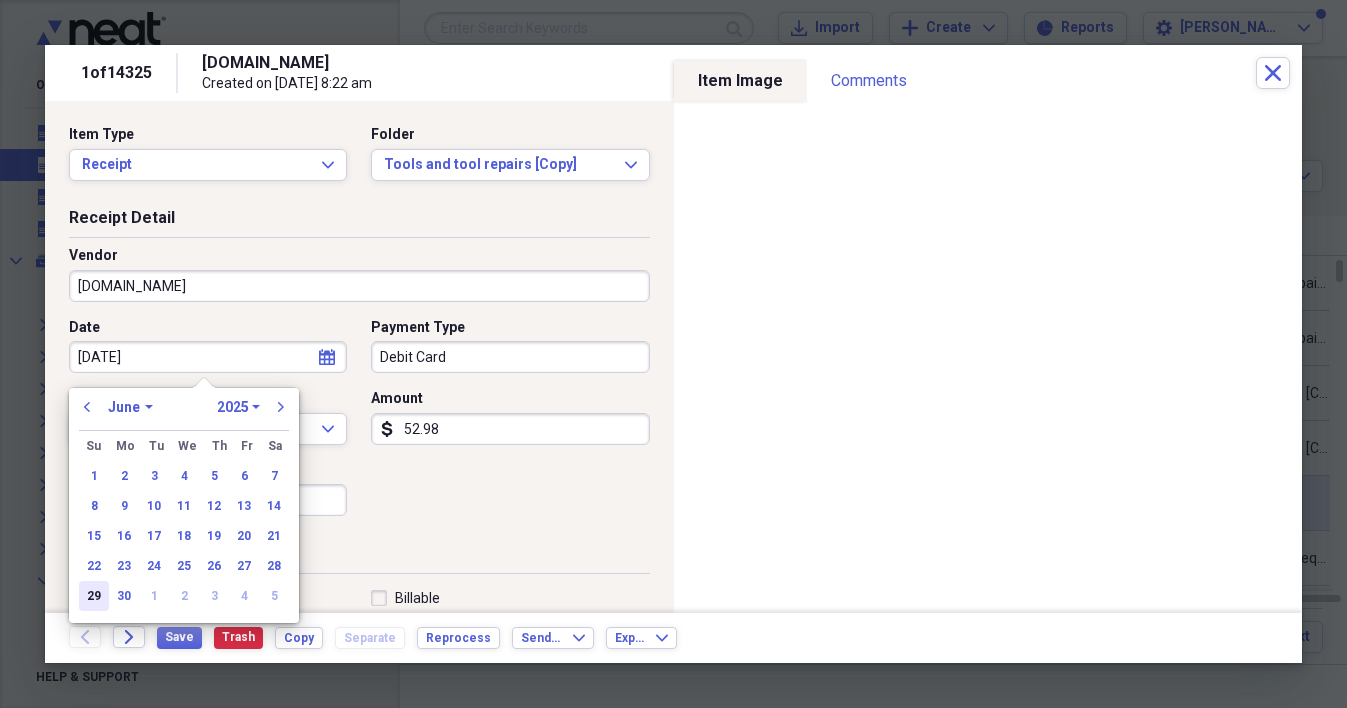 click on "29" at bounding box center (94, 596) 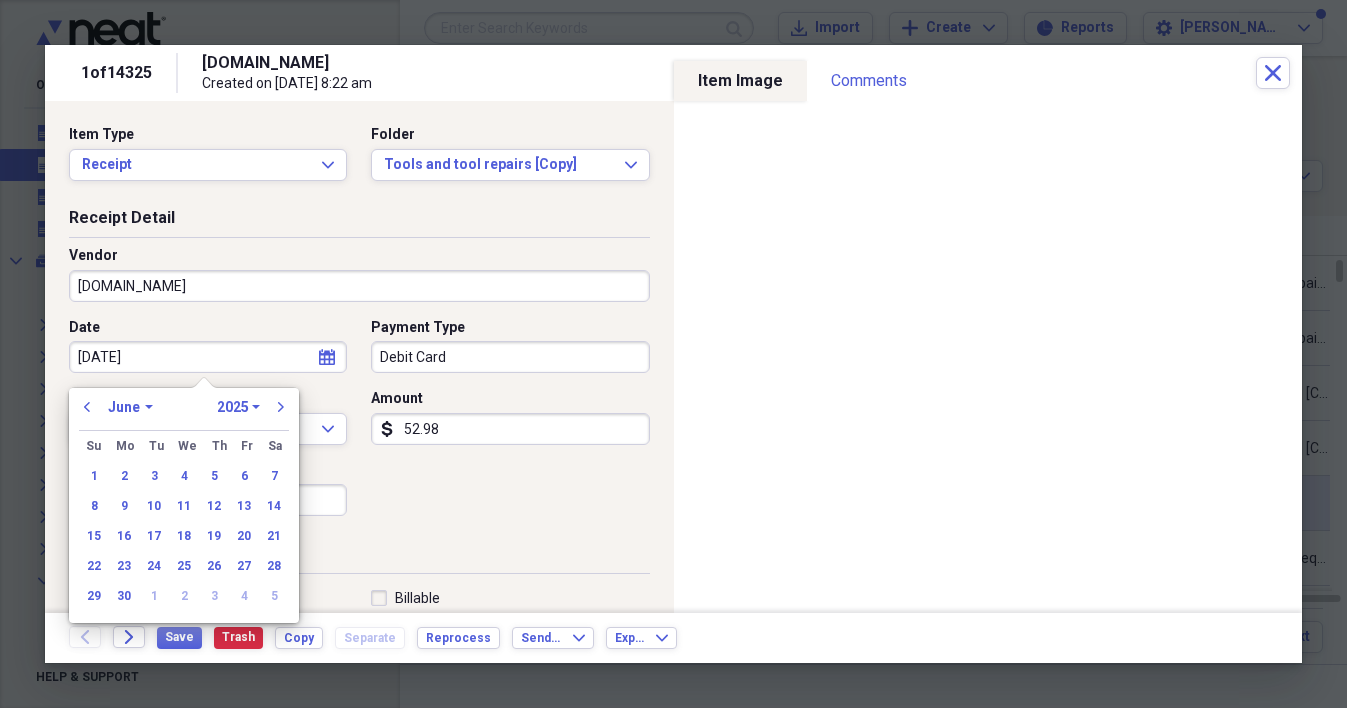 type on "[DATE]" 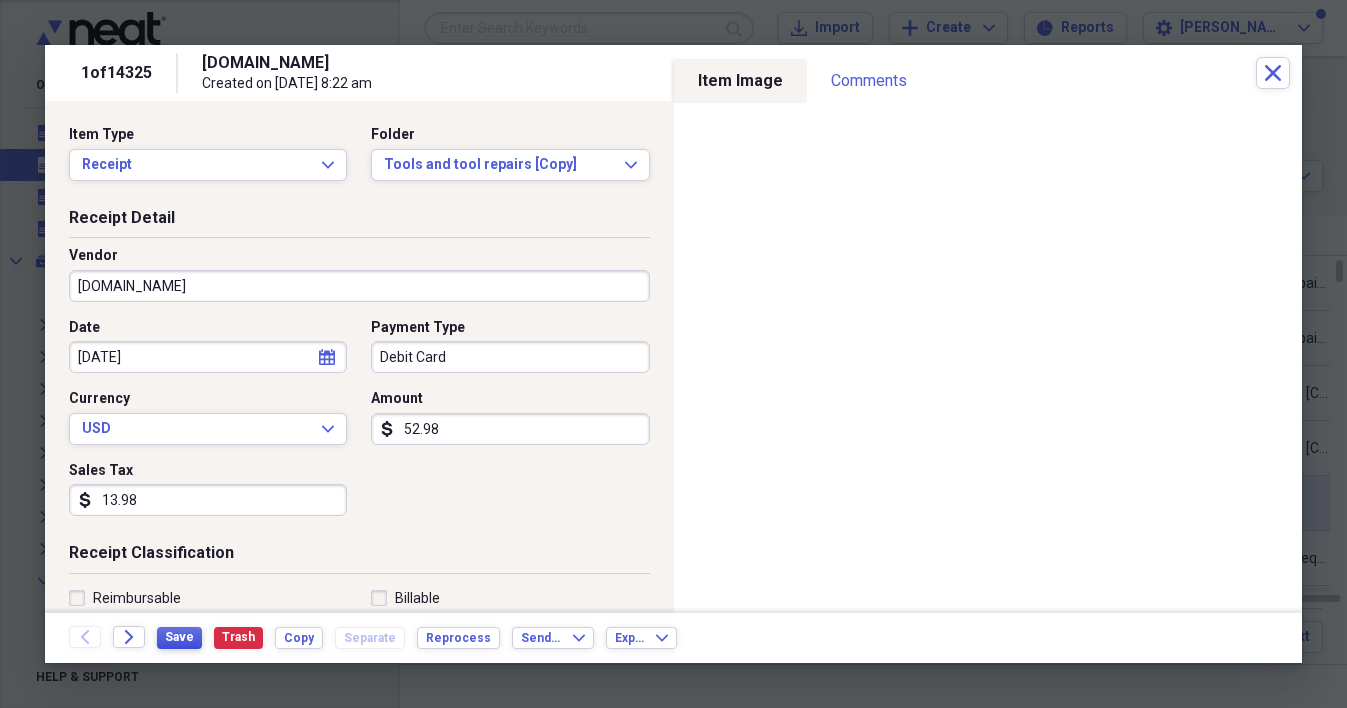 click on "Save" at bounding box center (179, 637) 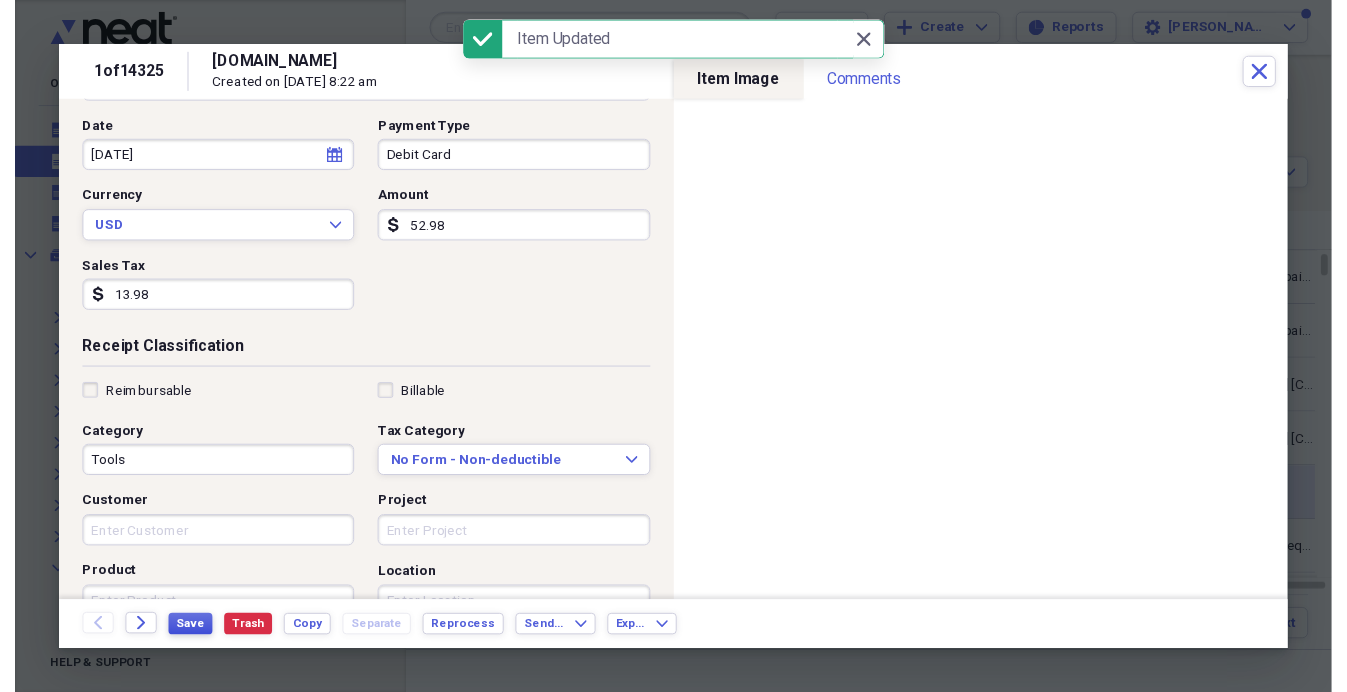 scroll, scrollTop: 53, scrollLeft: 0, axis: vertical 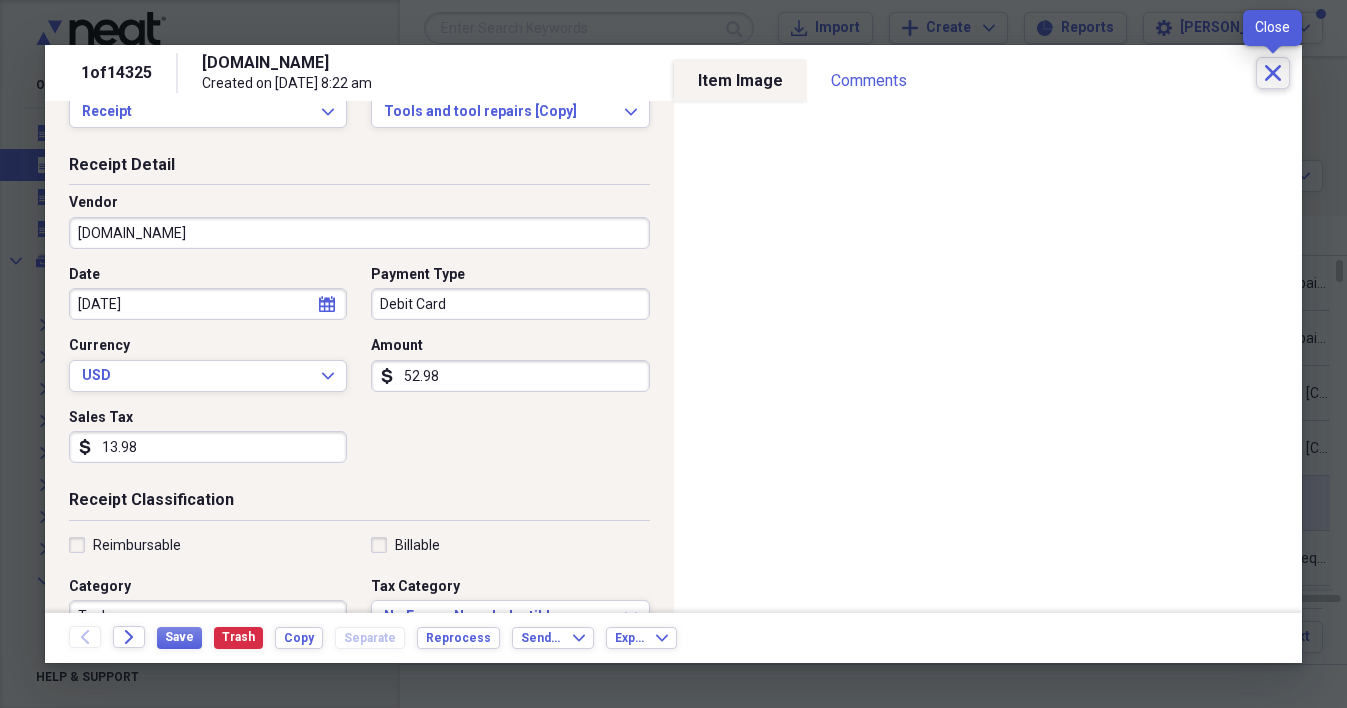 click on "Close" at bounding box center [1273, 73] 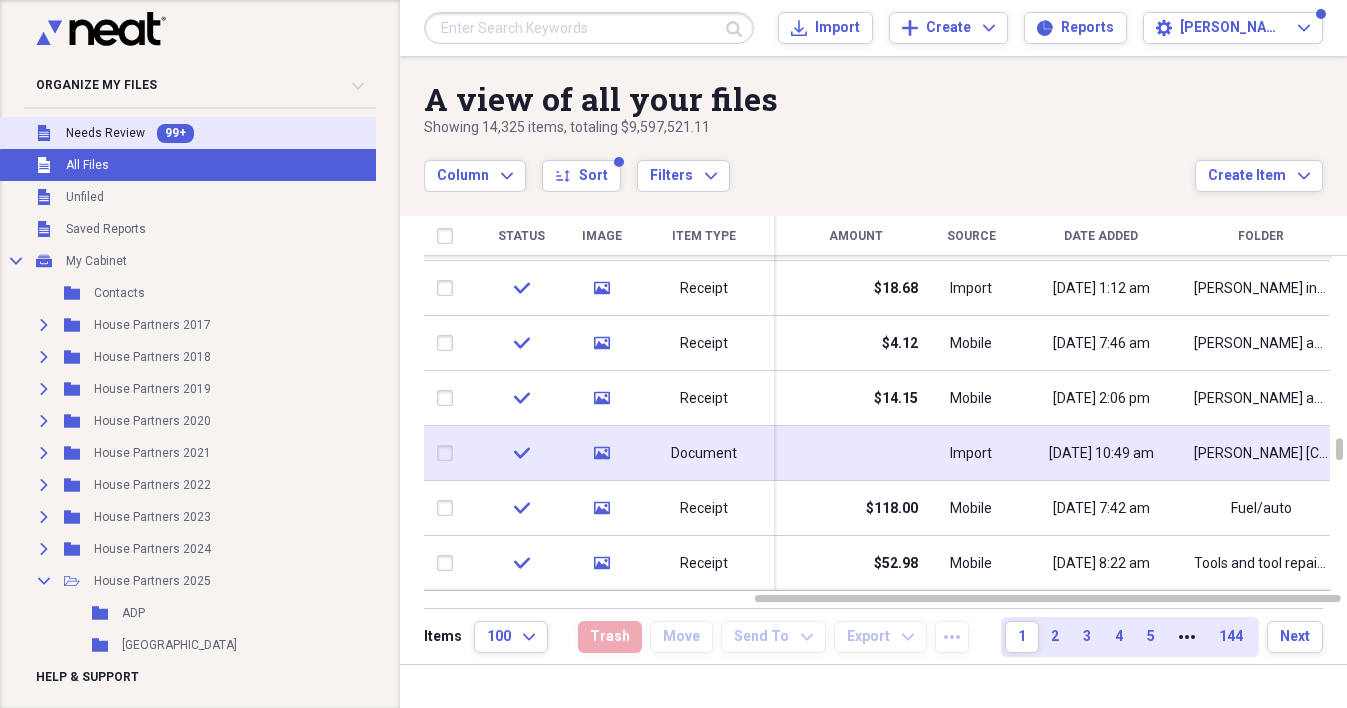 click on "Needs Review" at bounding box center [105, 133] 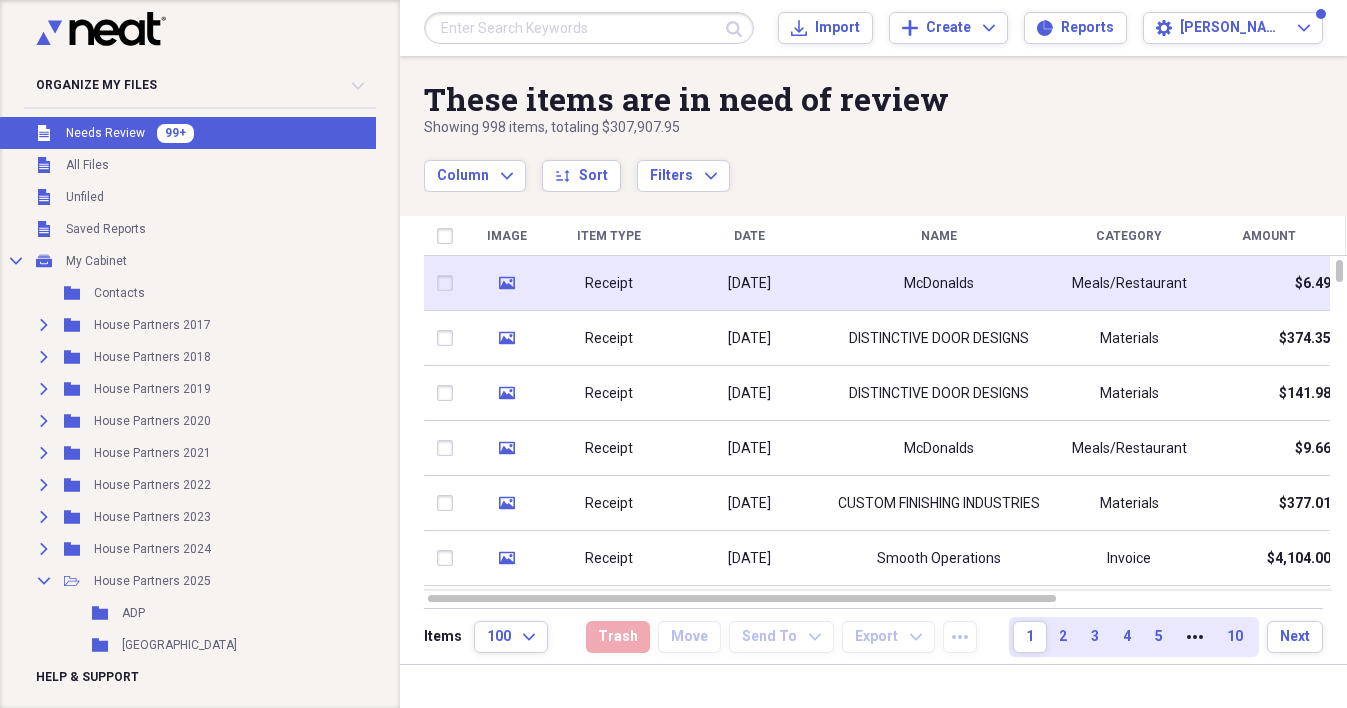 click on "McDonalds" at bounding box center (939, 283) 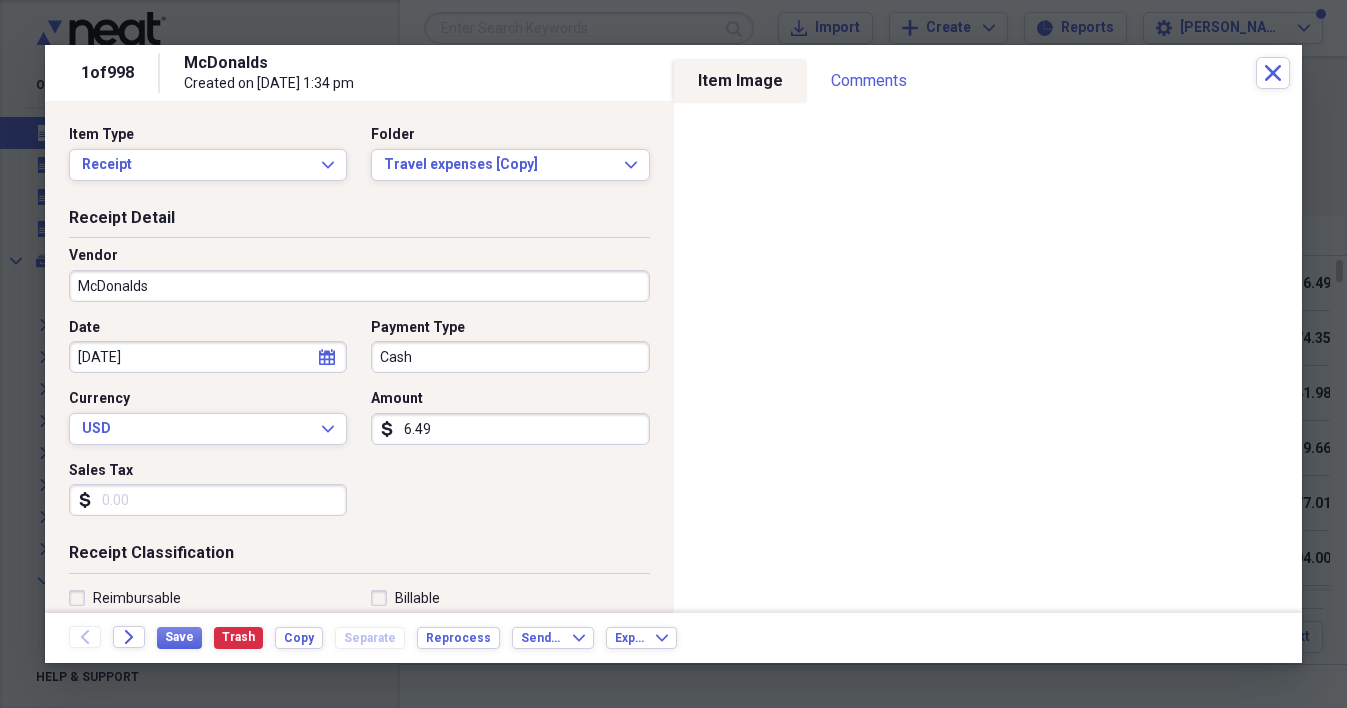 click on "Cash" at bounding box center [510, 357] 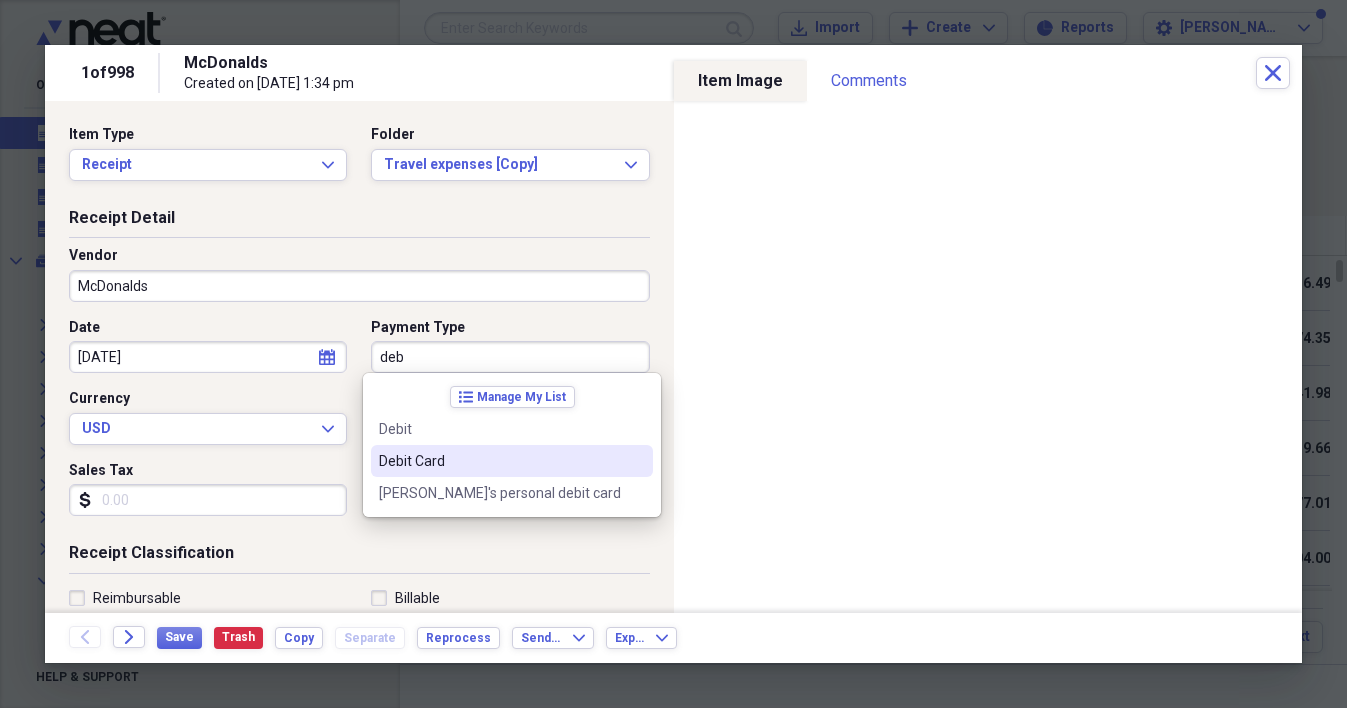 click on "Debit Card" at bounding box center [500, 461] 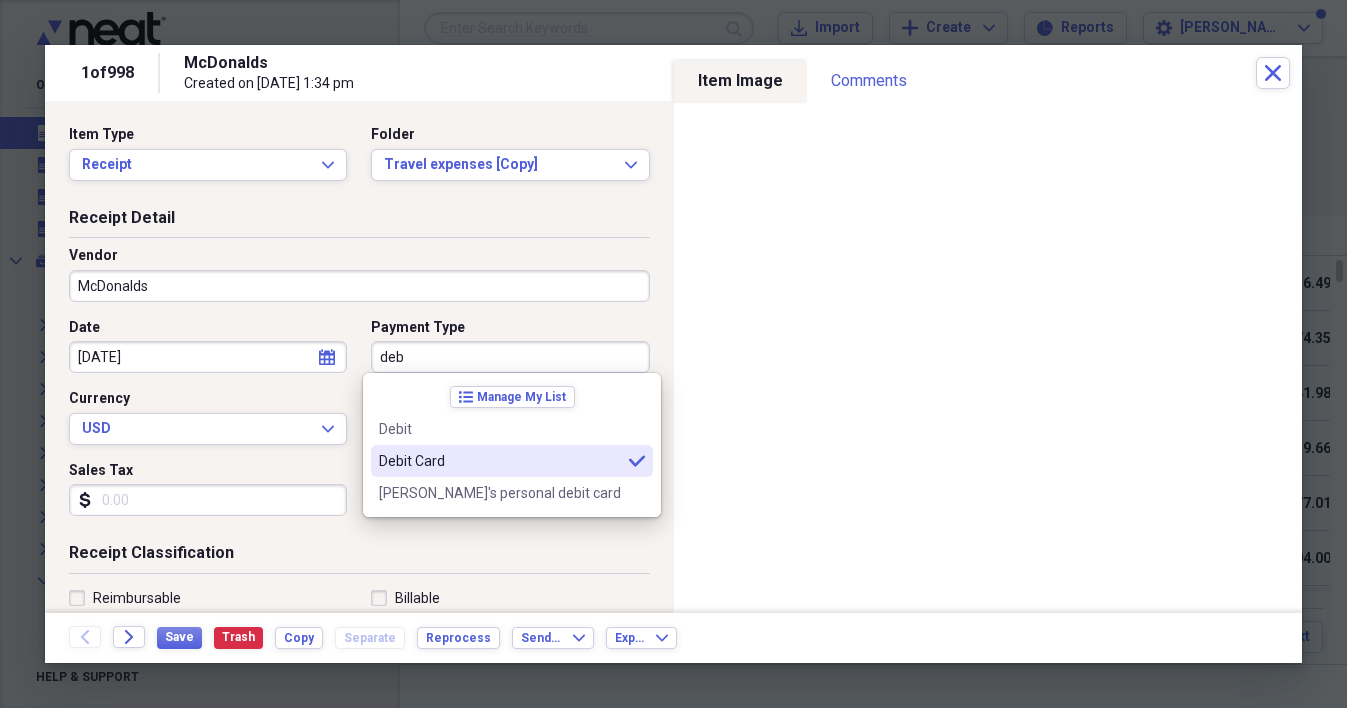type on "Debit Card" 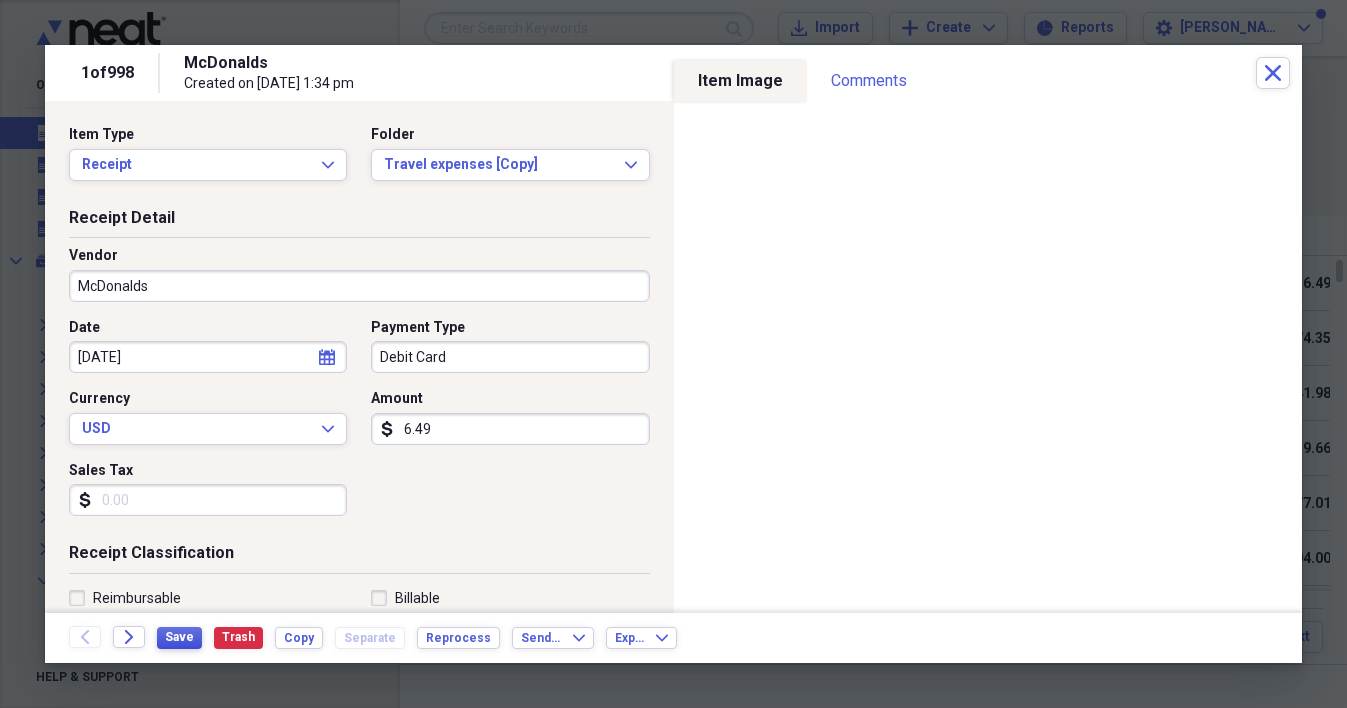 click on "Save" at bounding box center (179, 637) 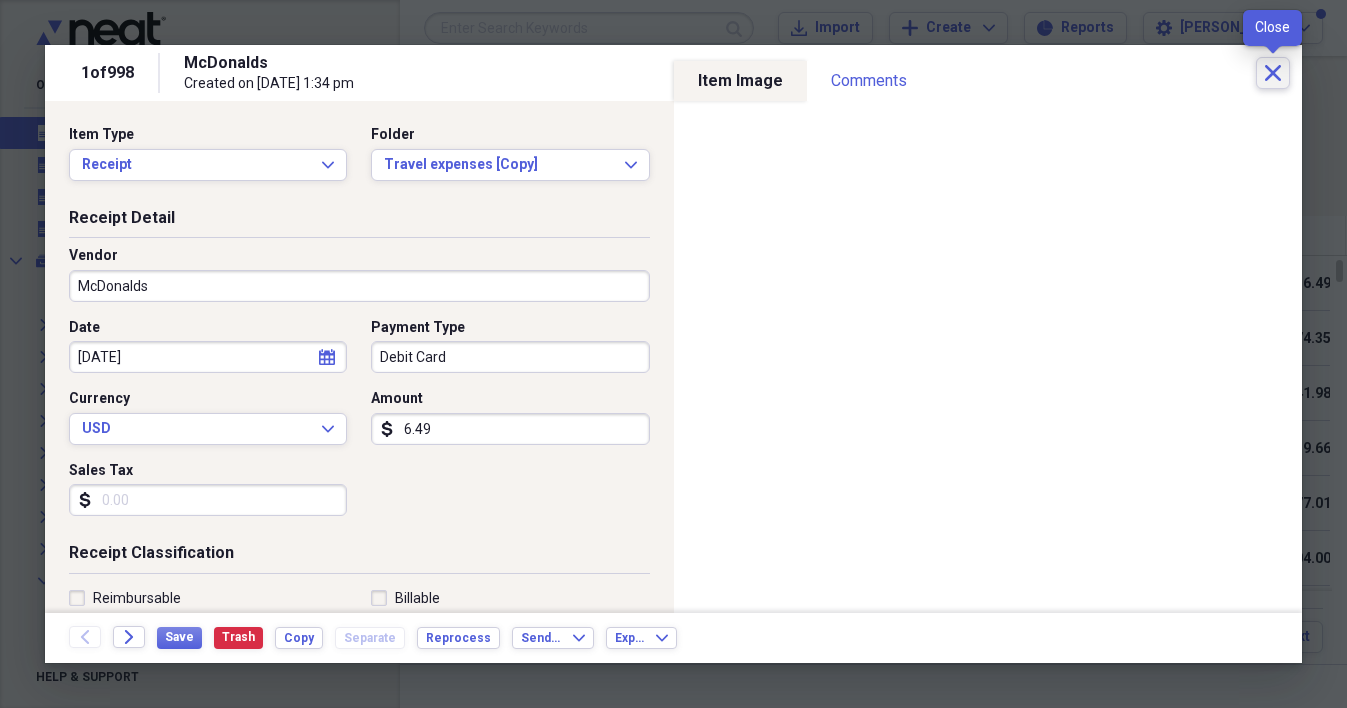 click on "Close" 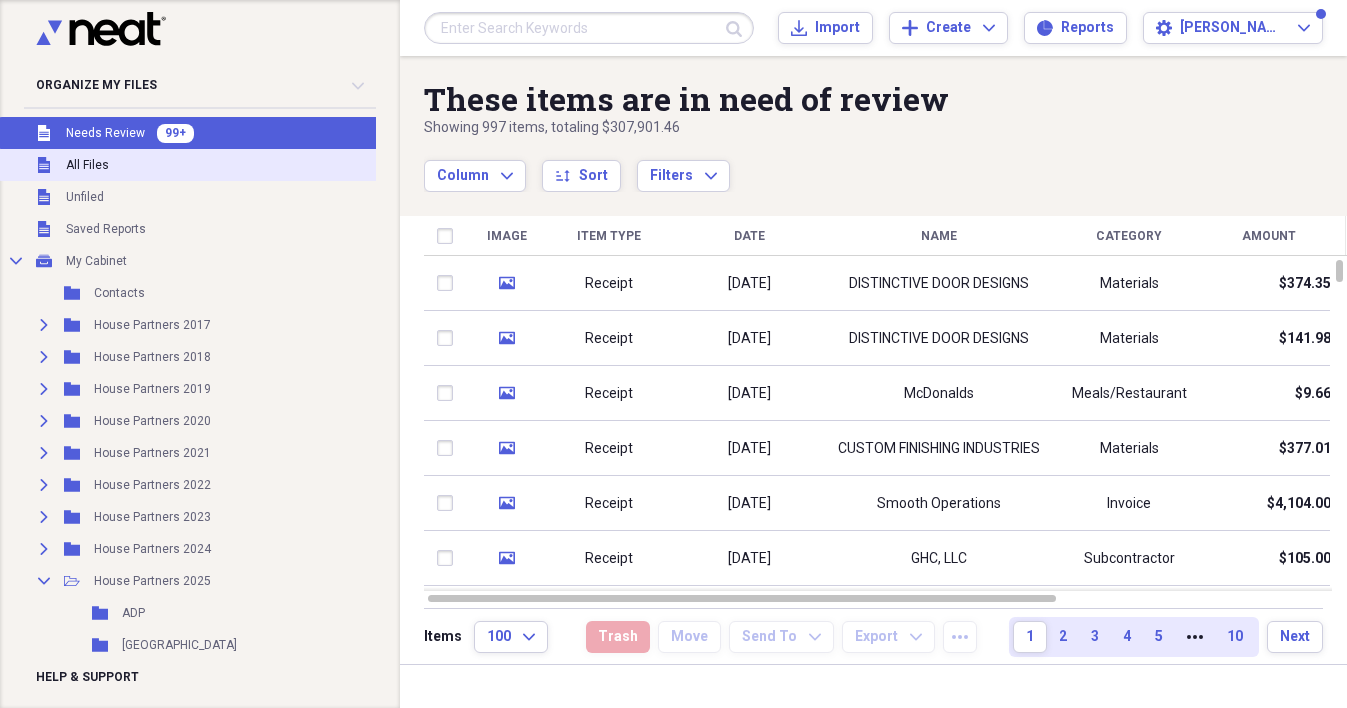 click on "All Files" at bounding box center (87, 165) 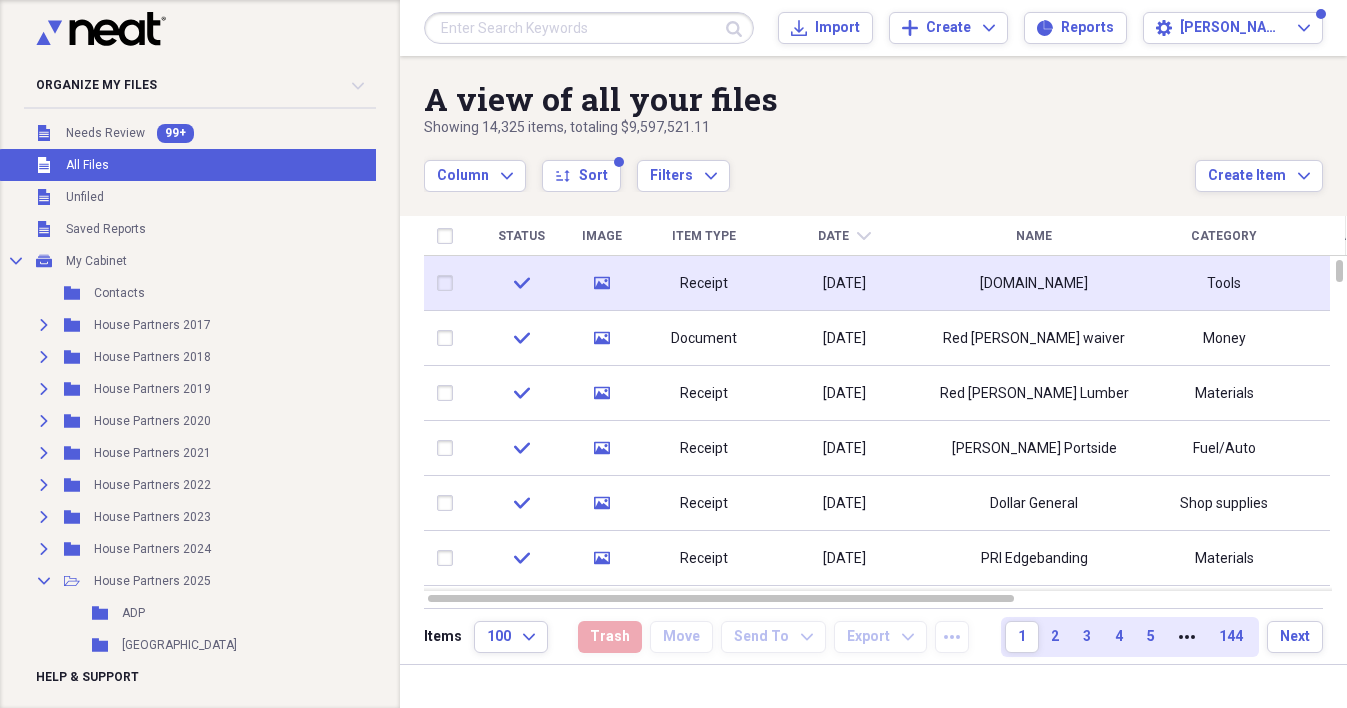 click on "[DOMAIN_NAME]" at bounding box center [1034, 284] 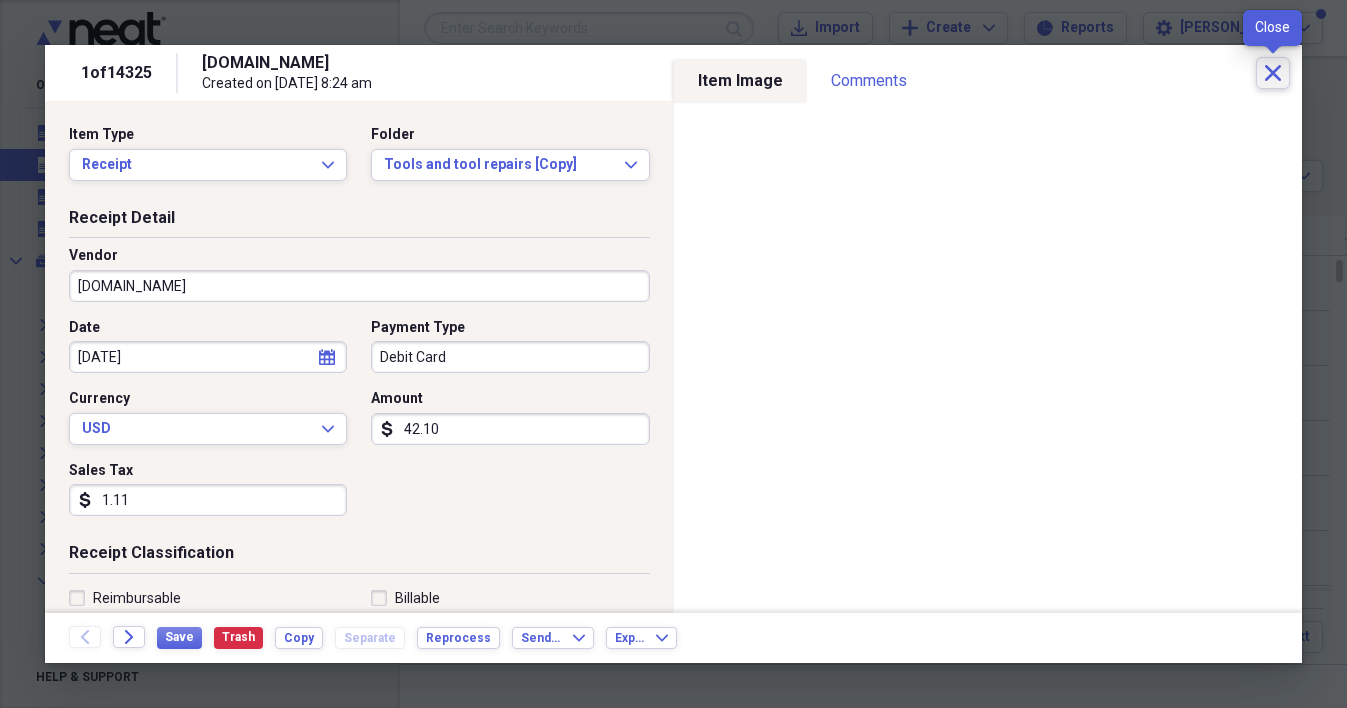 click on "Close" 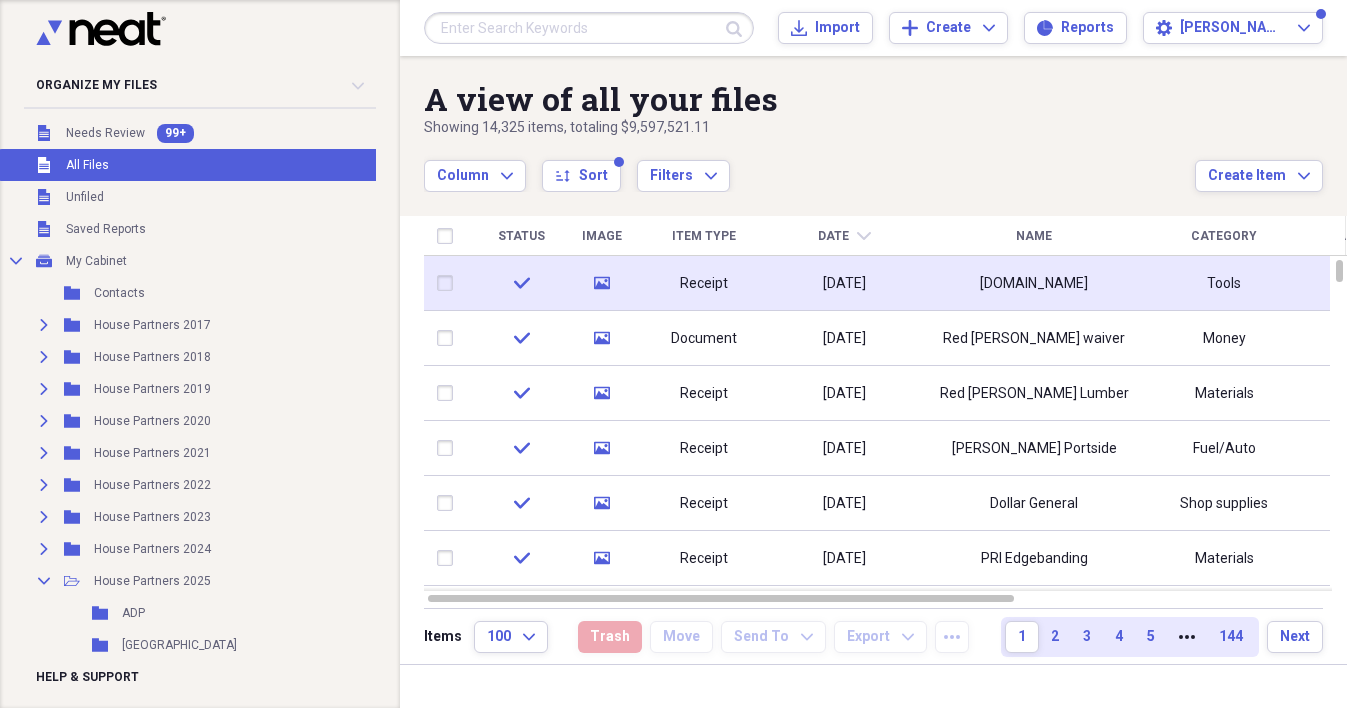 click on "[DATE]" at bounding box center [844, 284] 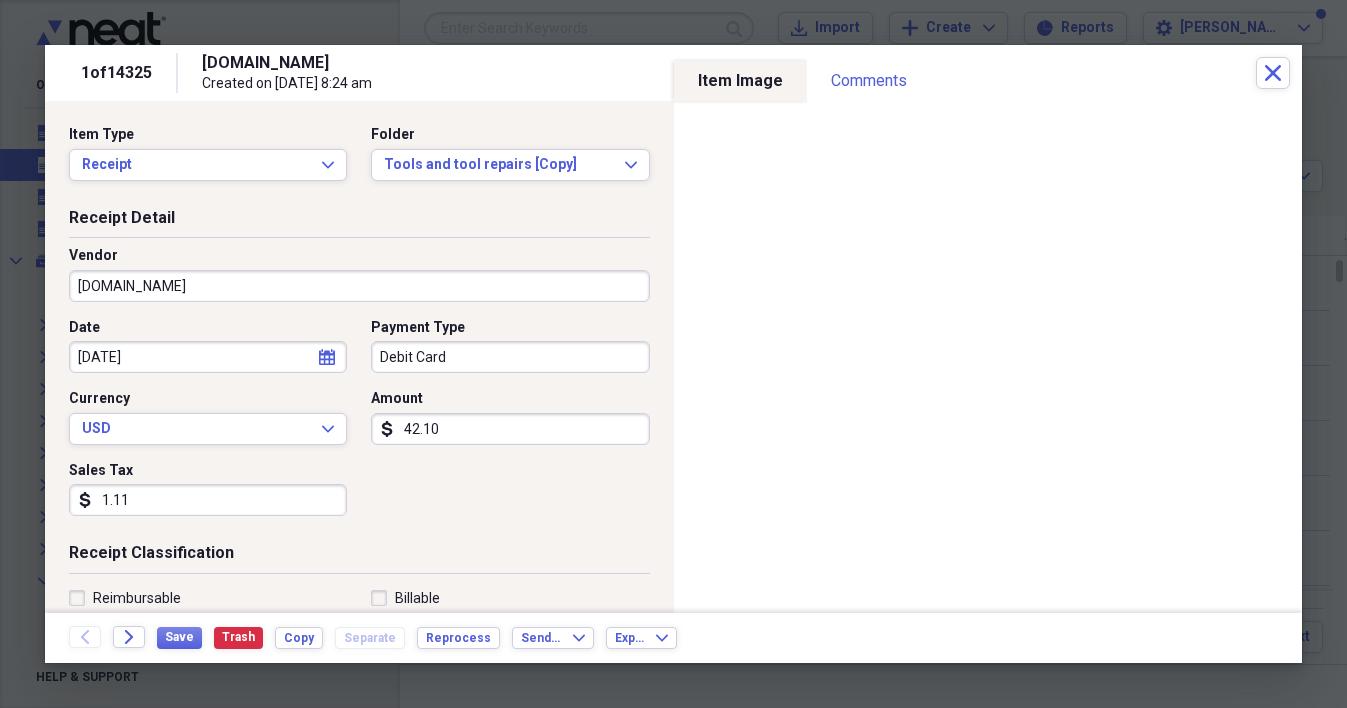 click 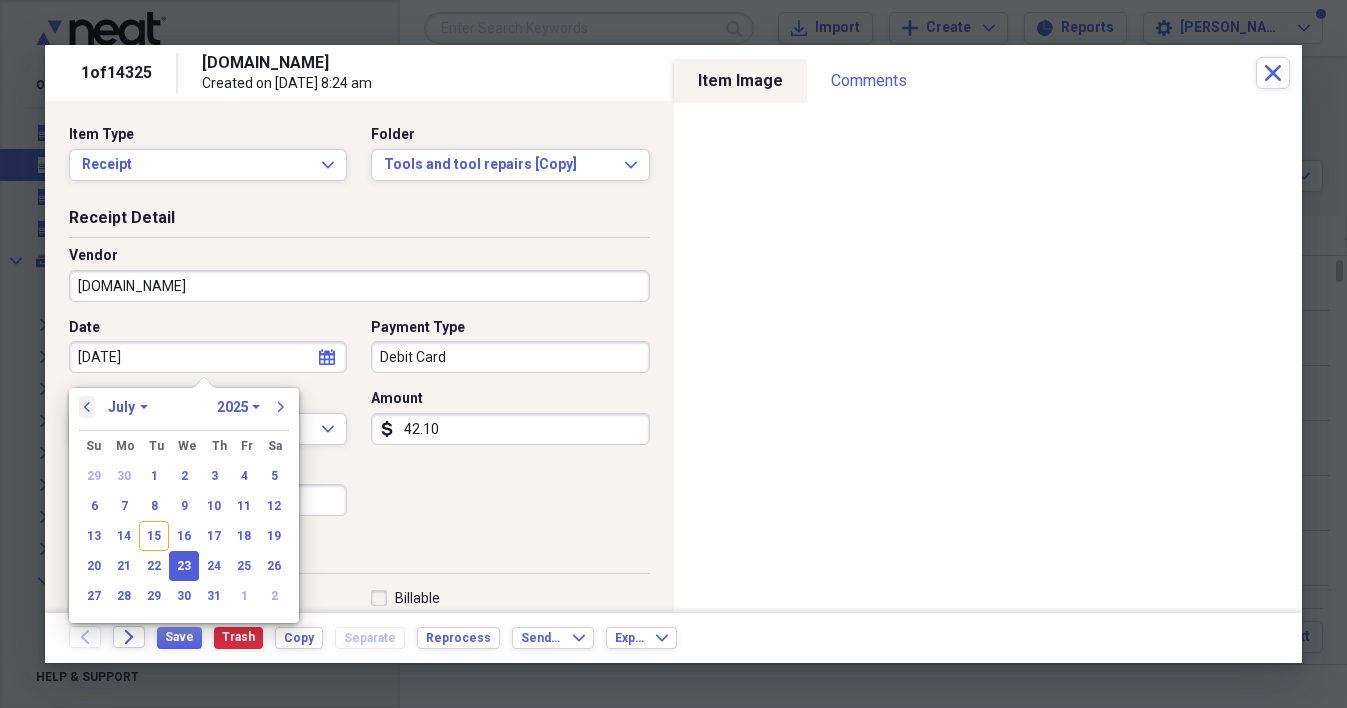 click on "previous" at bounding box center (87, 407) 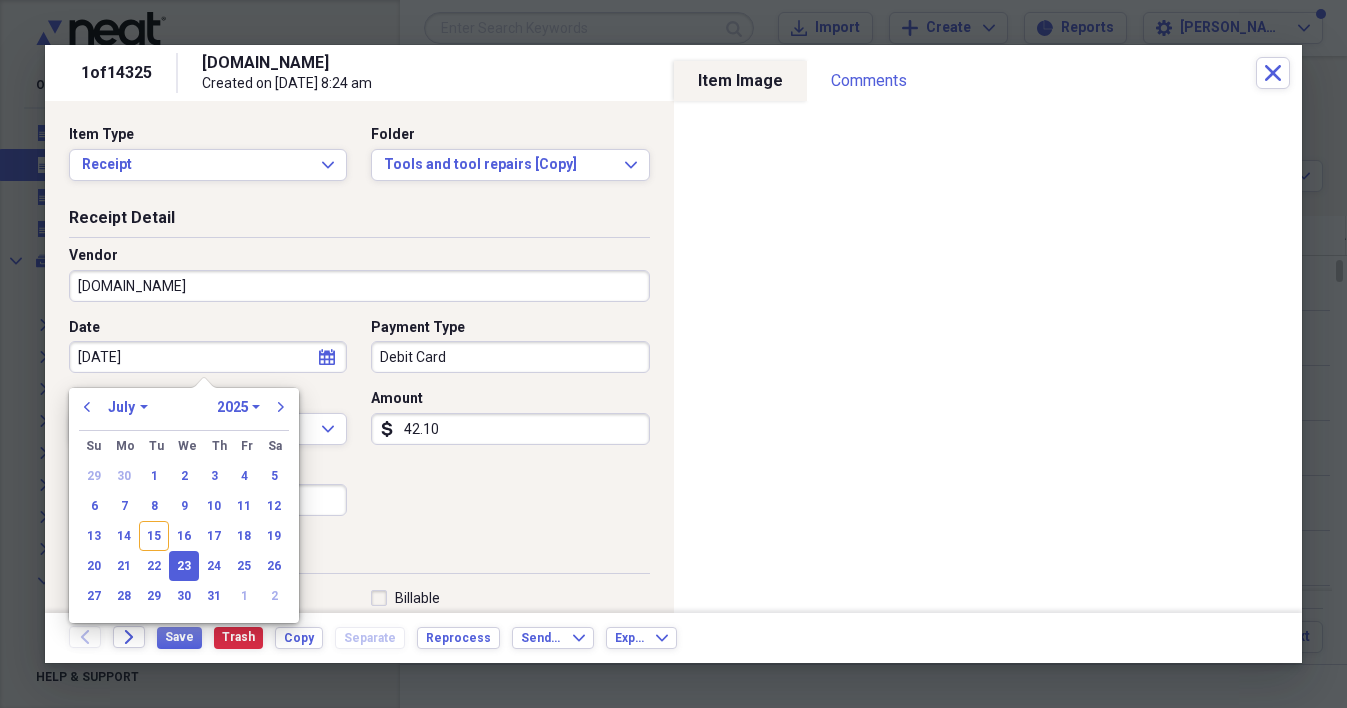 select on "5" 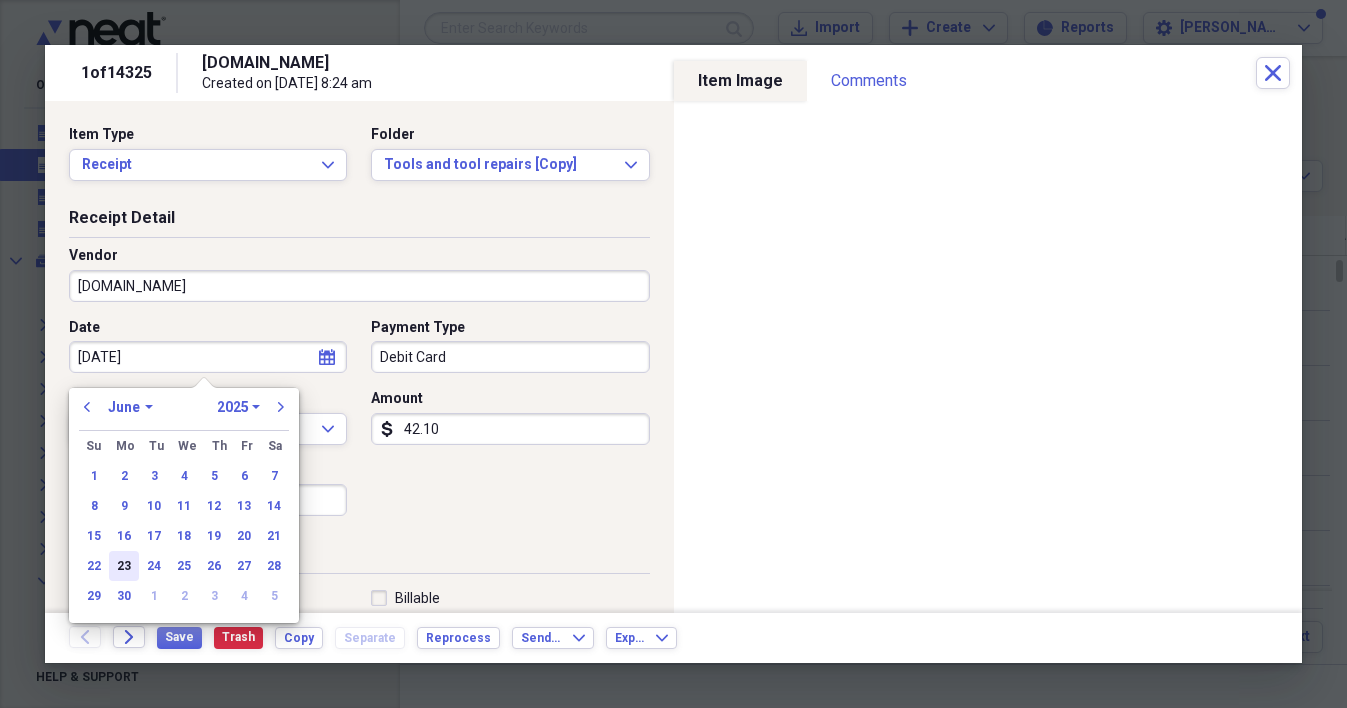 click on "23" at bounding box center [124, 566] 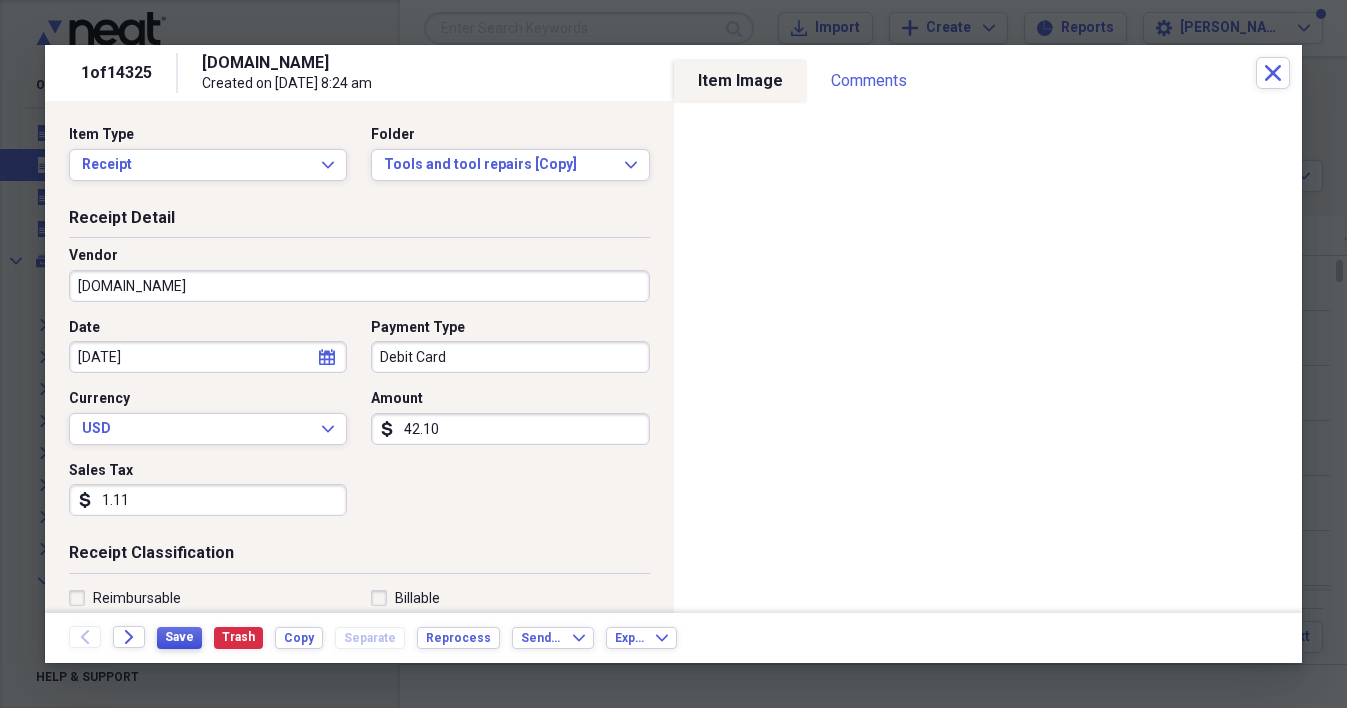 click on "Save" at bounding box center [179, 637] 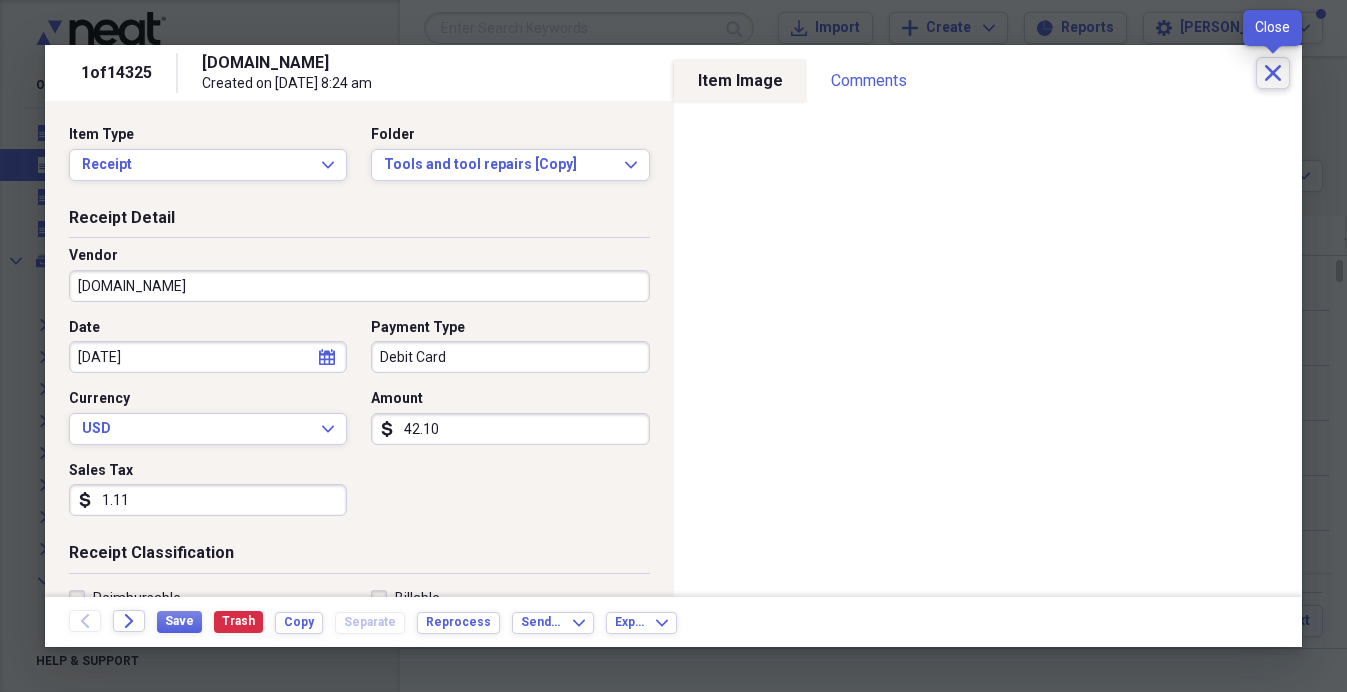 click on "Close" 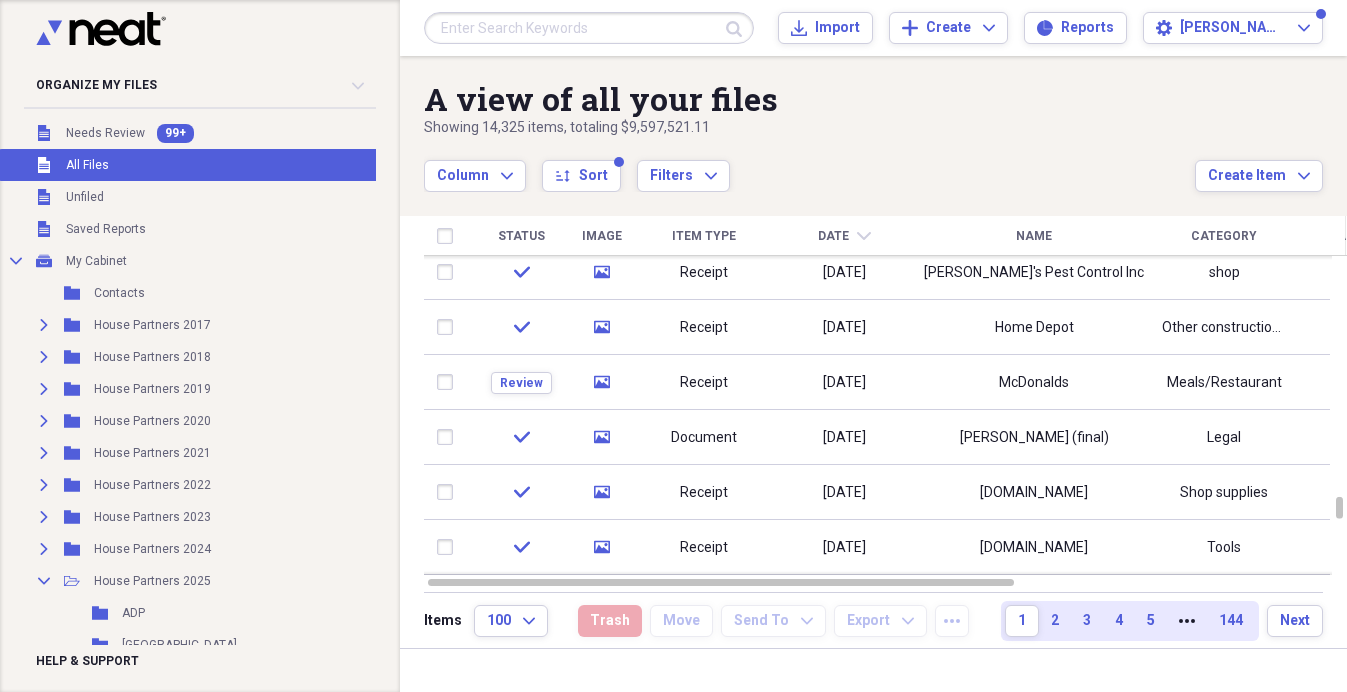 click at bounding box center (589, 28) 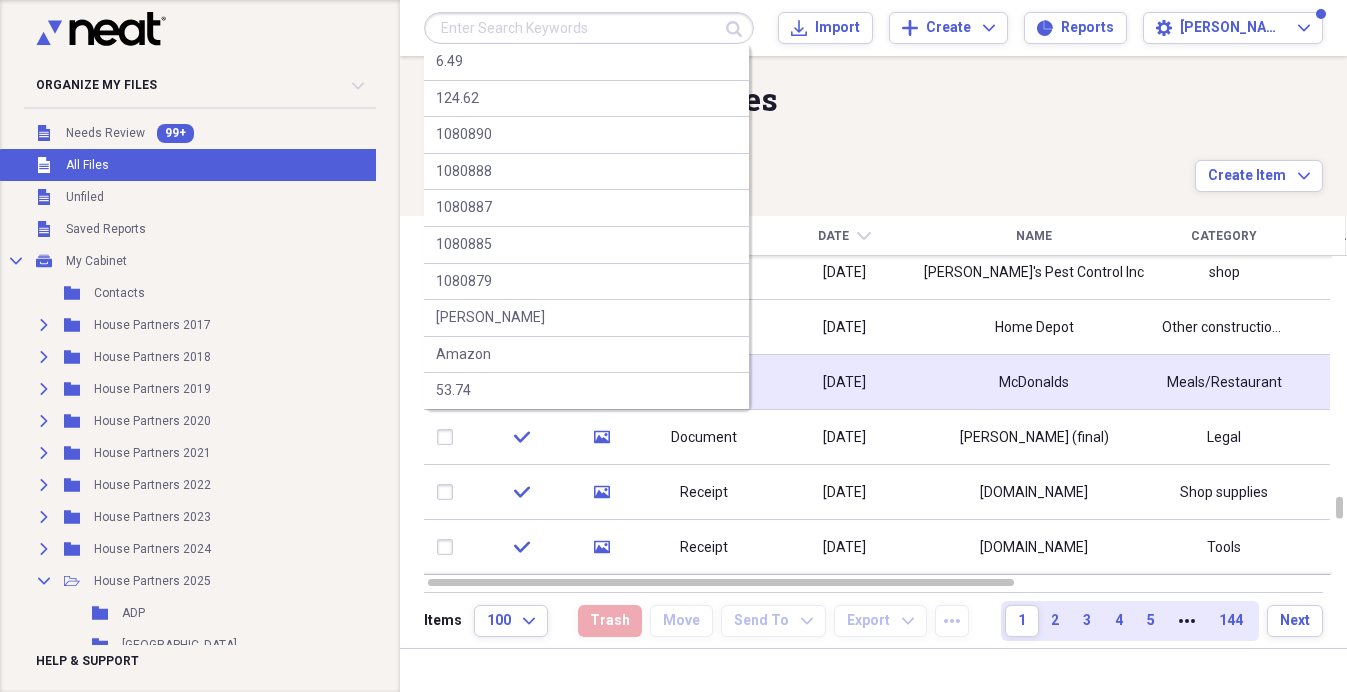 click on "[DATE]" at bounding box center (844, 383) 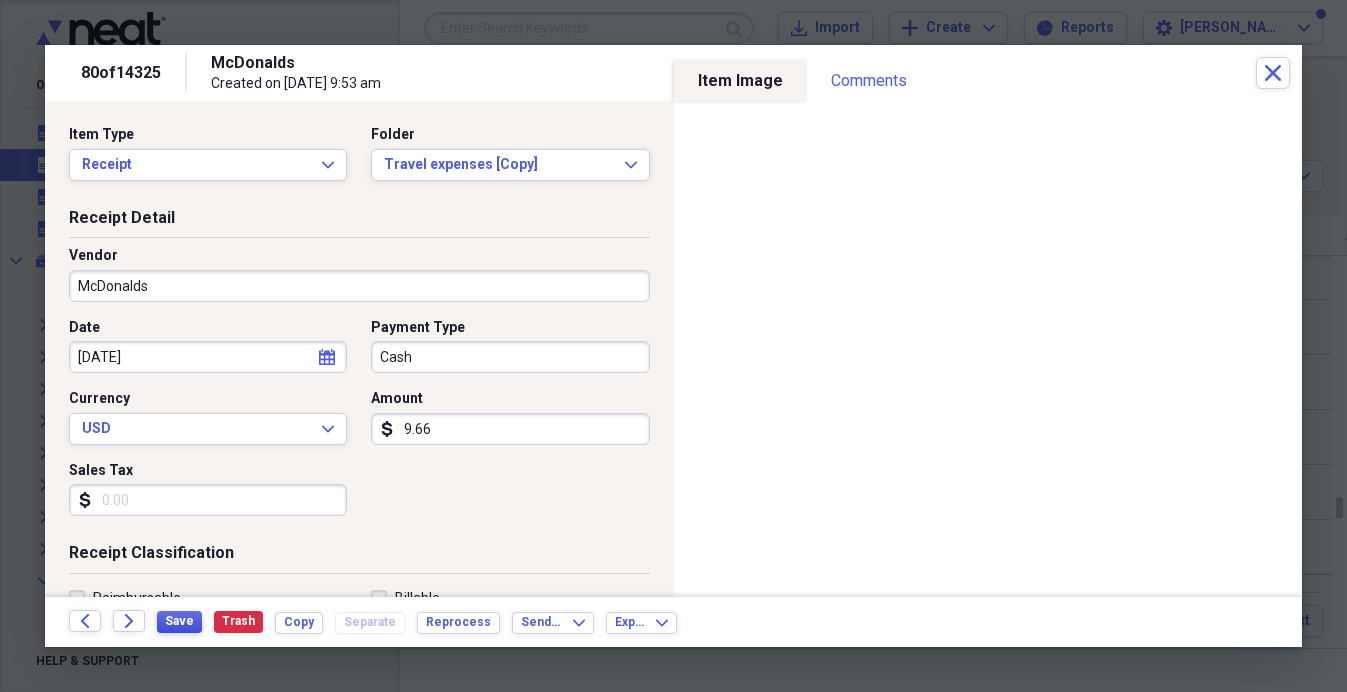 click on "Save" at bounding box center [179, 621] 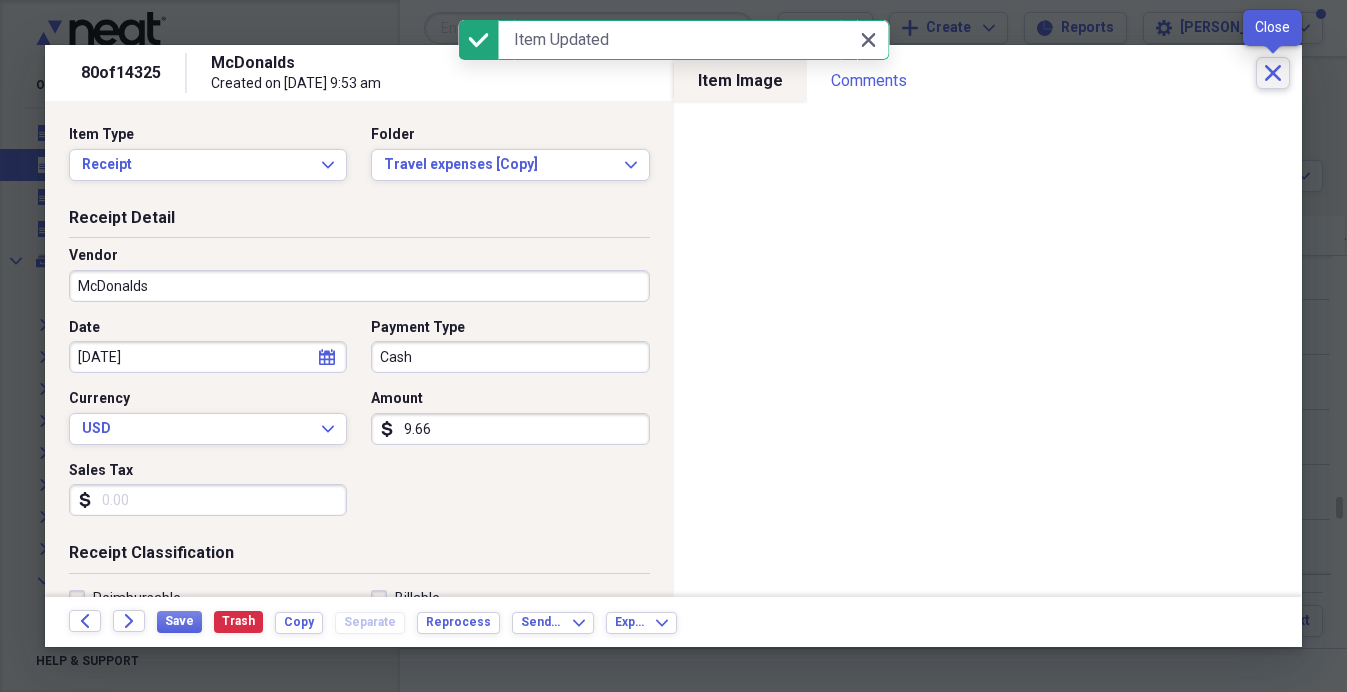 click 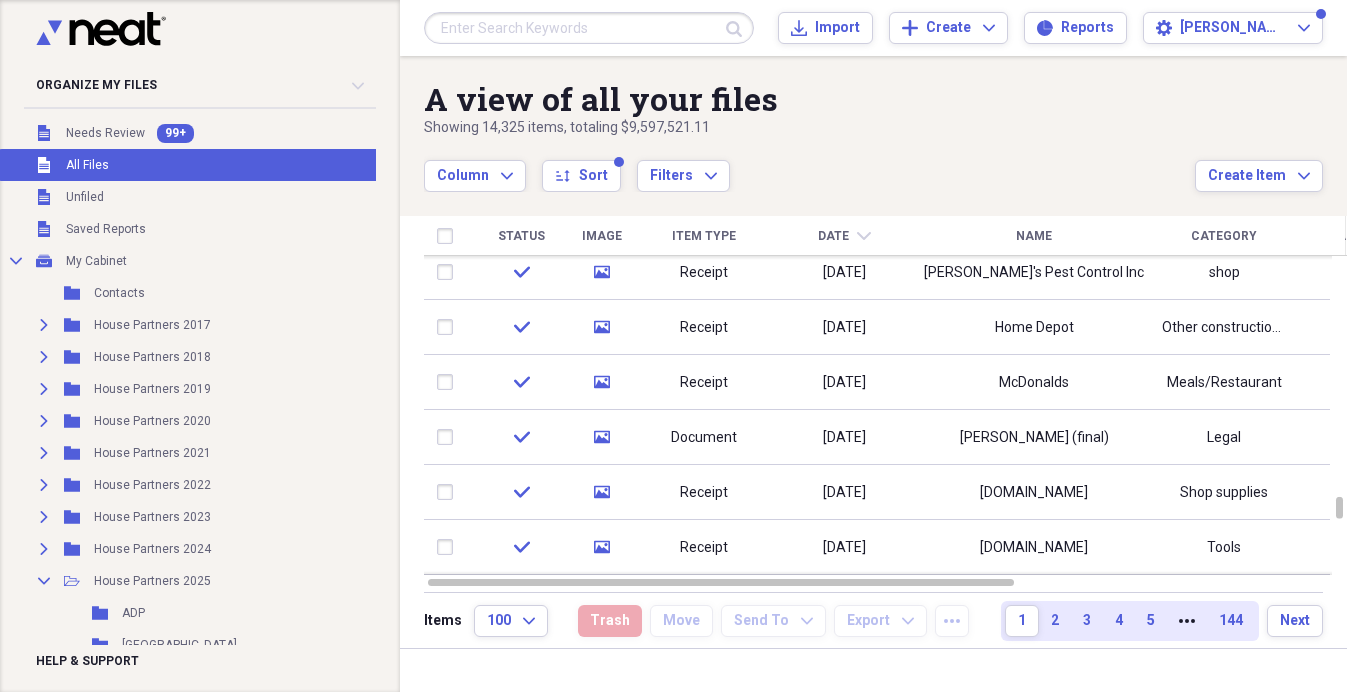 drag, startPoint x: 633, startPoint y: 34, endPoint x: 627, endPoint y: 16, distance: 18.973665 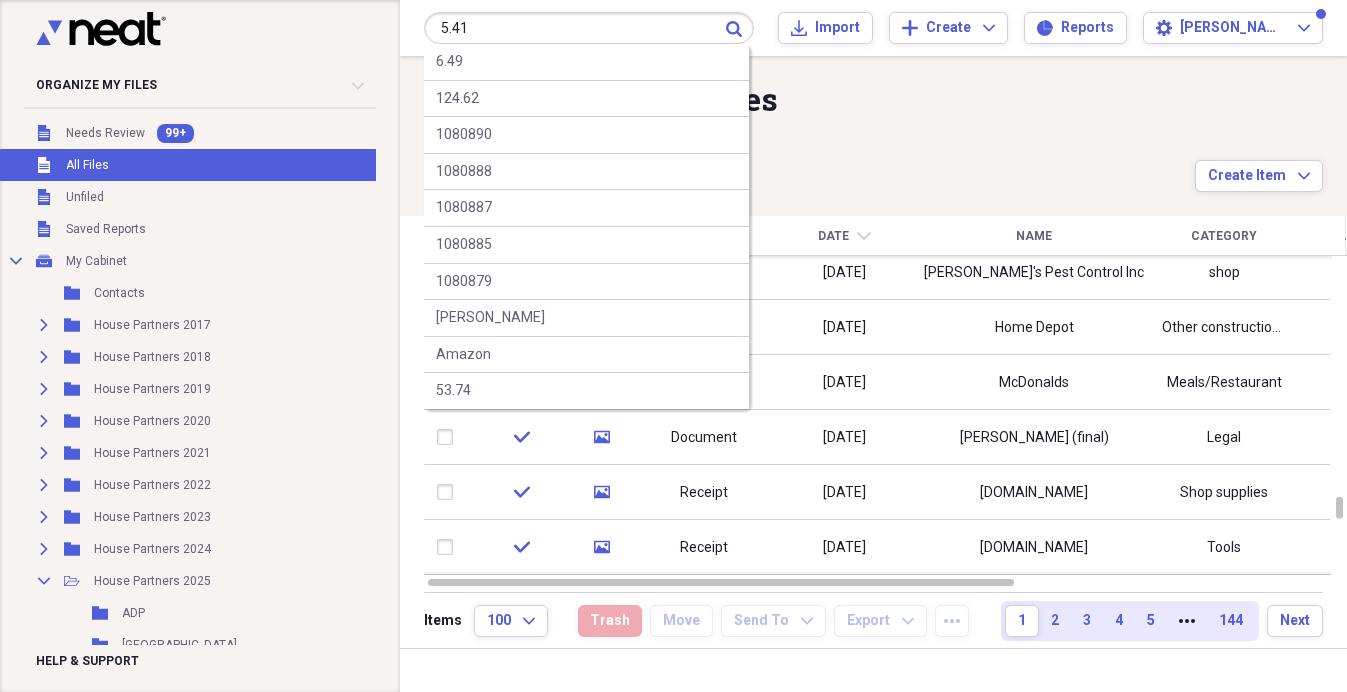 type on "5.41" 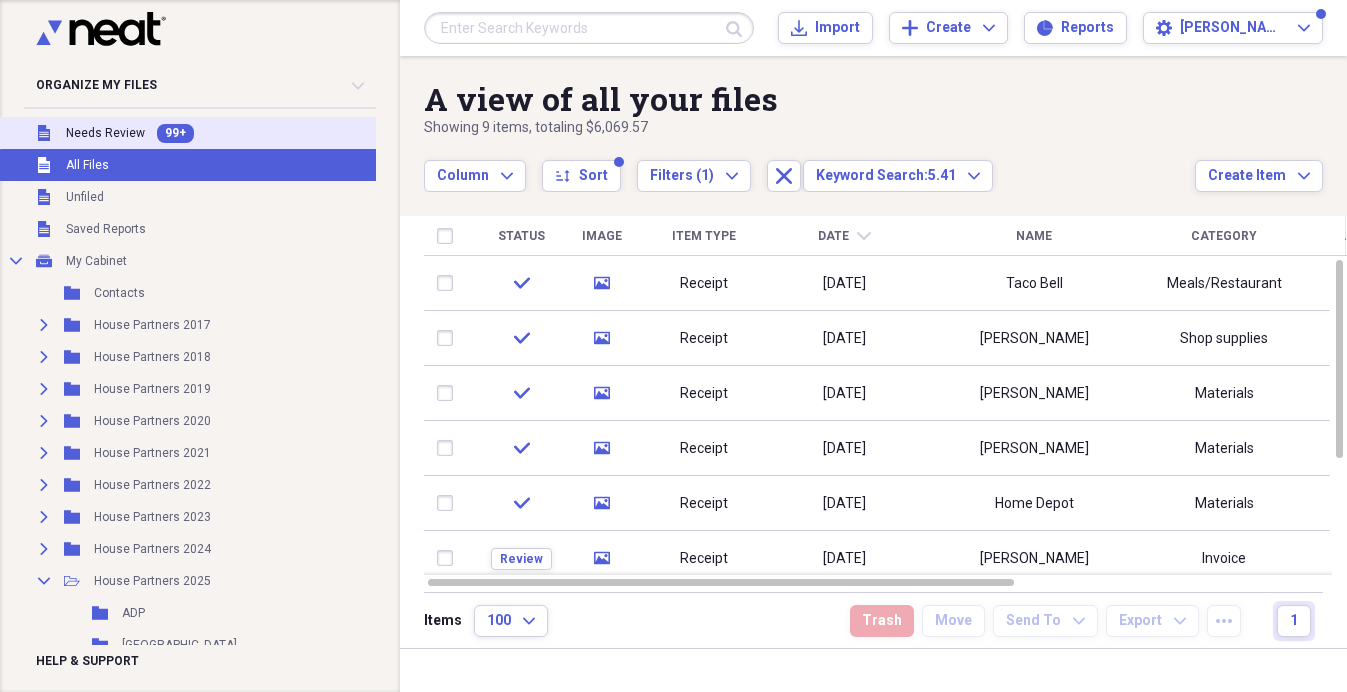 click on "Needs Review" at bounding box center [105, 133] 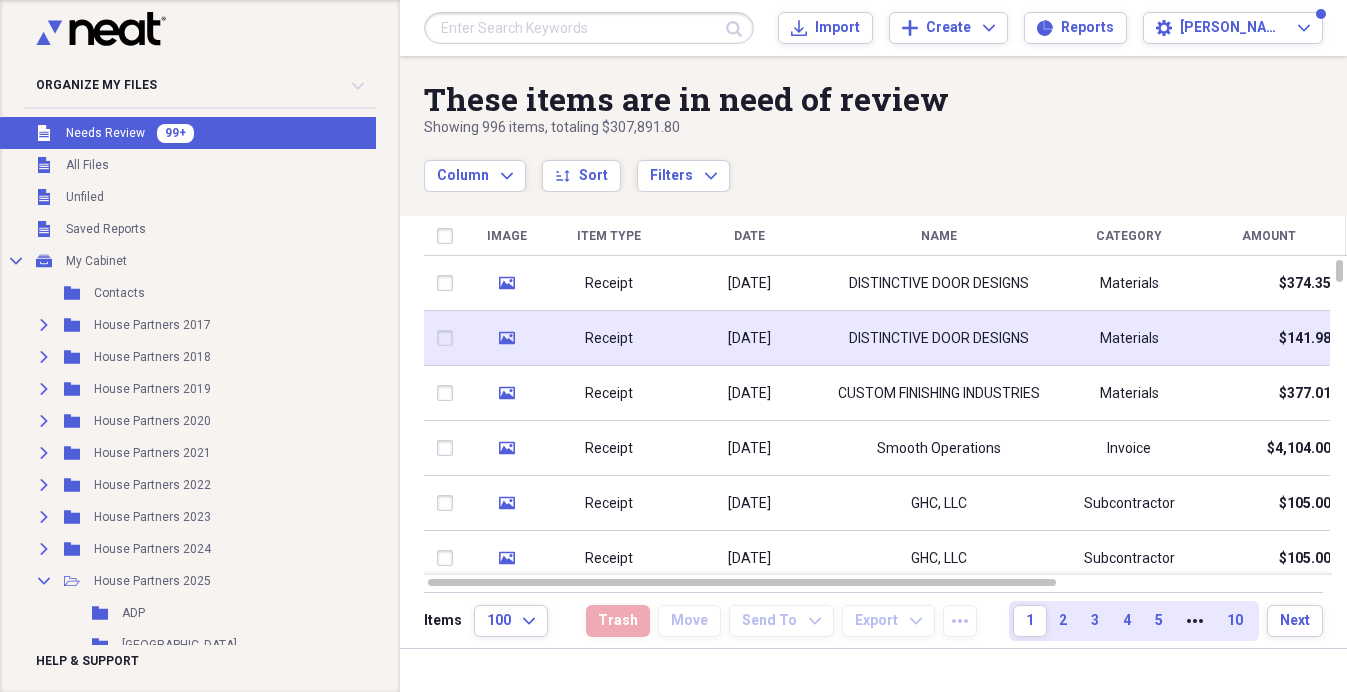 click on "[DATE]" at bounding box center (749, 339) 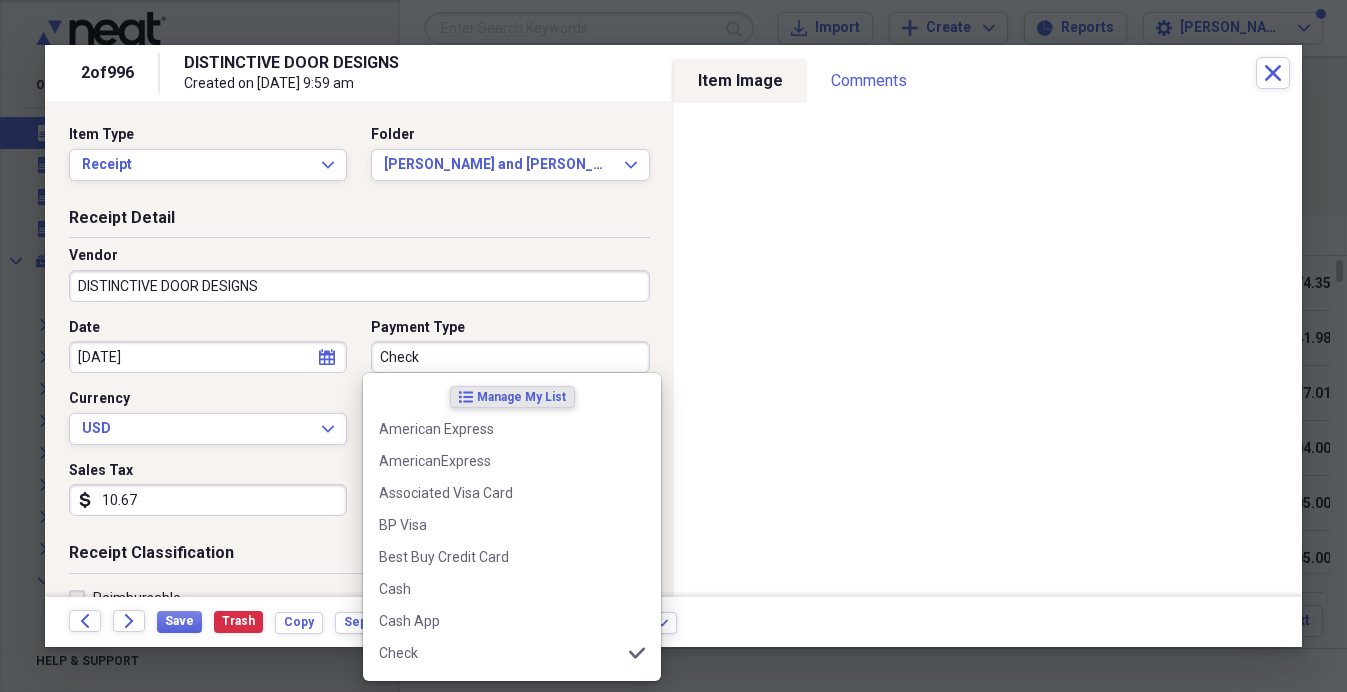 drag, startPoint x: 388, startPoint y: 368, endPoint x: 456, endPoint y: 360, distance: 68.46897 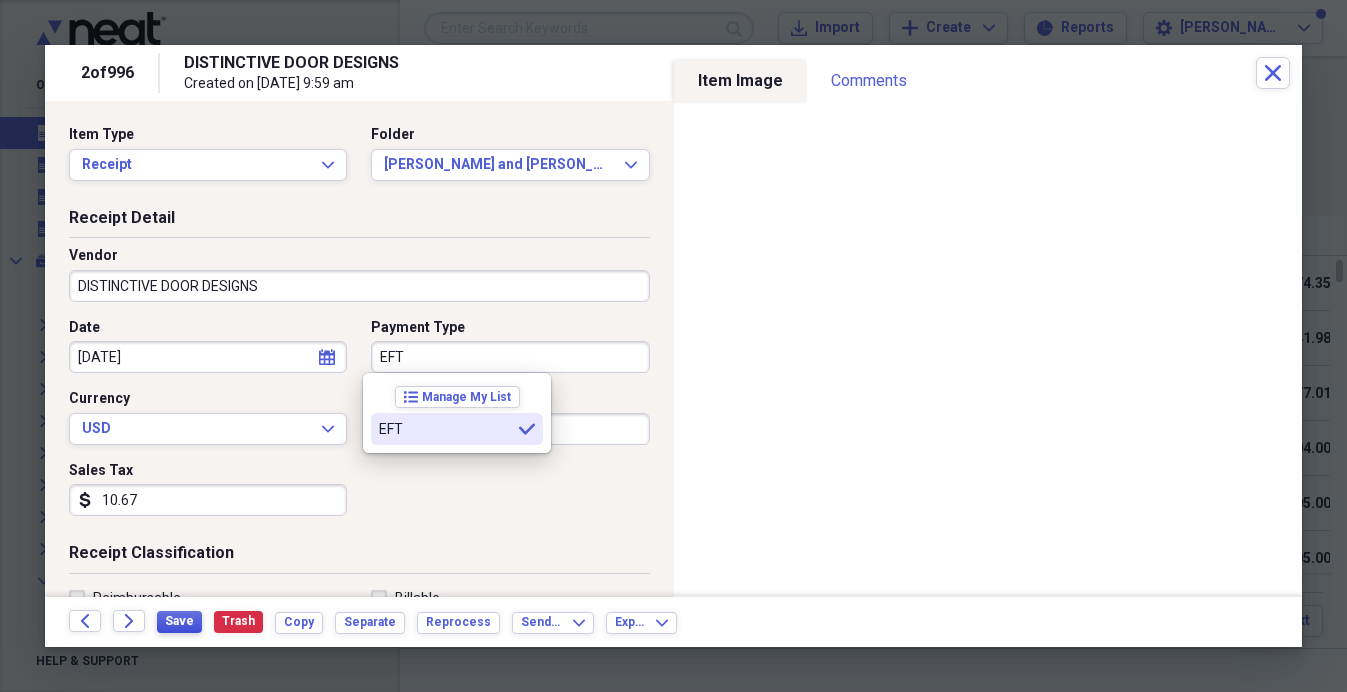type on "EFT" 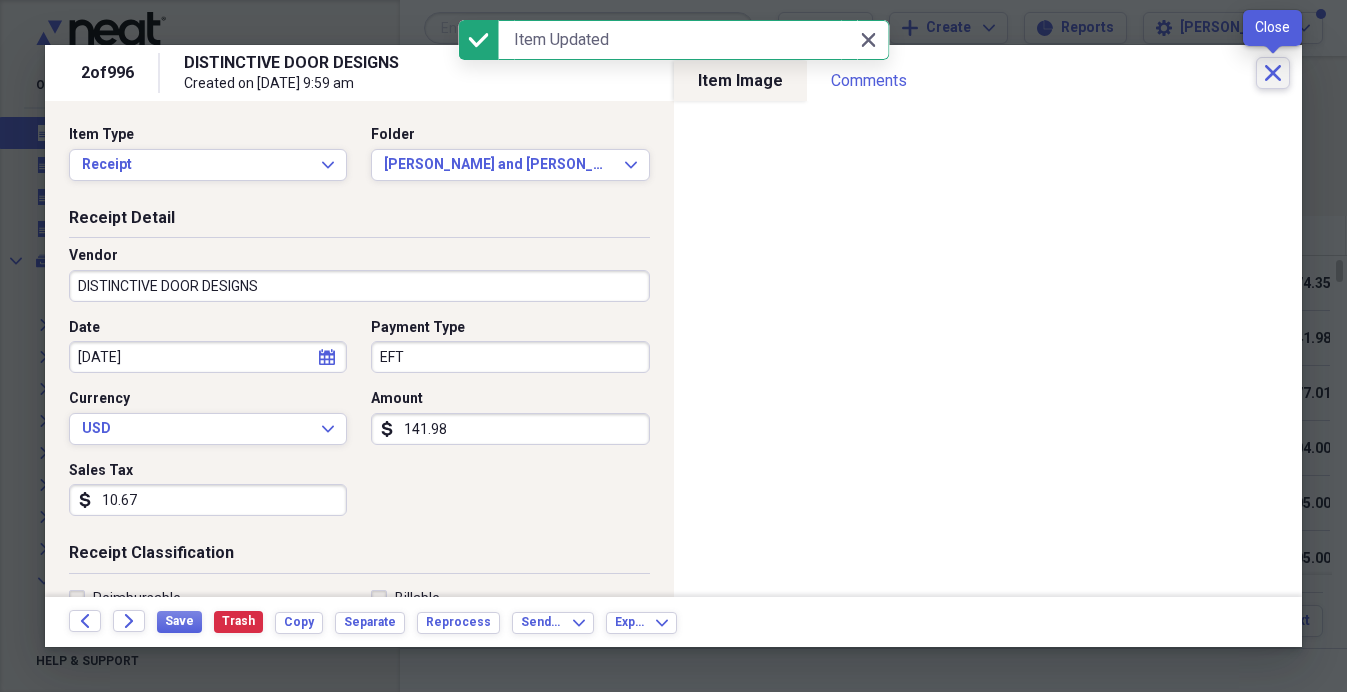 click 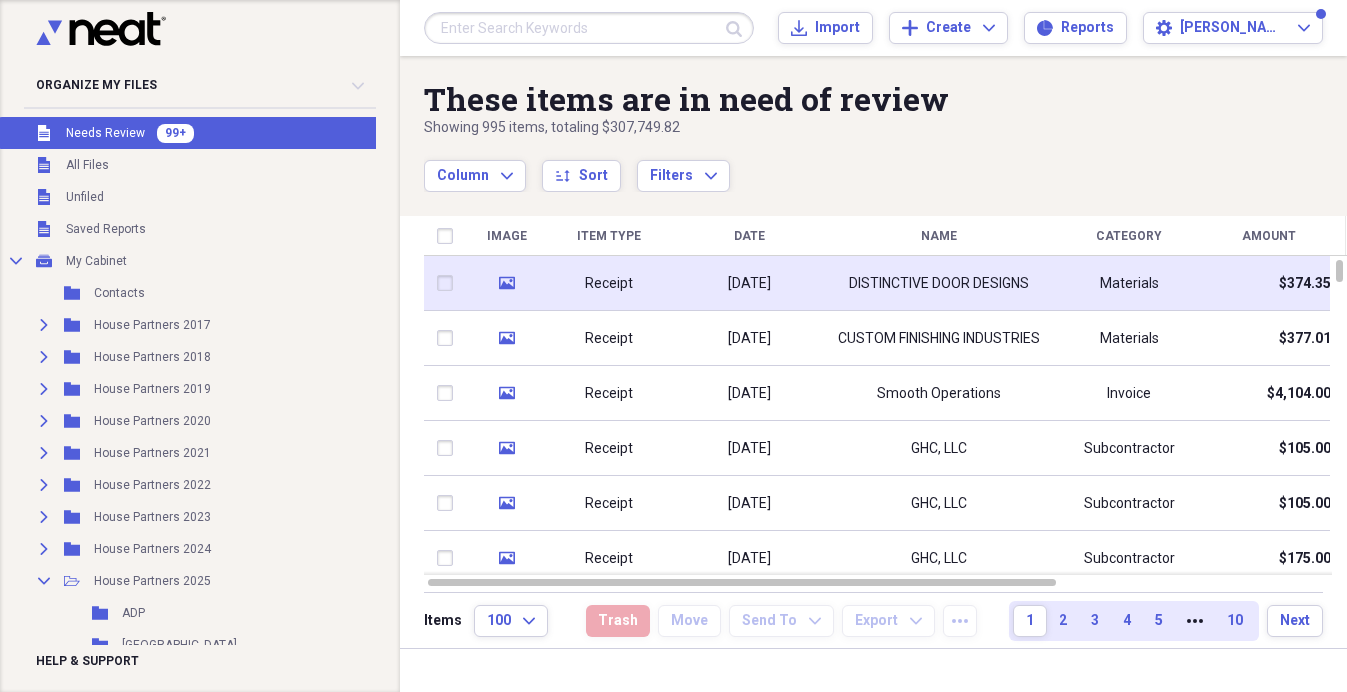 click on "DISTINCTIVE DOOR DESIGNS" at bounding box center (939, 284) 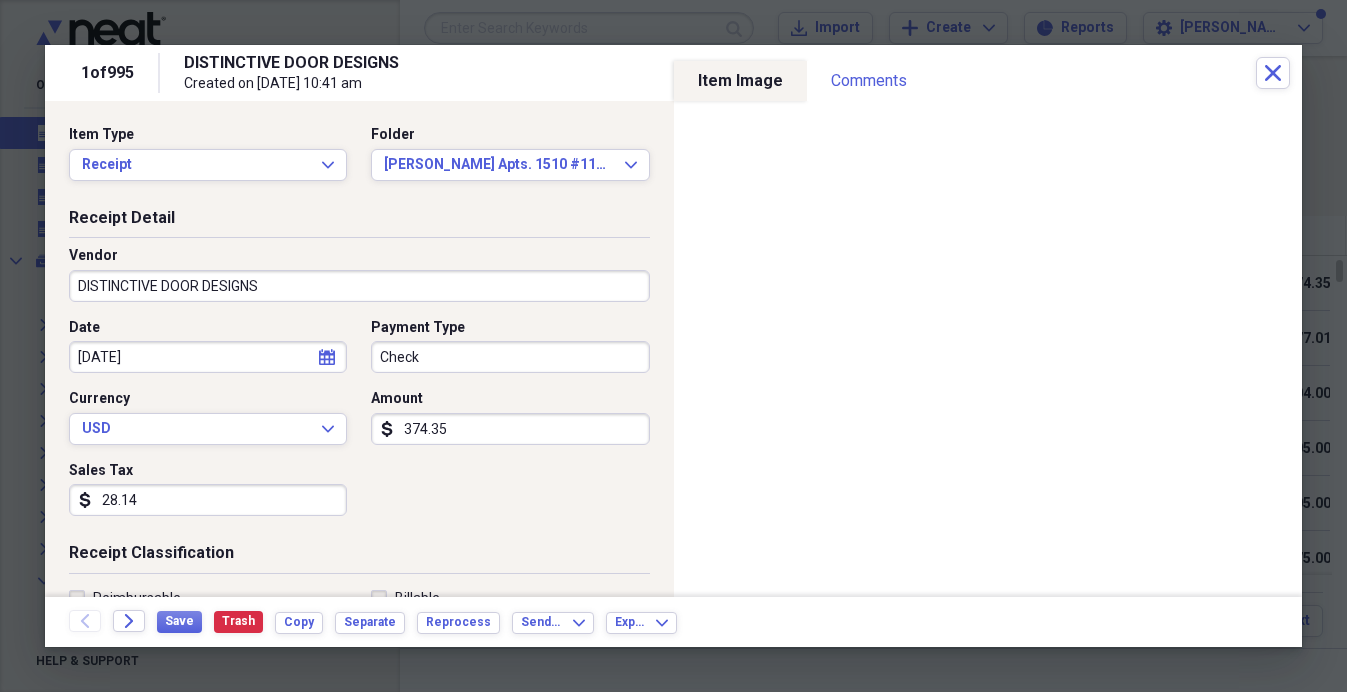 click on "Check" at bounding box center [510, 357] 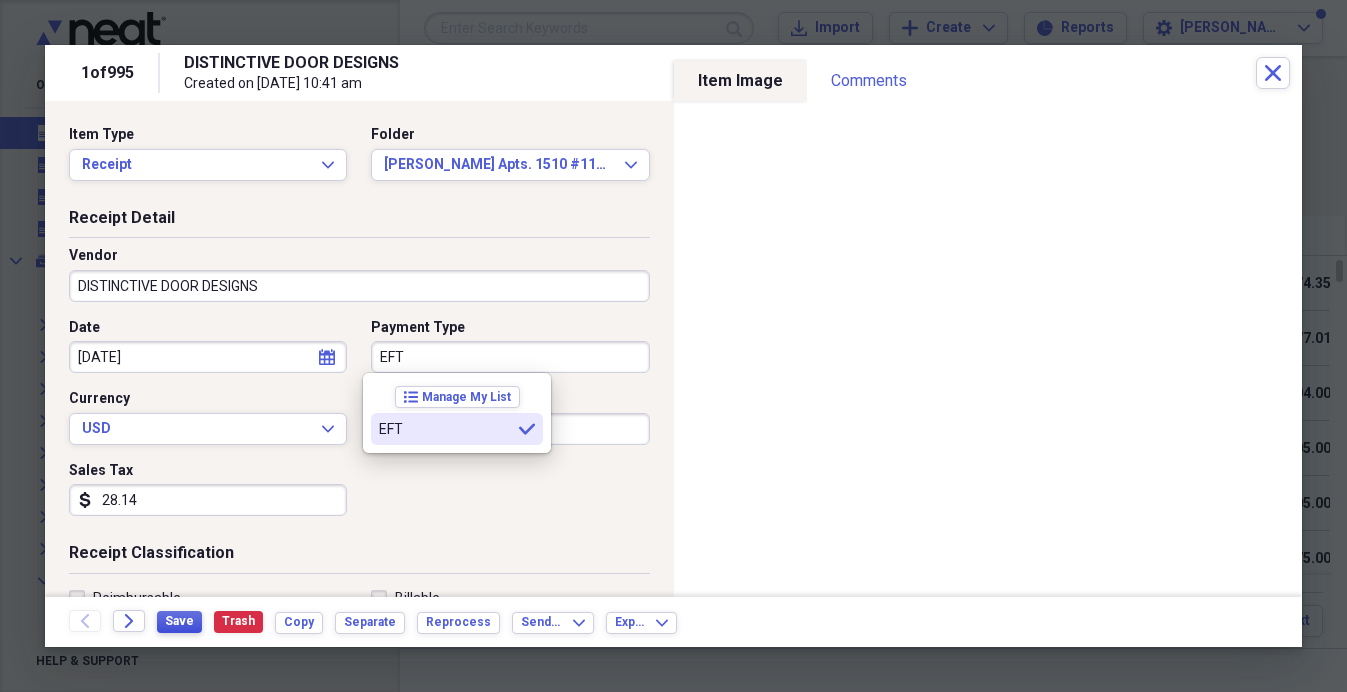 type on "EFT" 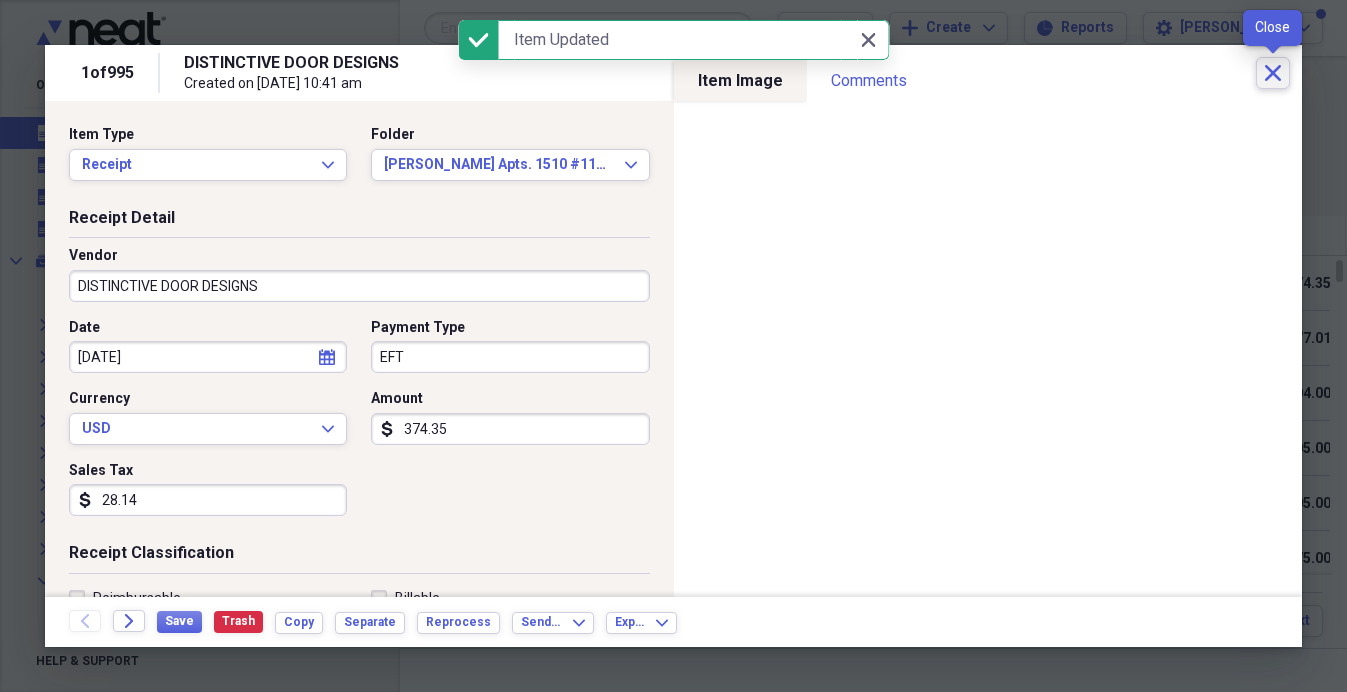 click on "Close" 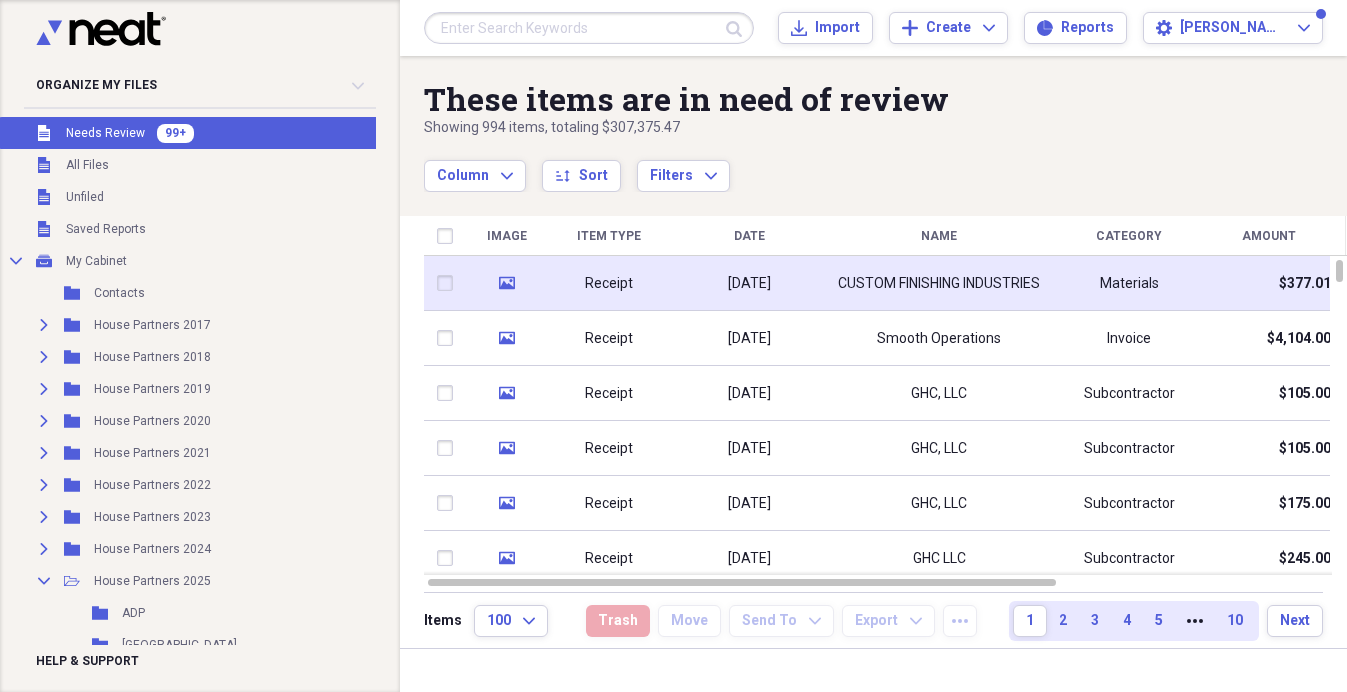 click on "Materials" at bounding box center [1129, 283] 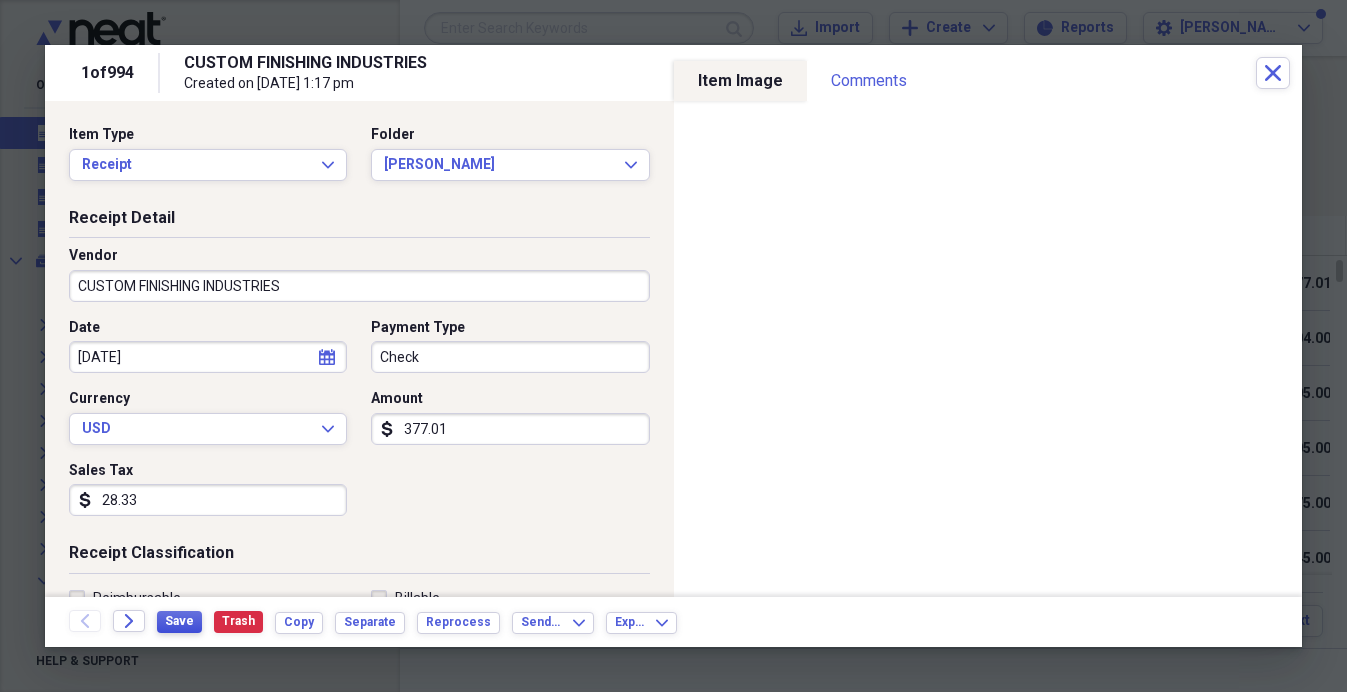 click on "Save" at bounding box center [179, 621] 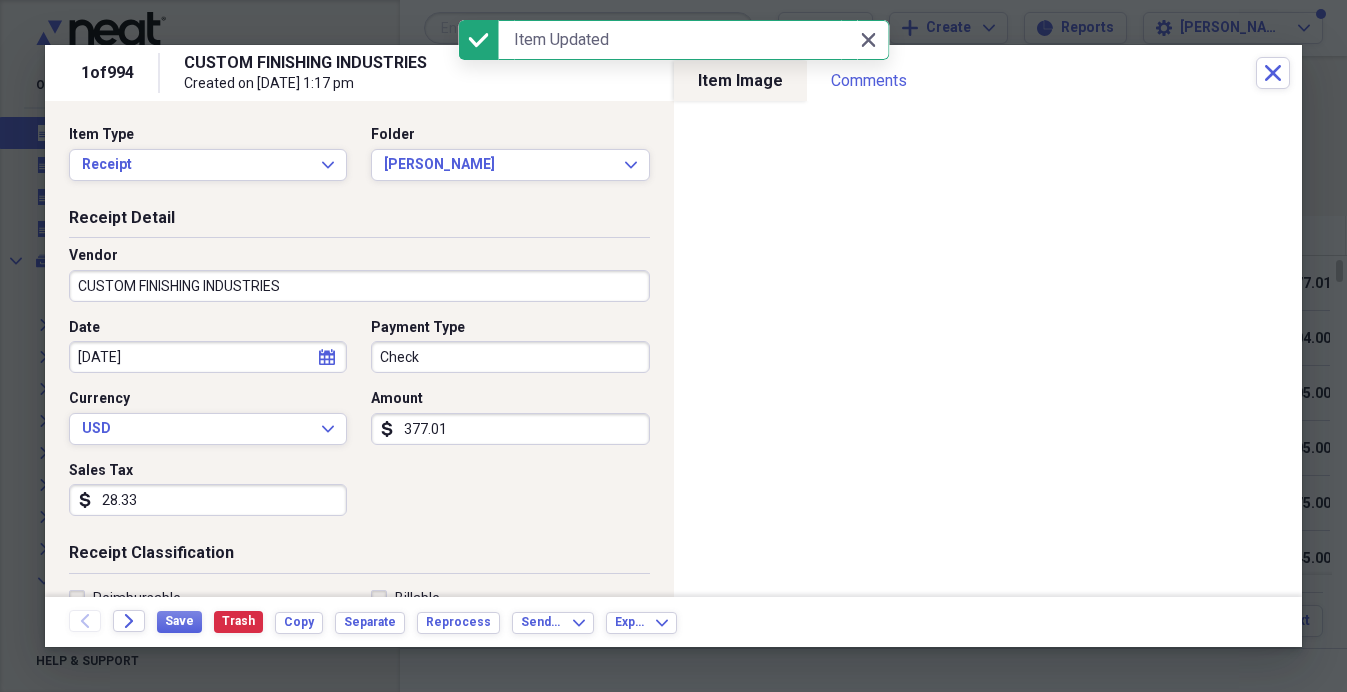 click on "Check" at bounding box center [510, 357] 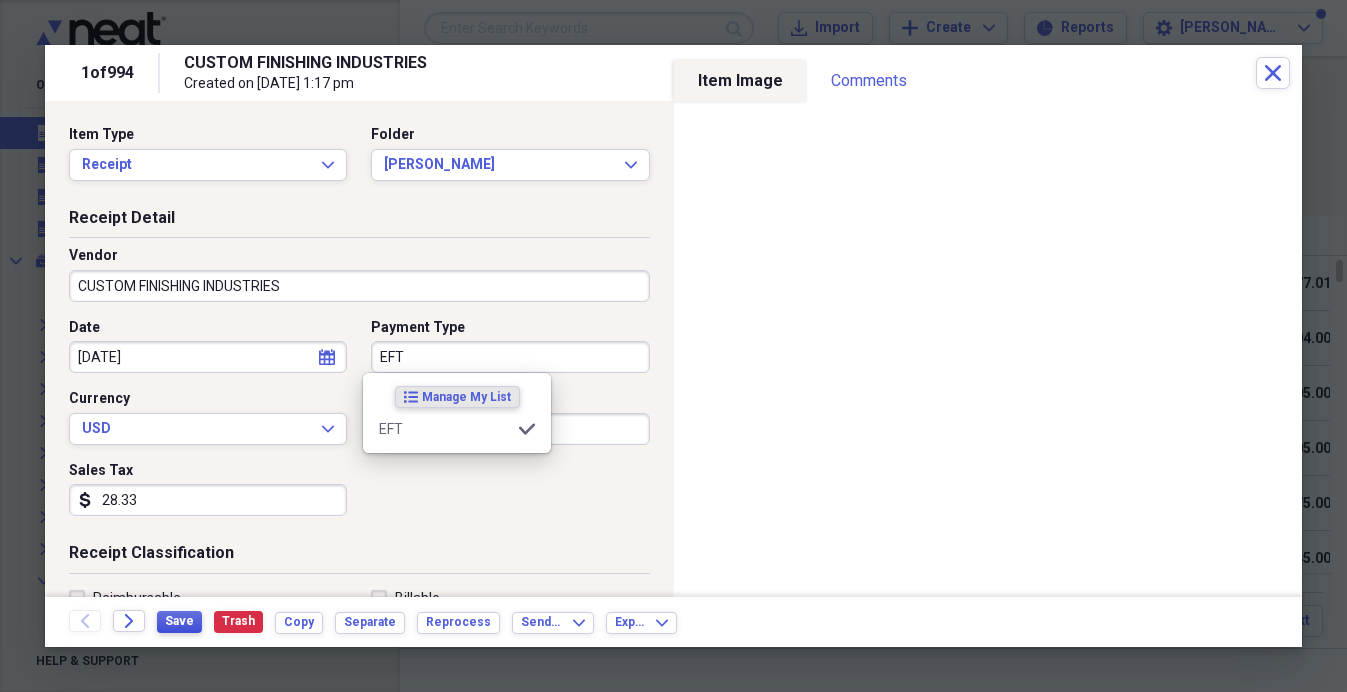 type on "EFT" 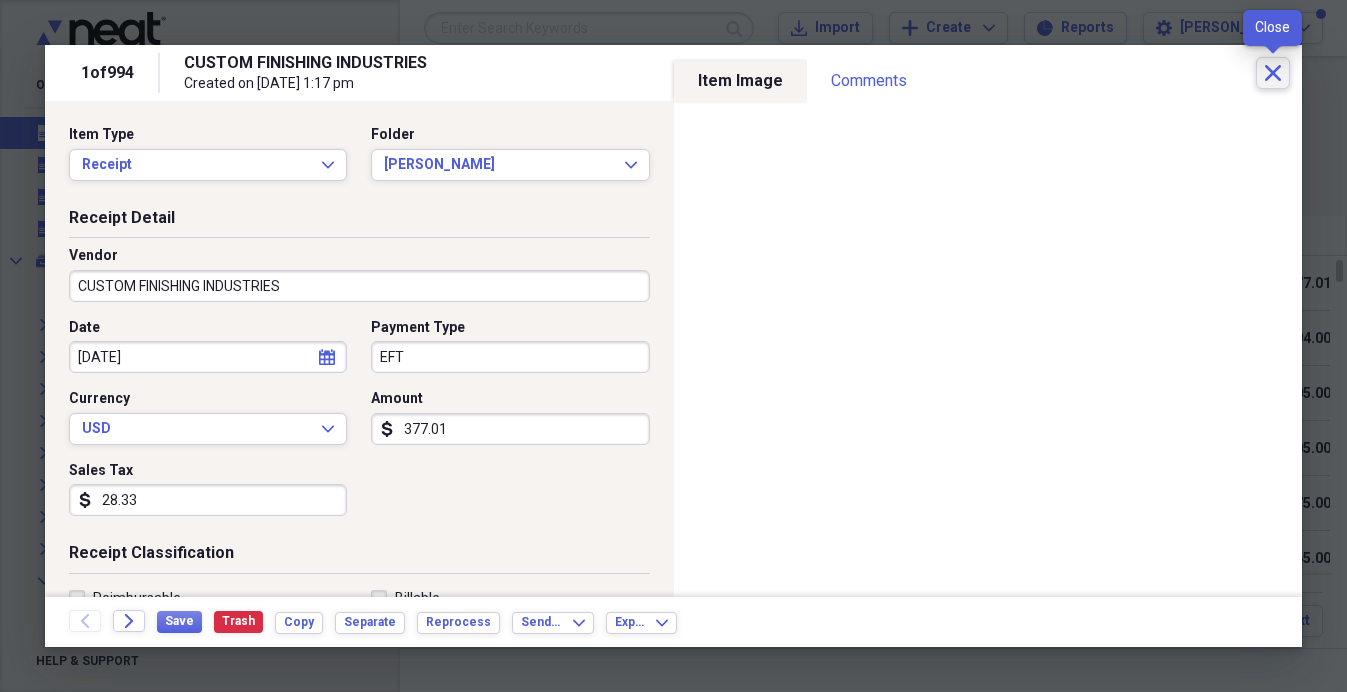 click on "Close" 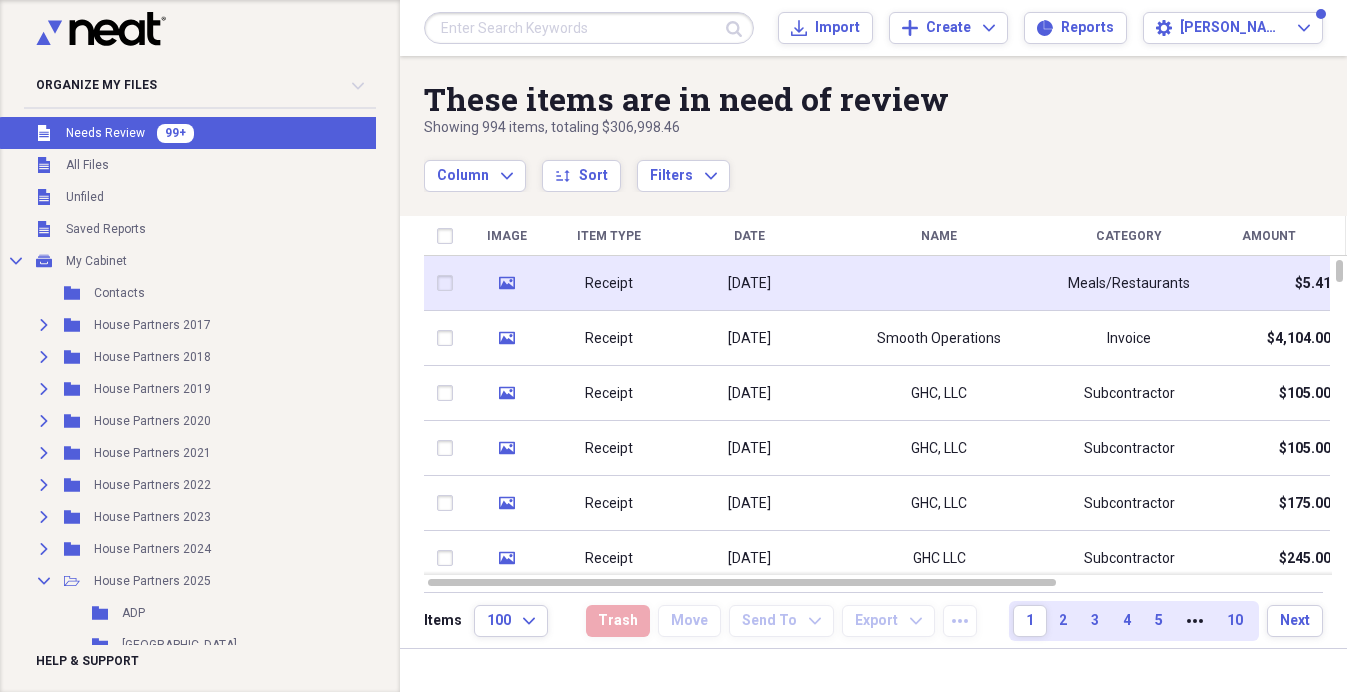 drag, startPoint x: 726, startPoint y: 274, endPoint x: 713, endPoint y: 268, distance: 14.3178215 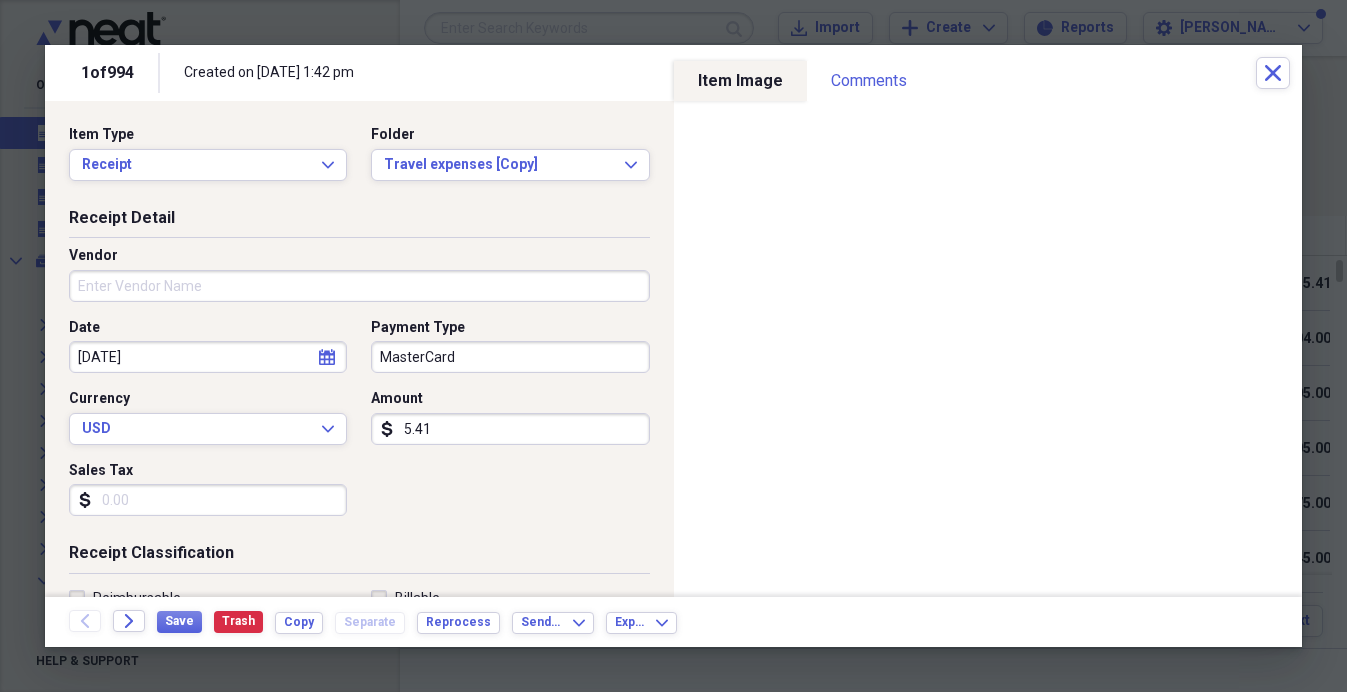 click on "Vendor" at bounding box center (359, 286) 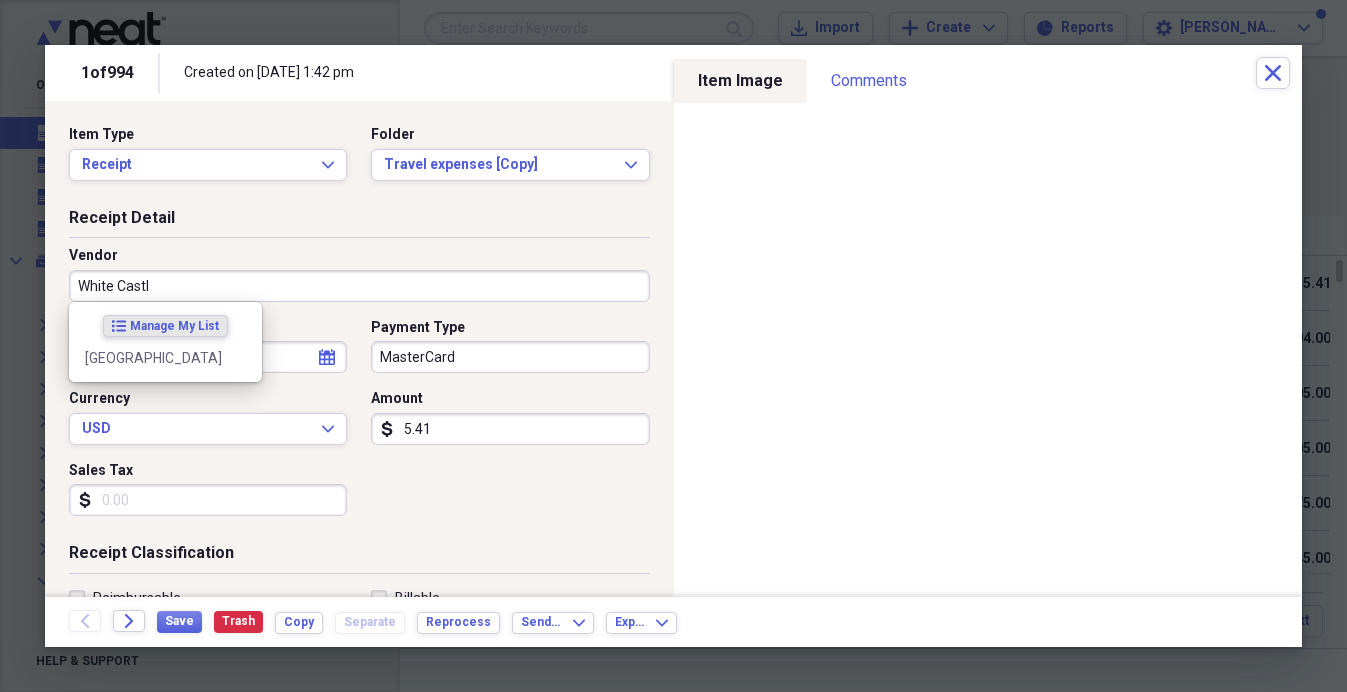 type on "[GEOGRAPHIC_DATA]" 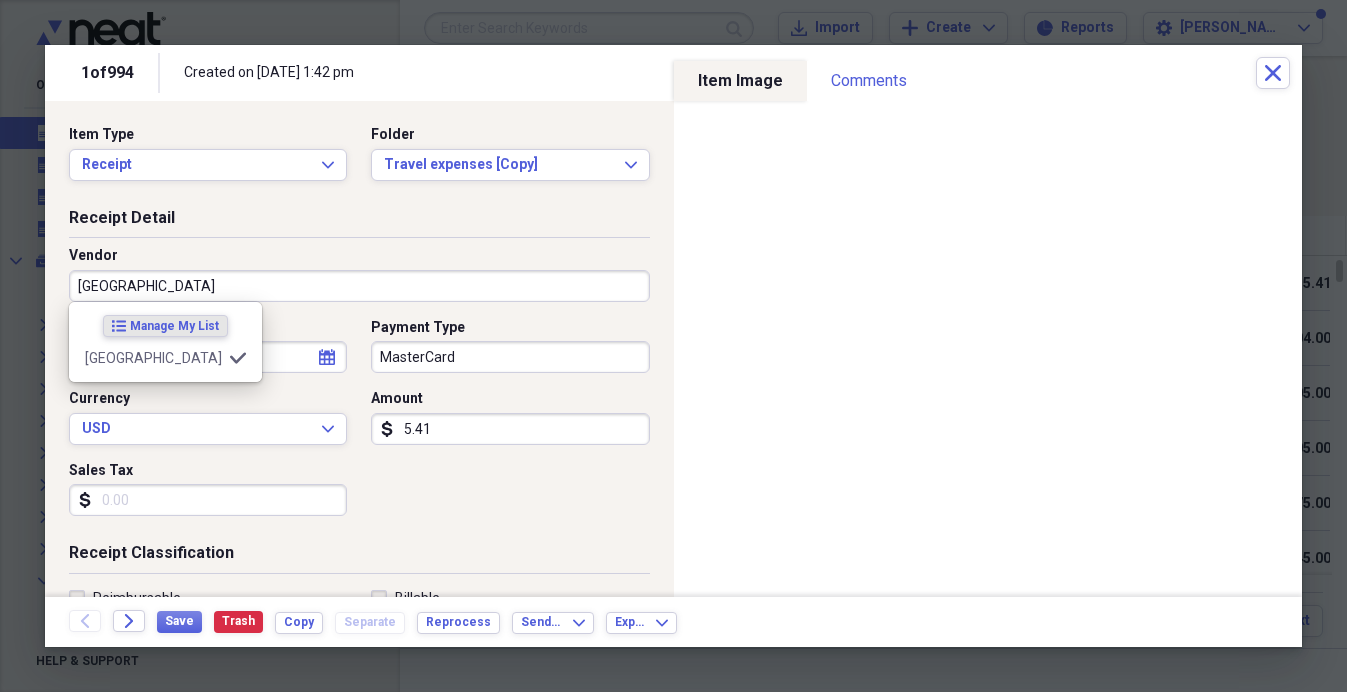 type on "Meals/Restaurant" 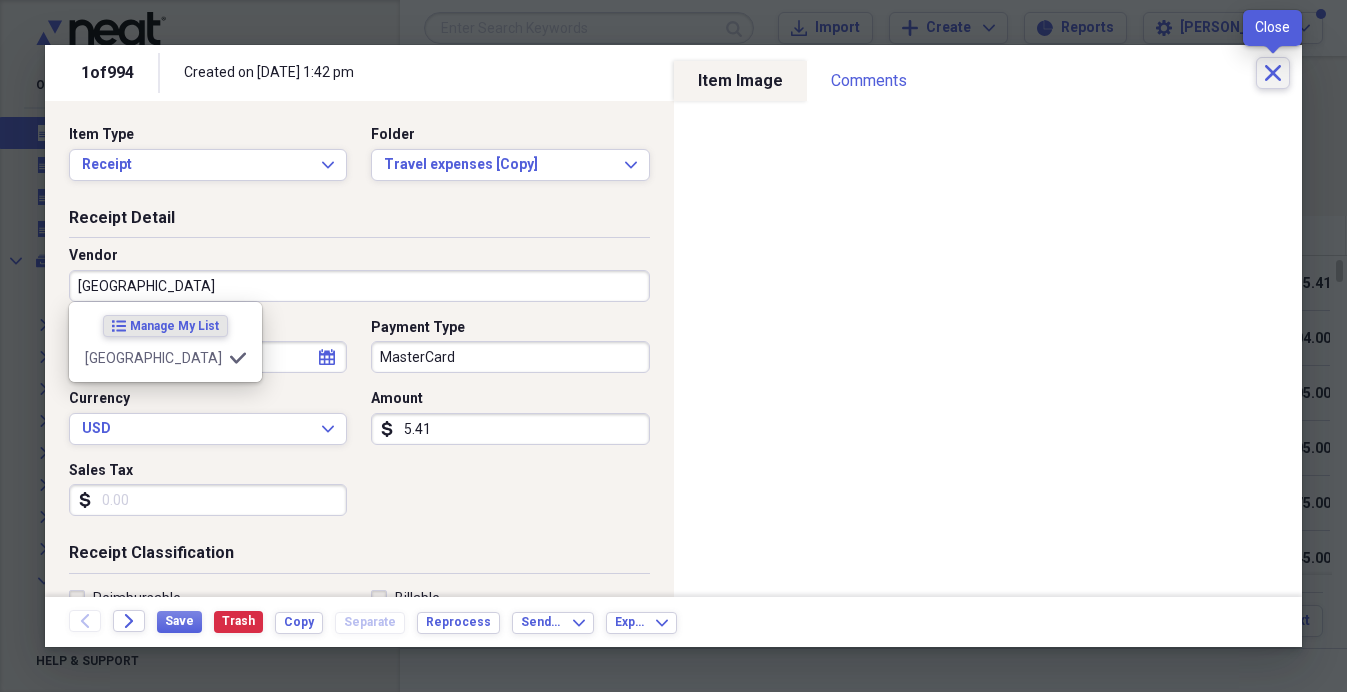 click on "Close" 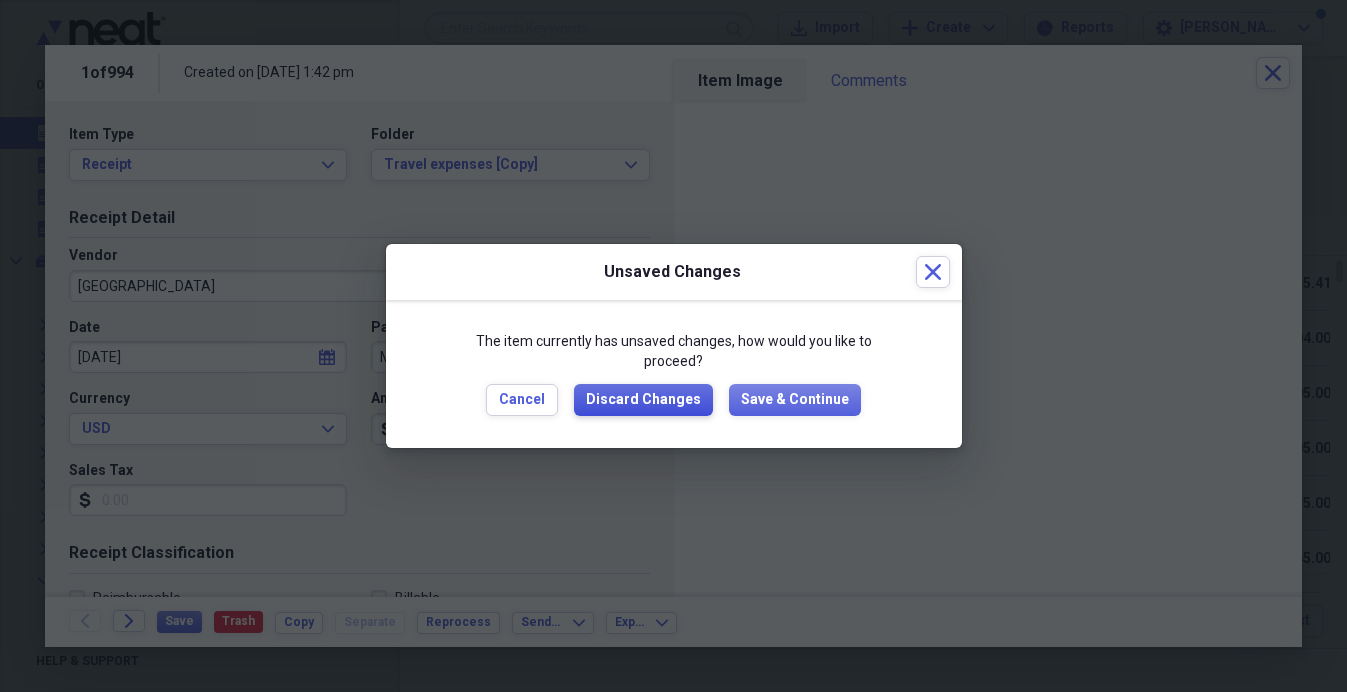 click on "Discard Changes" at bounding box center [643, 400] 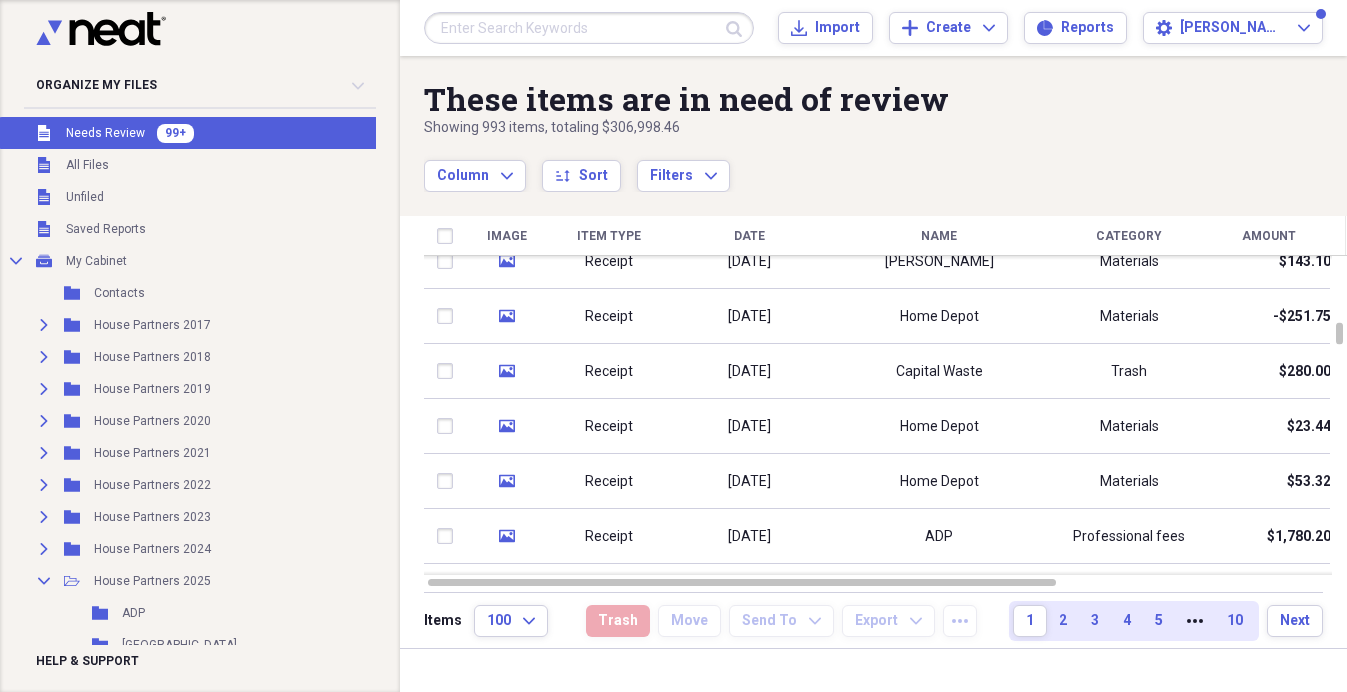 click at bounding box center [589, 28] 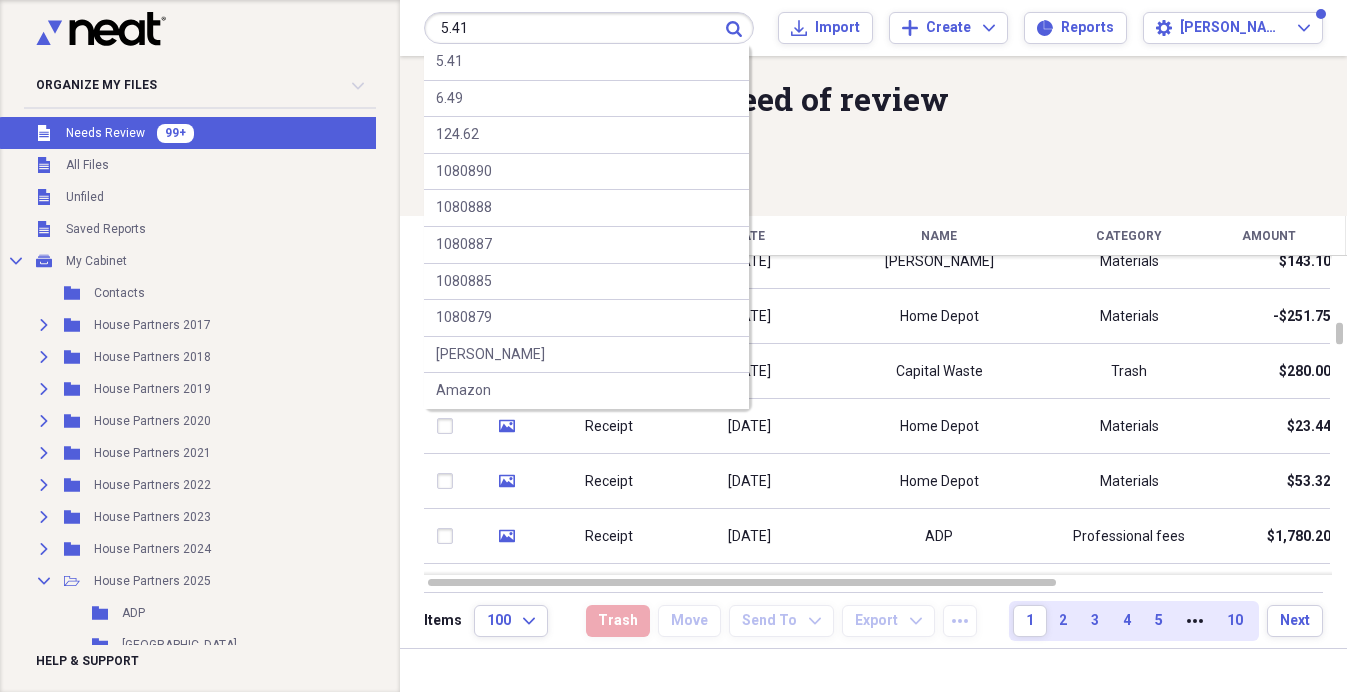 type on "5.41" 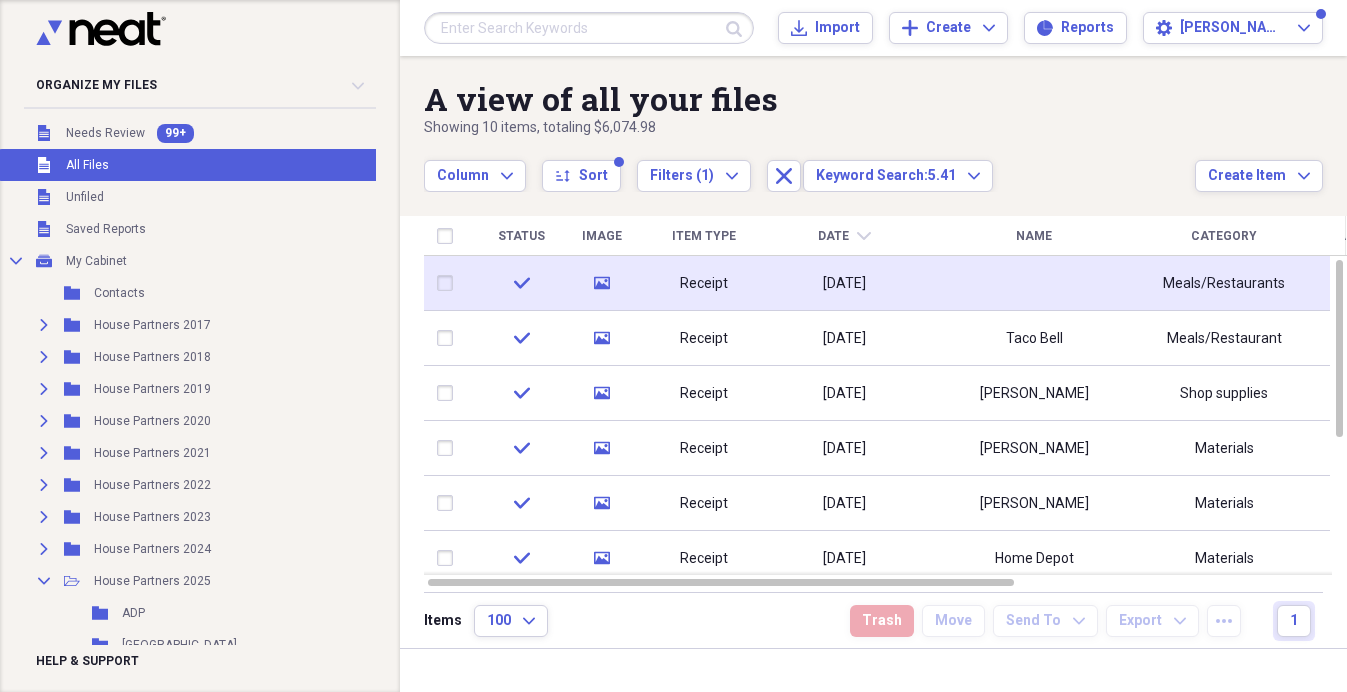 click at bounding box center [449, 283] 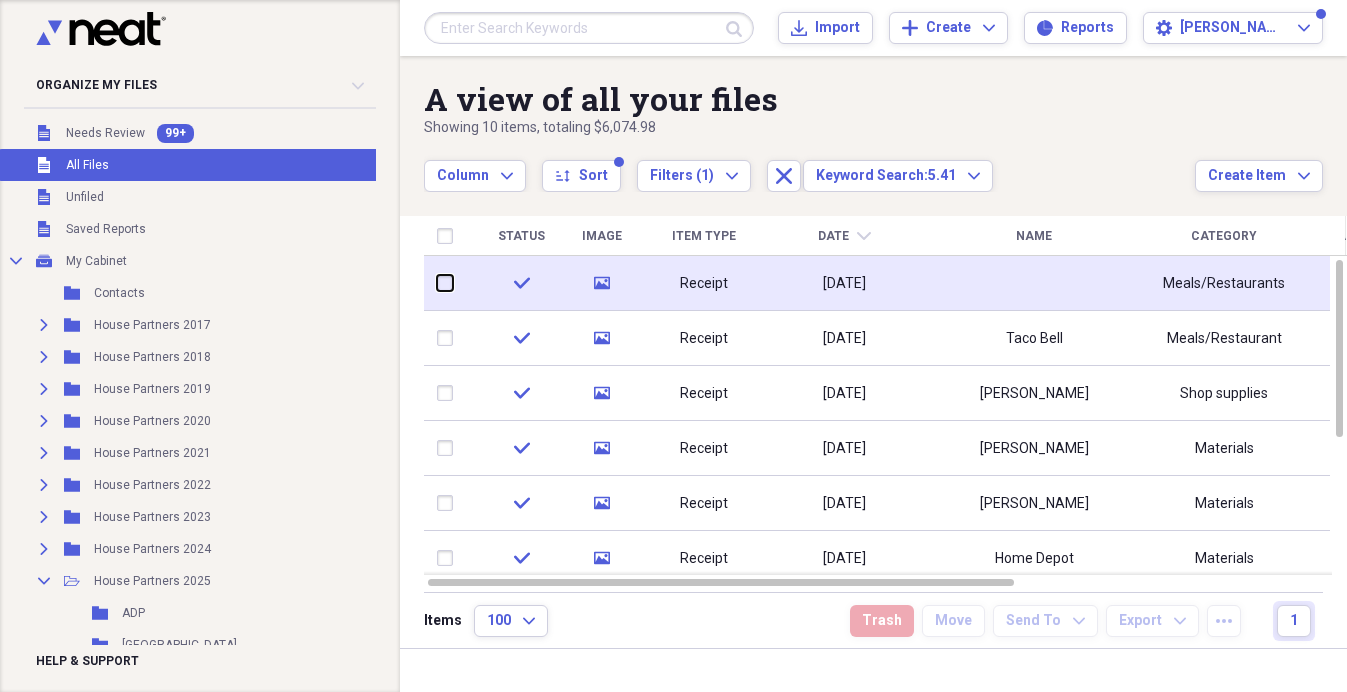 click at bounding box center (437, 283) 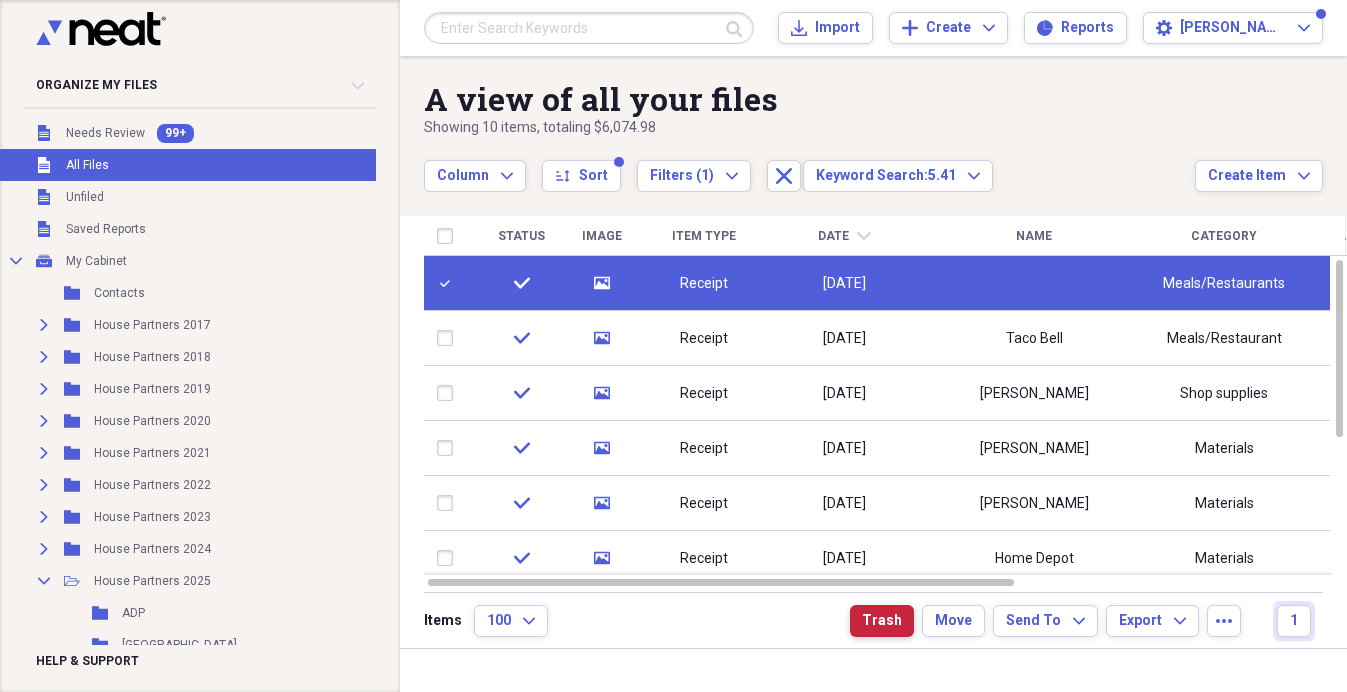 click on "Trash" at bounding box center [882, 621] 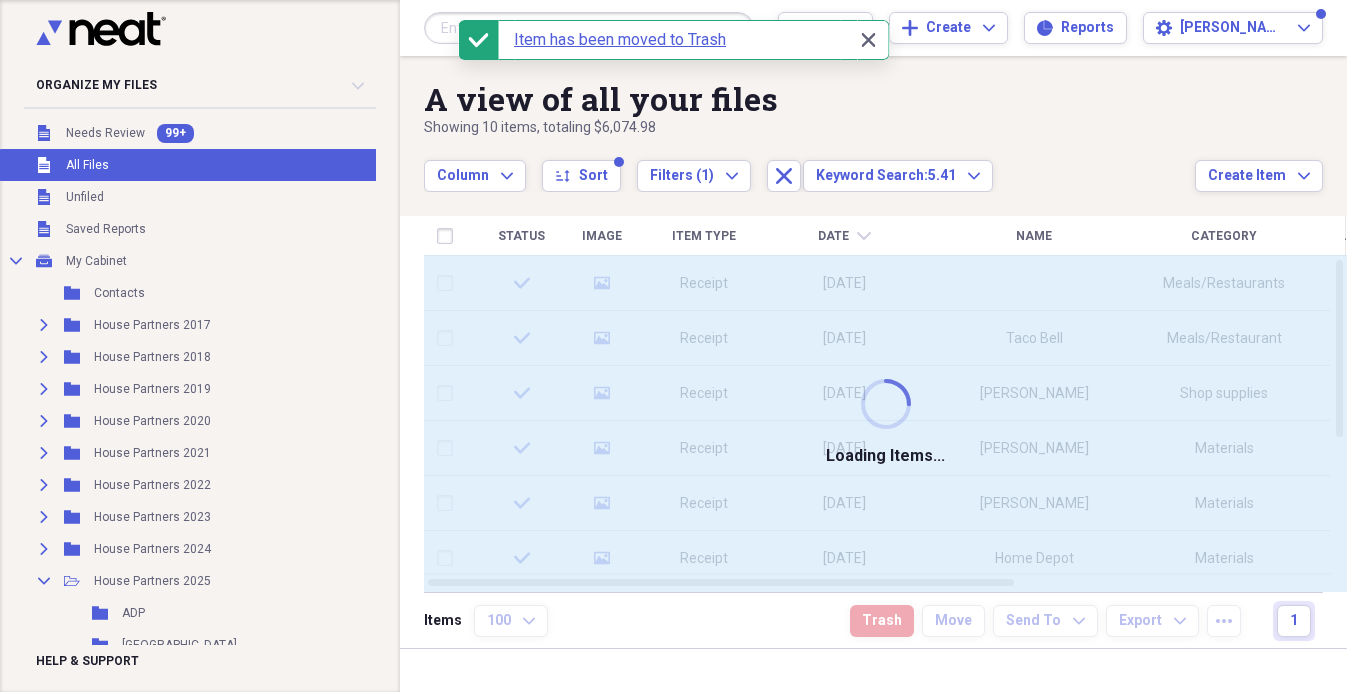 checkbox on "false" 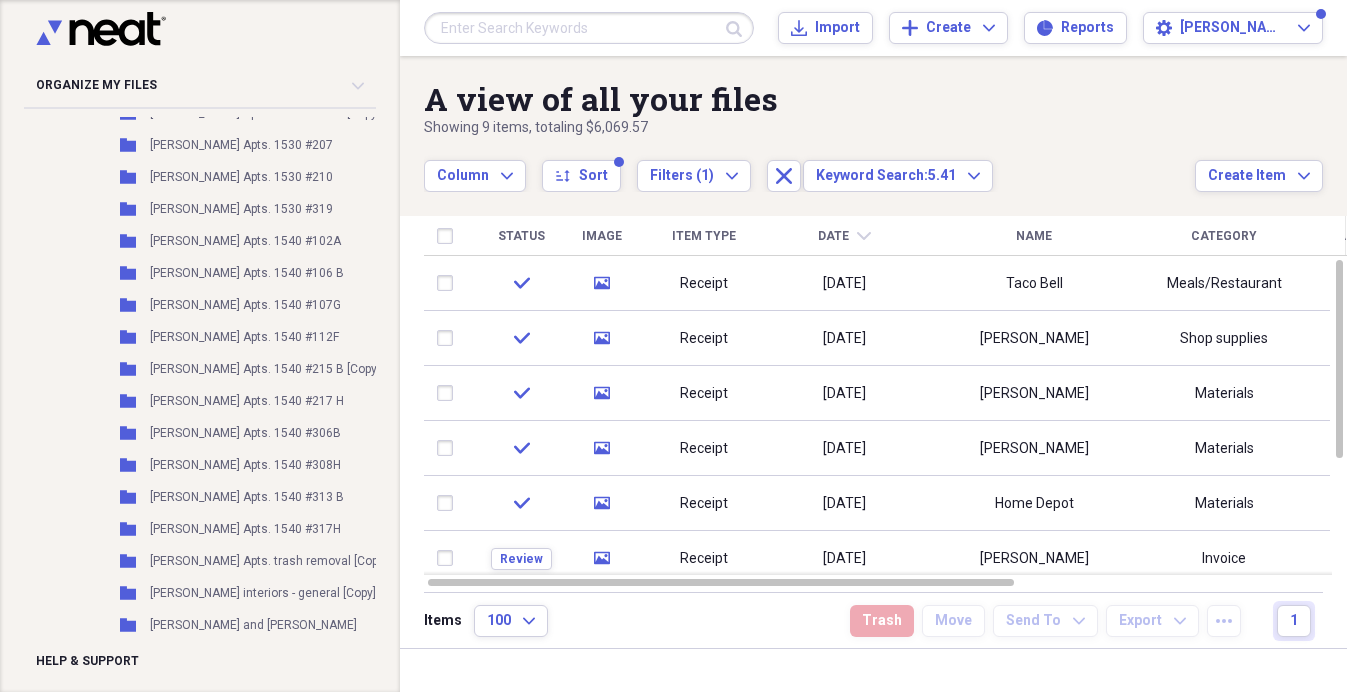 scroll, scrollTop: 2592, scrollLeft: 0, axis: vertical 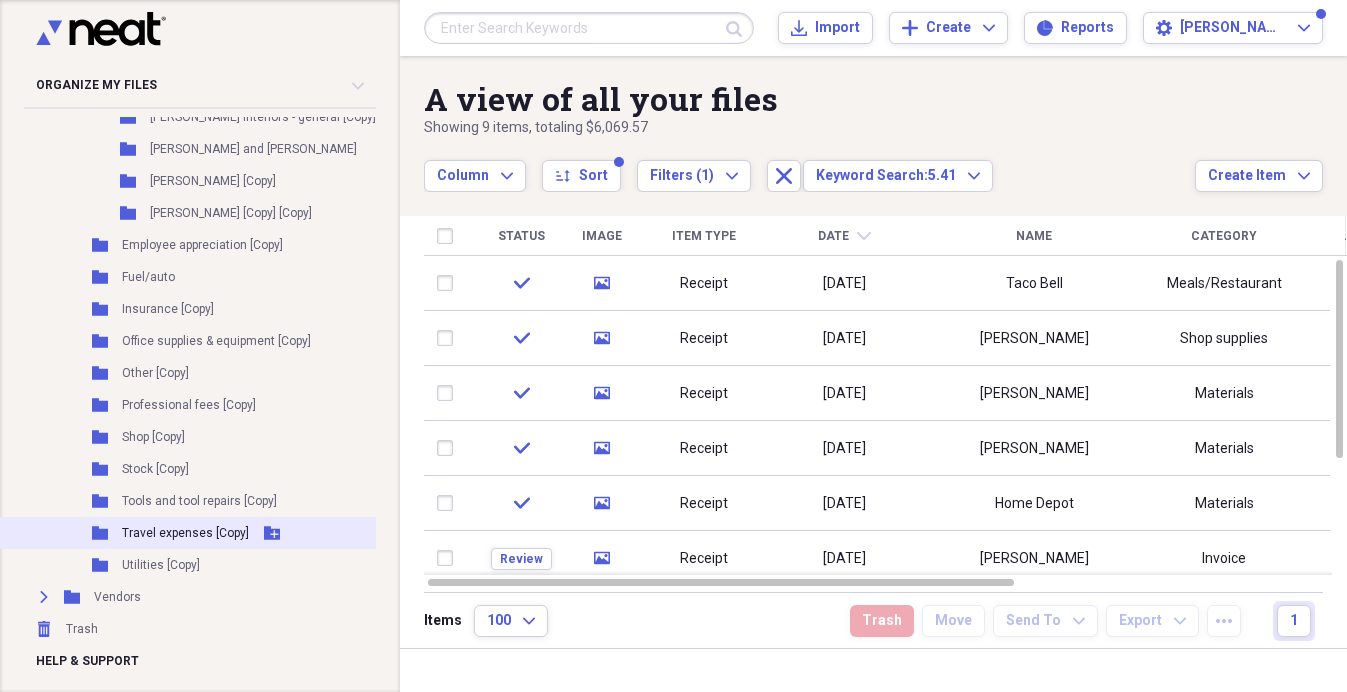 click on "Travel expenses [Copy]" at bounding box center (185, 533) 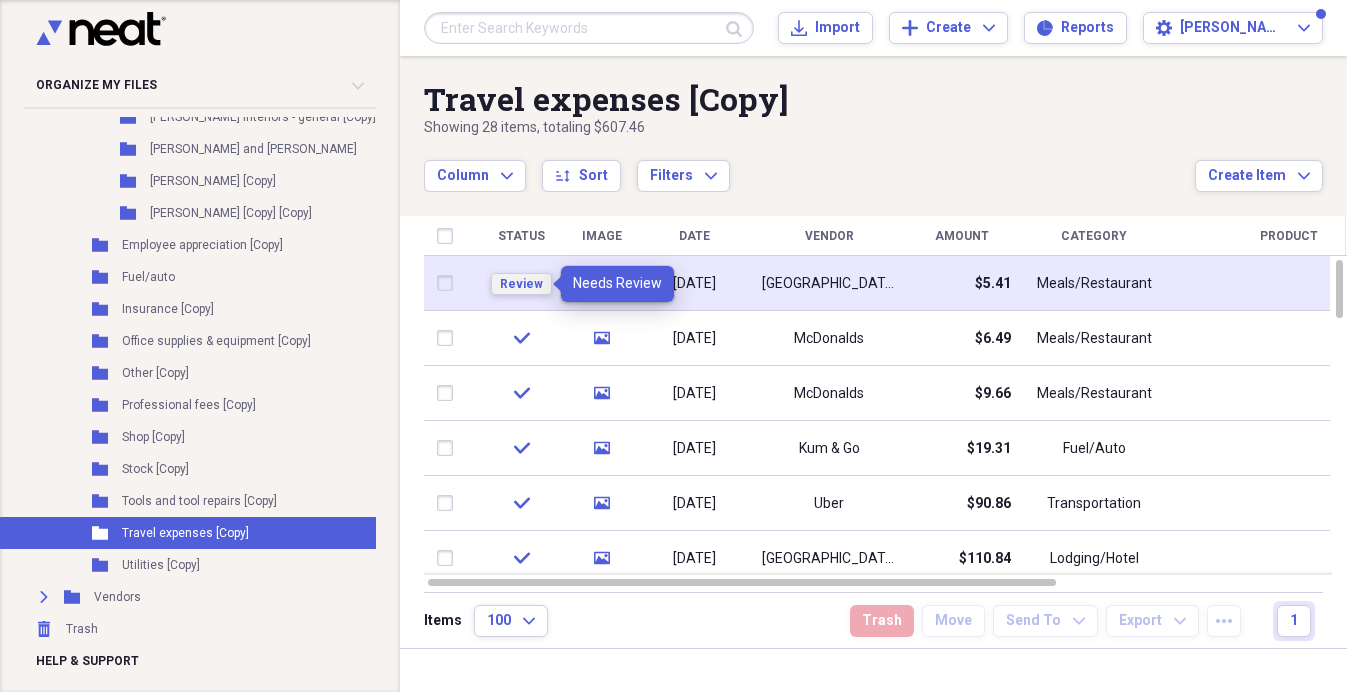 click on "Review" at bounding box center (521, 284) 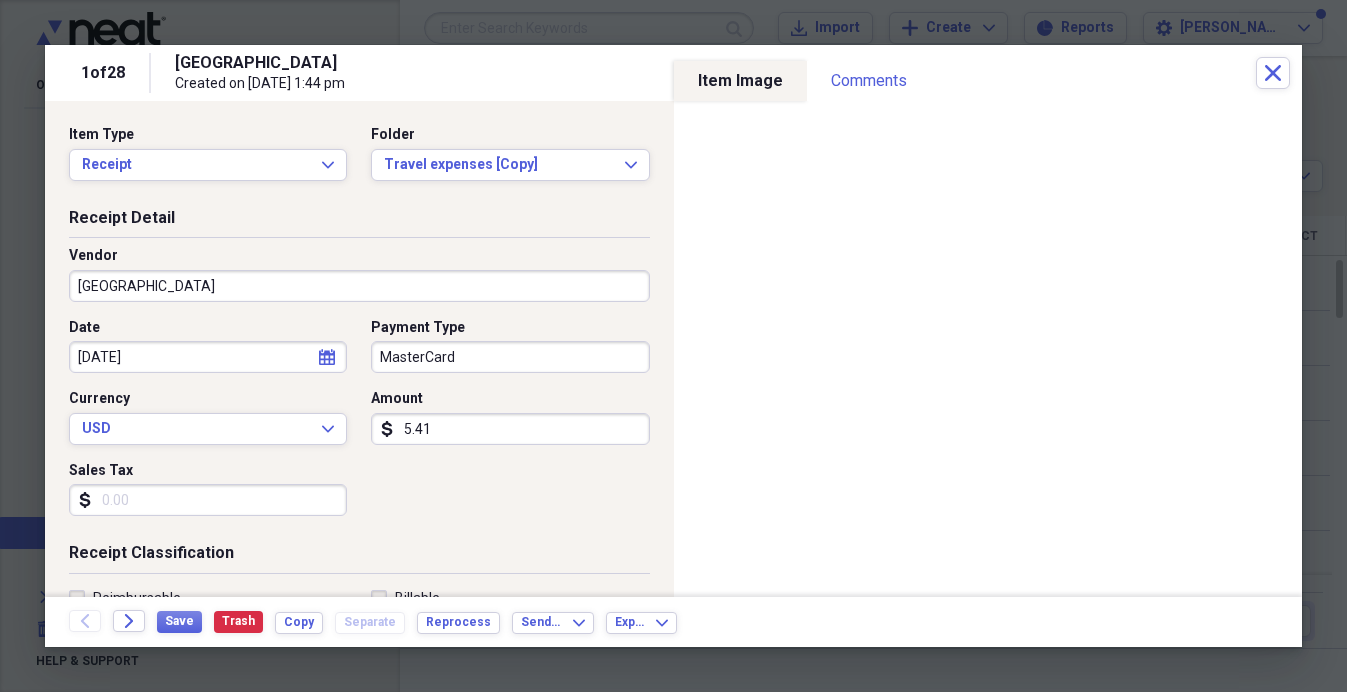 click on "MasterCard" at bounding box center [510, 357] 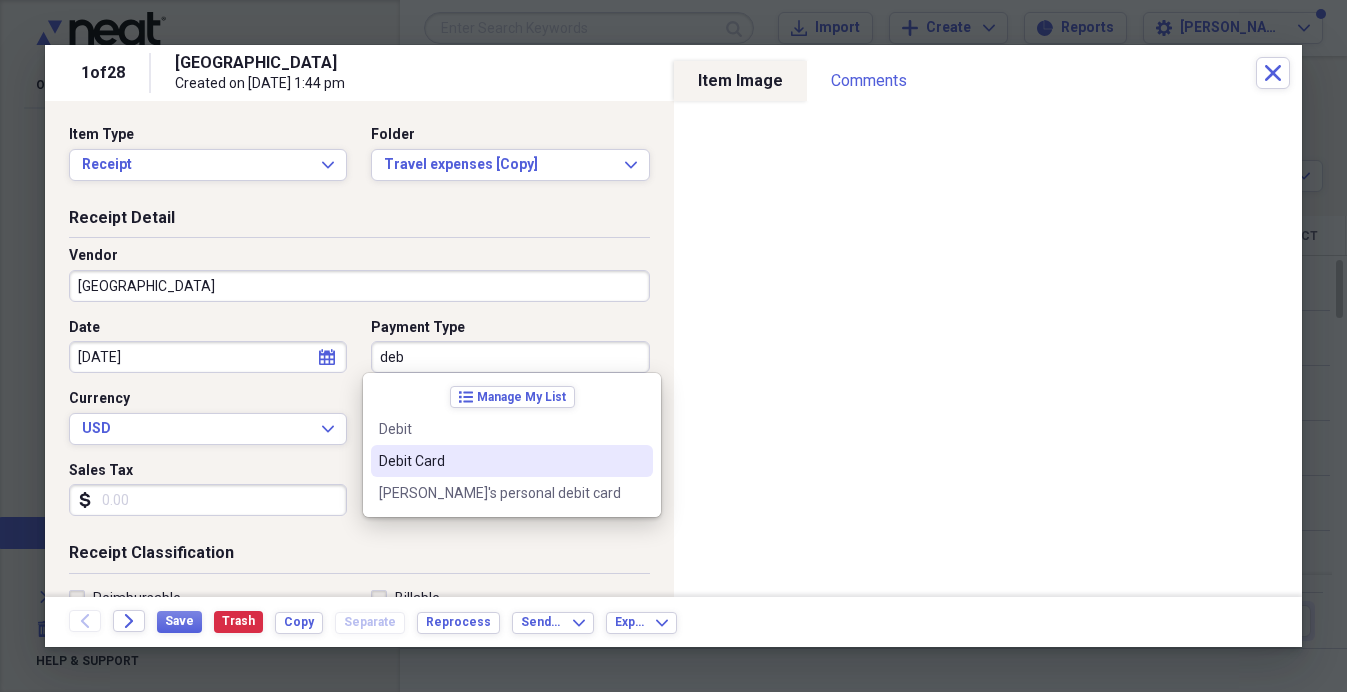 click on "Debit Card" at bounding box center (500, 461) 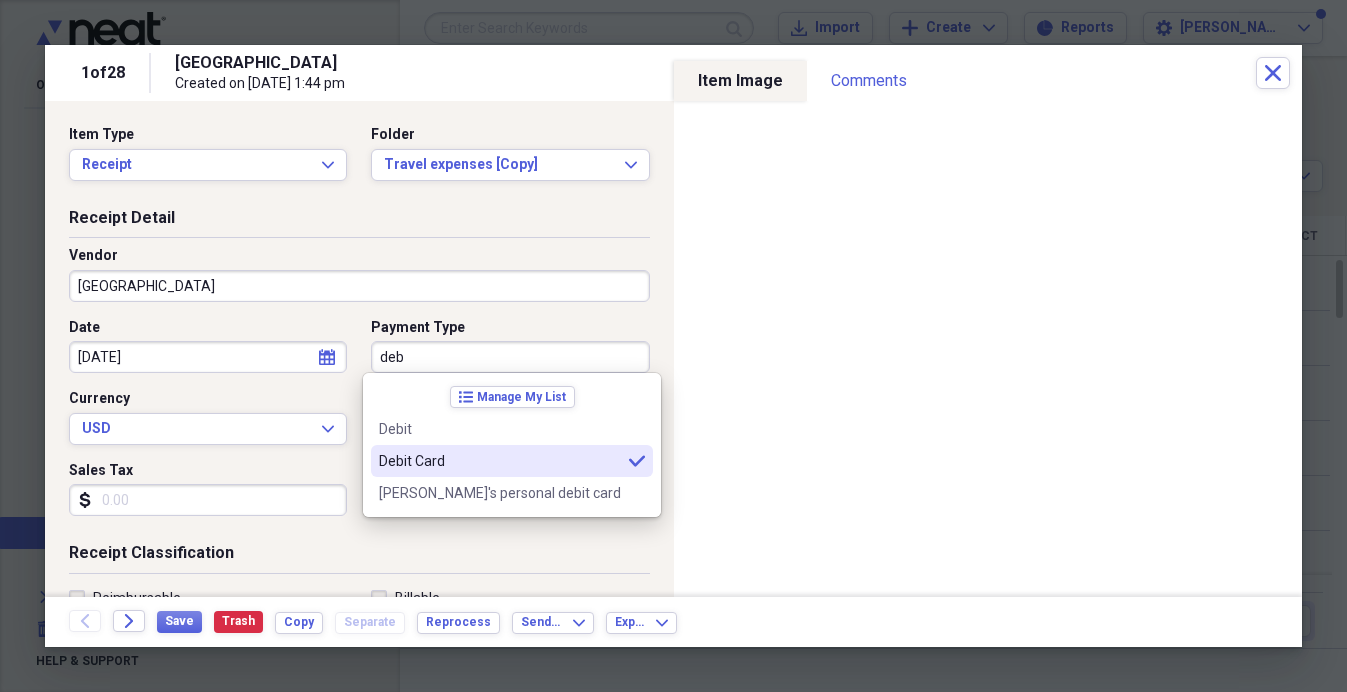 type on "Debit Card" 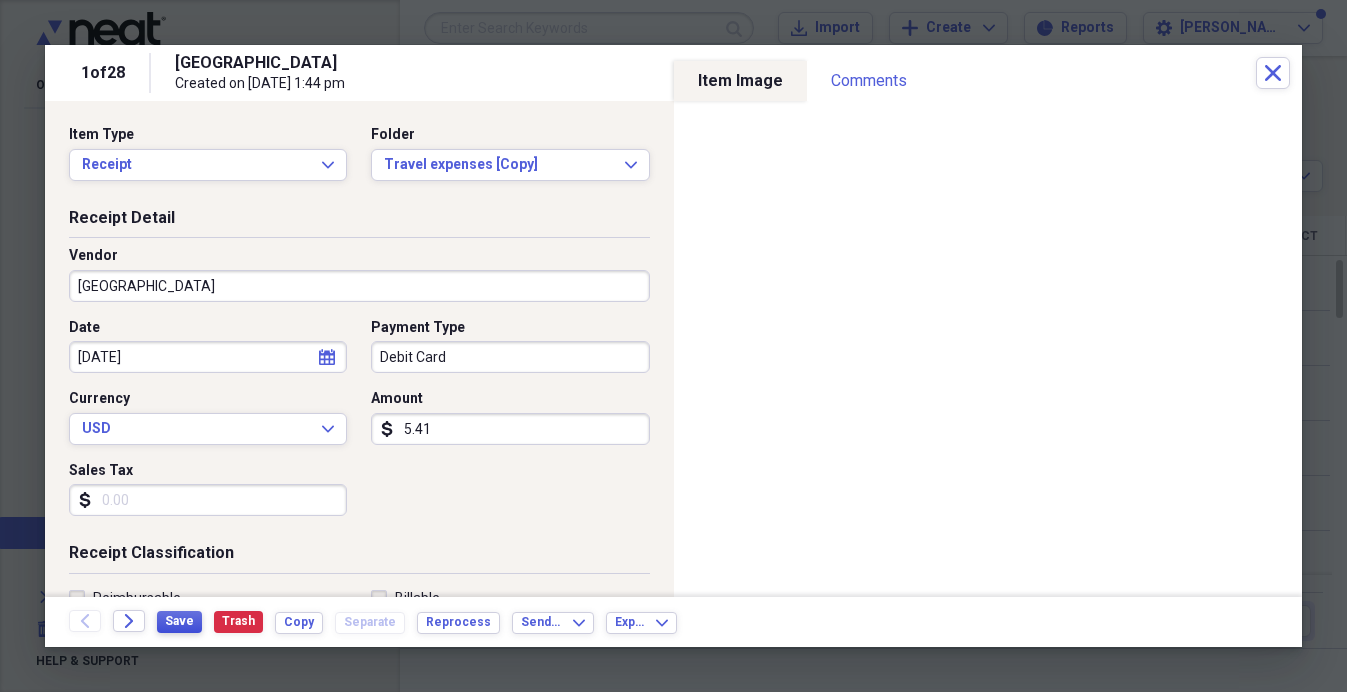 click on "Save" at bounding box center [179, 621] 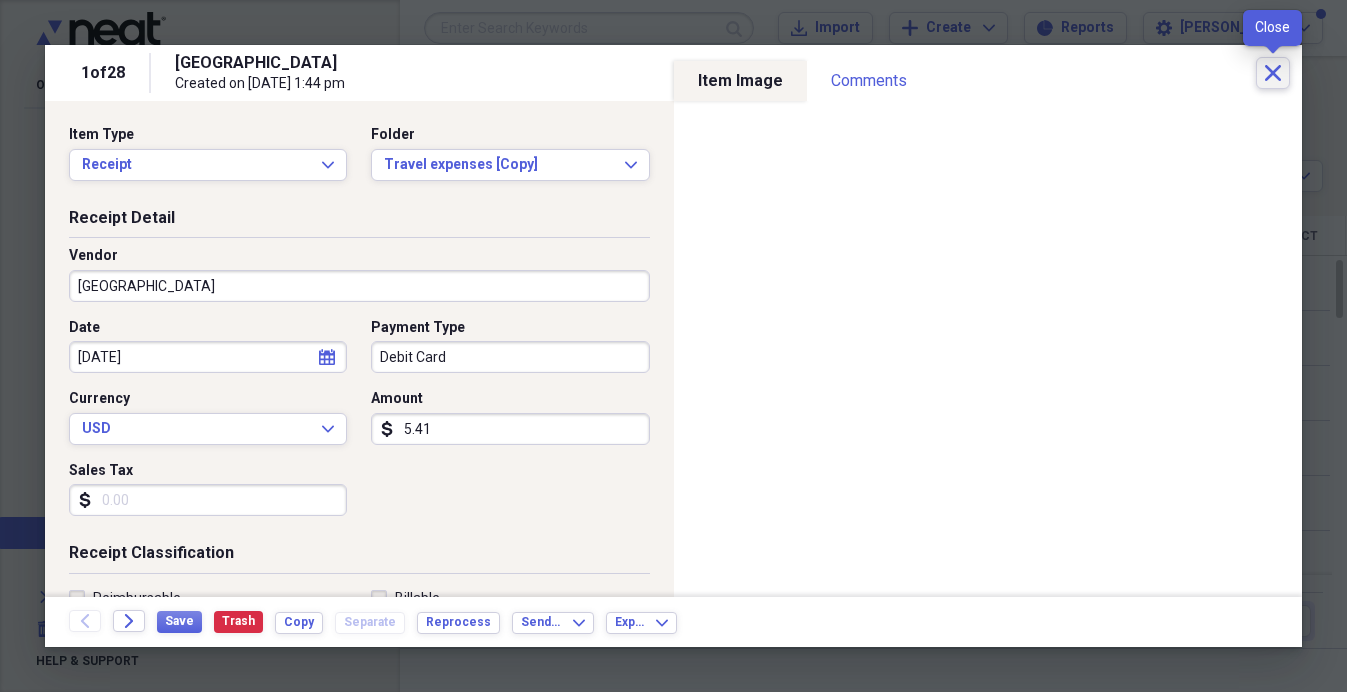 click on "Close" 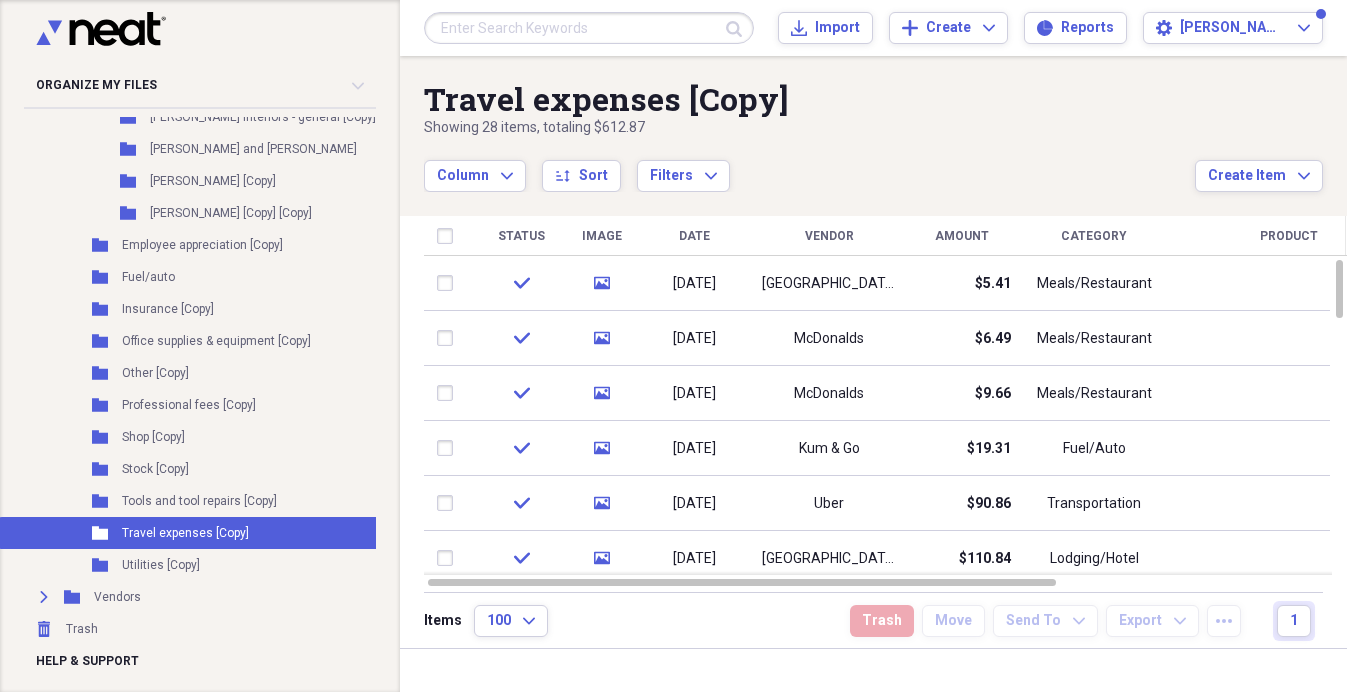 click at bounding box center (589, 28) 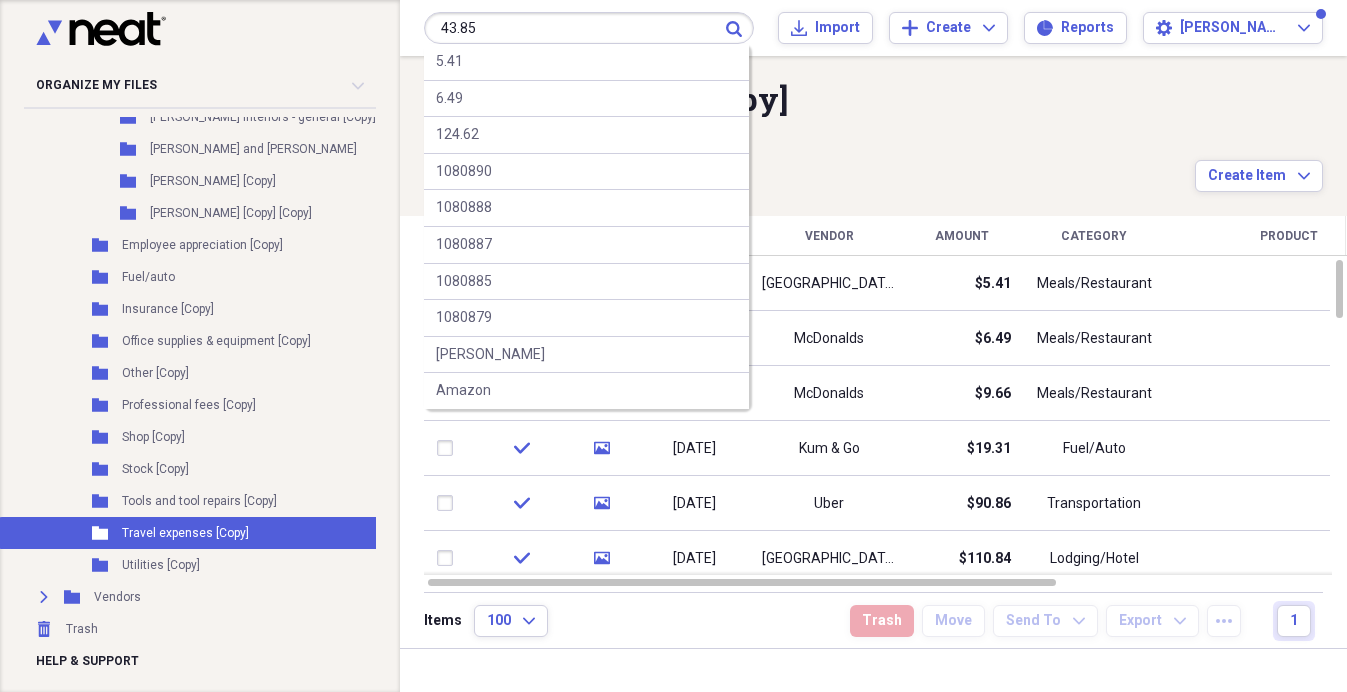 type on "43.85" 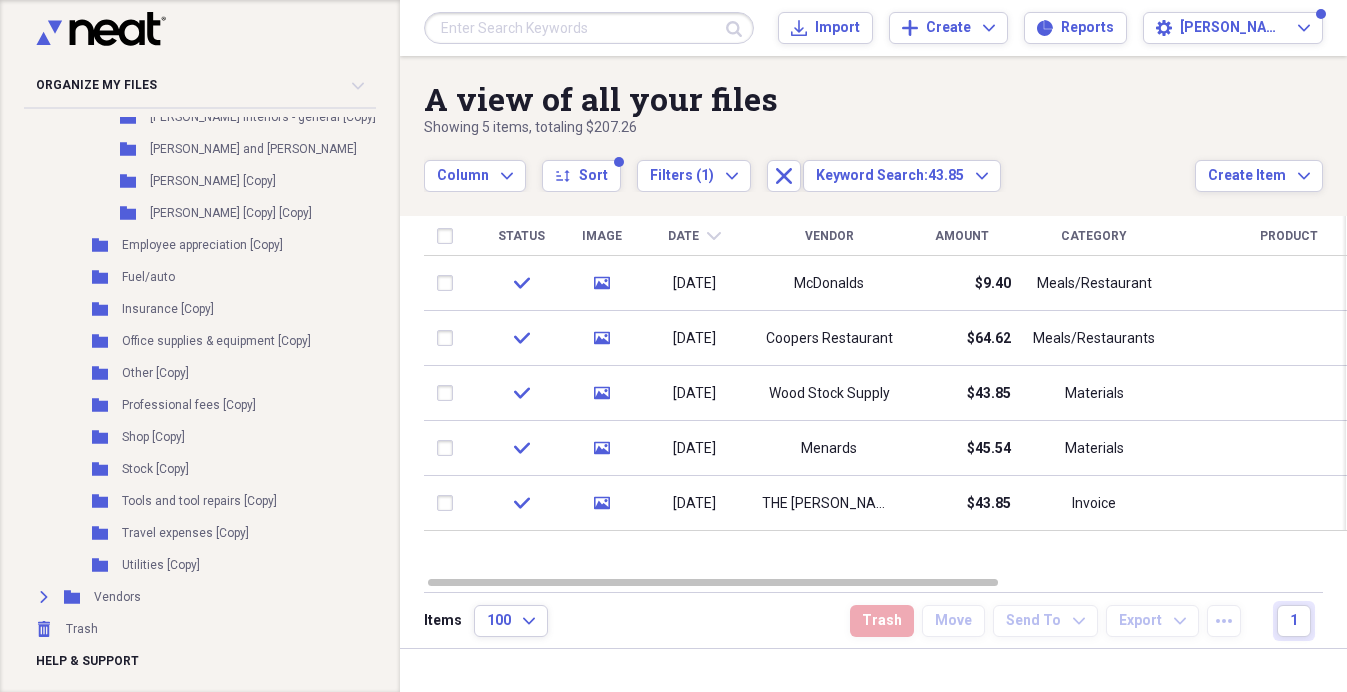 click at bounding box center [589, 28] 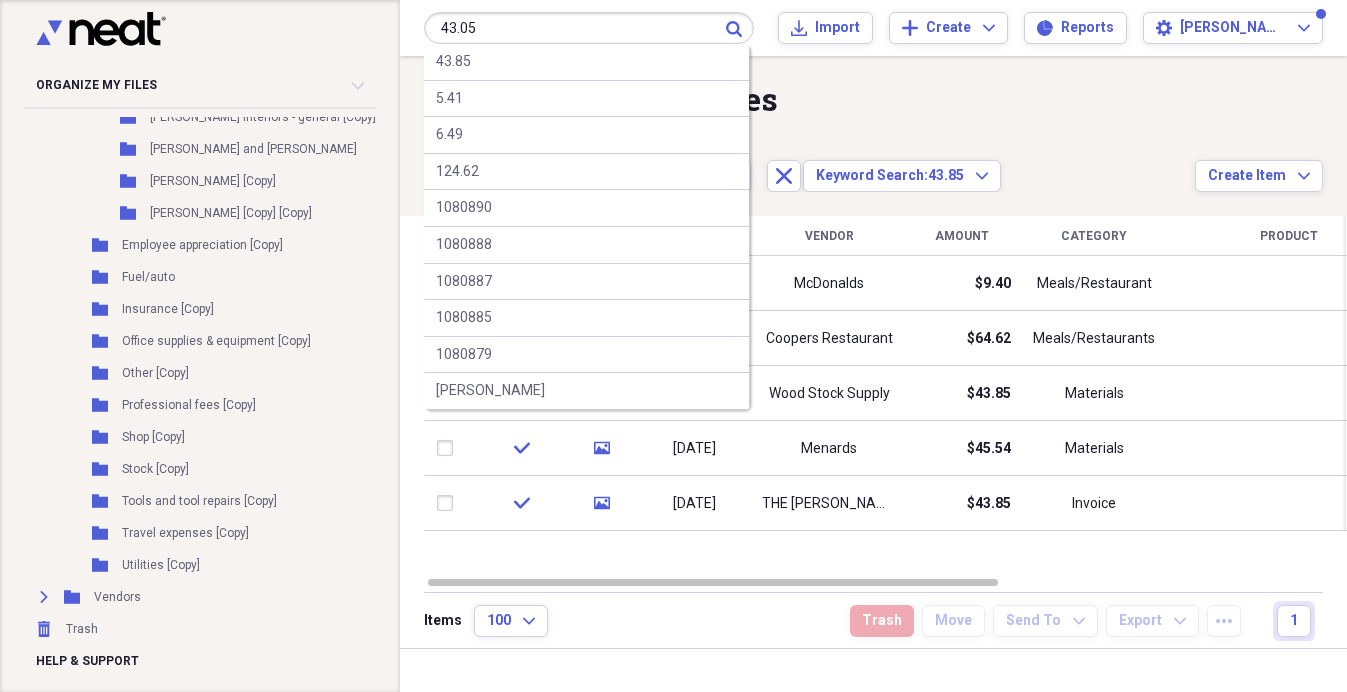 type on "43.05" 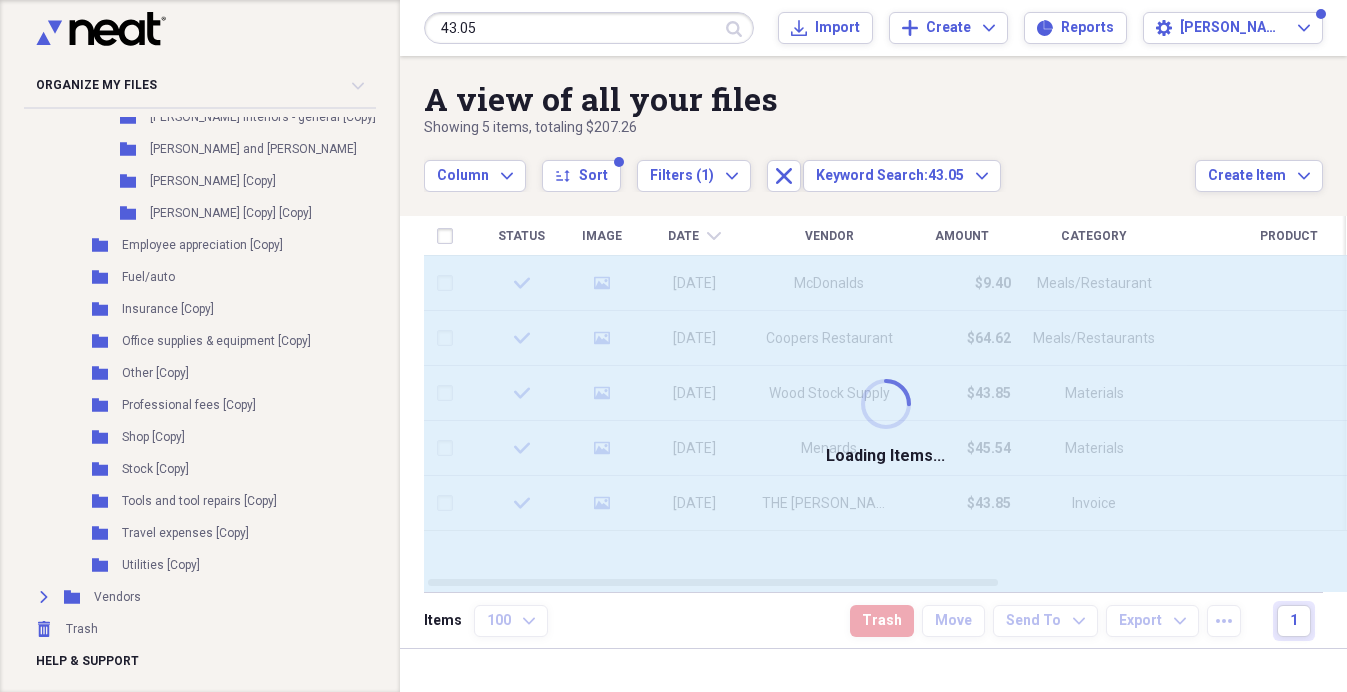 type 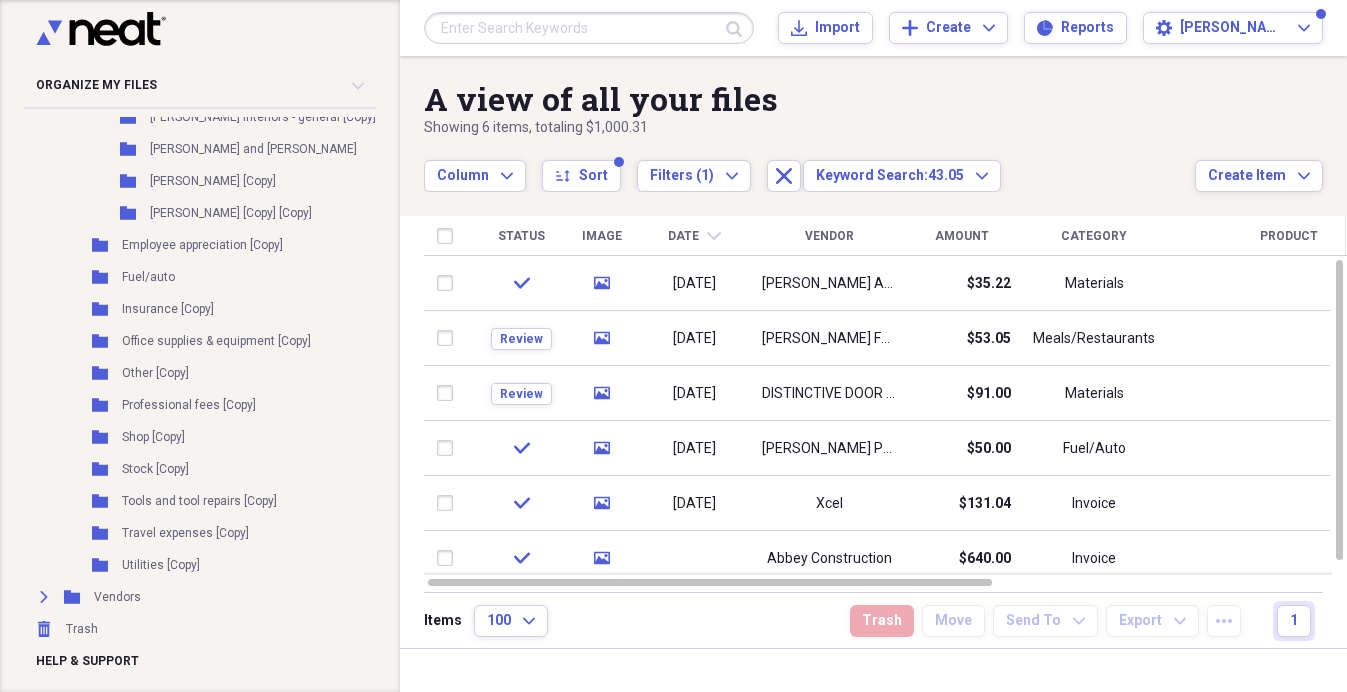 scroll, scrollTop: 0, scrollLeft: 0, axis: both 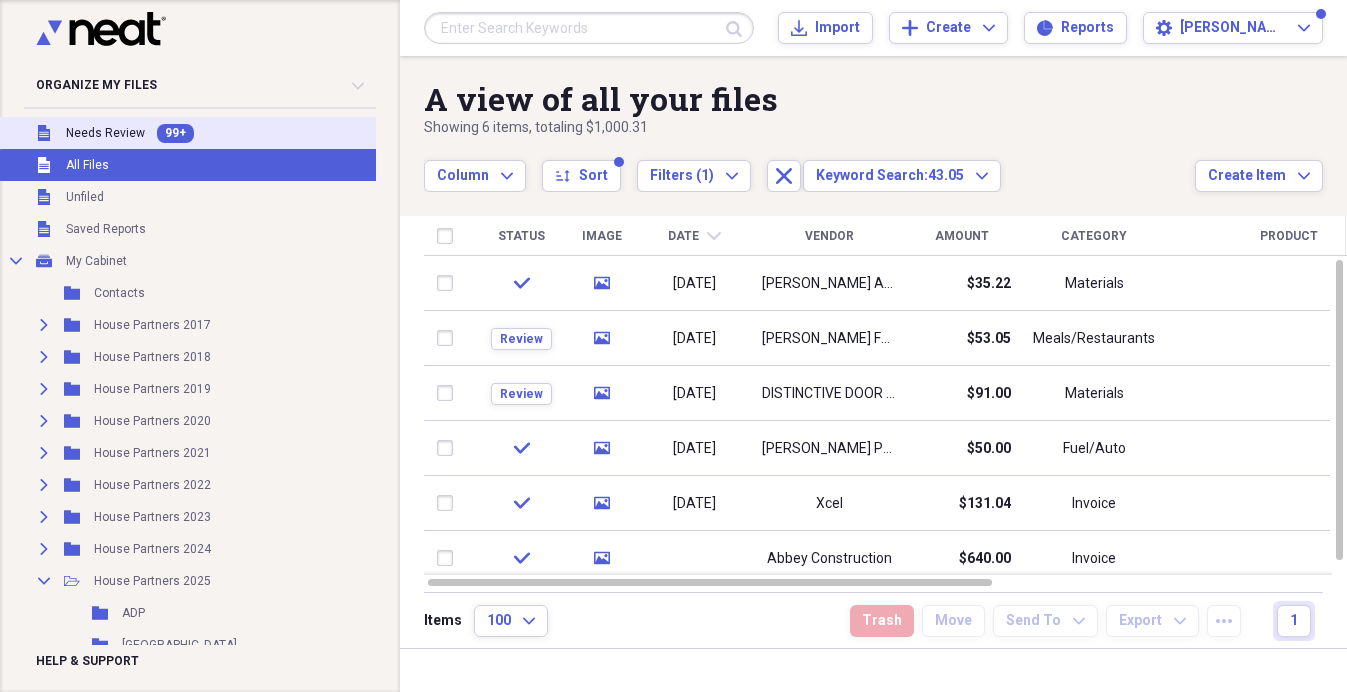 click on "Needs Review" at bounding box center (105, 133) 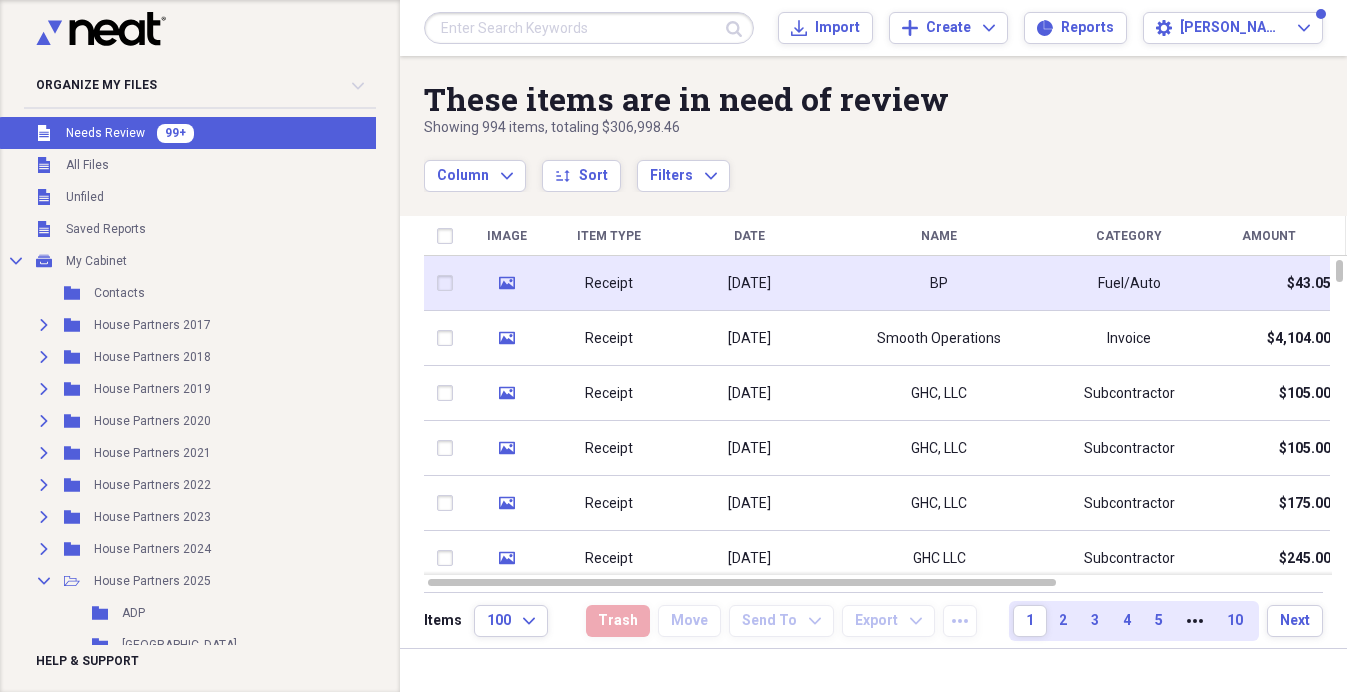 click on "BP" at bounding box center (939, 283) 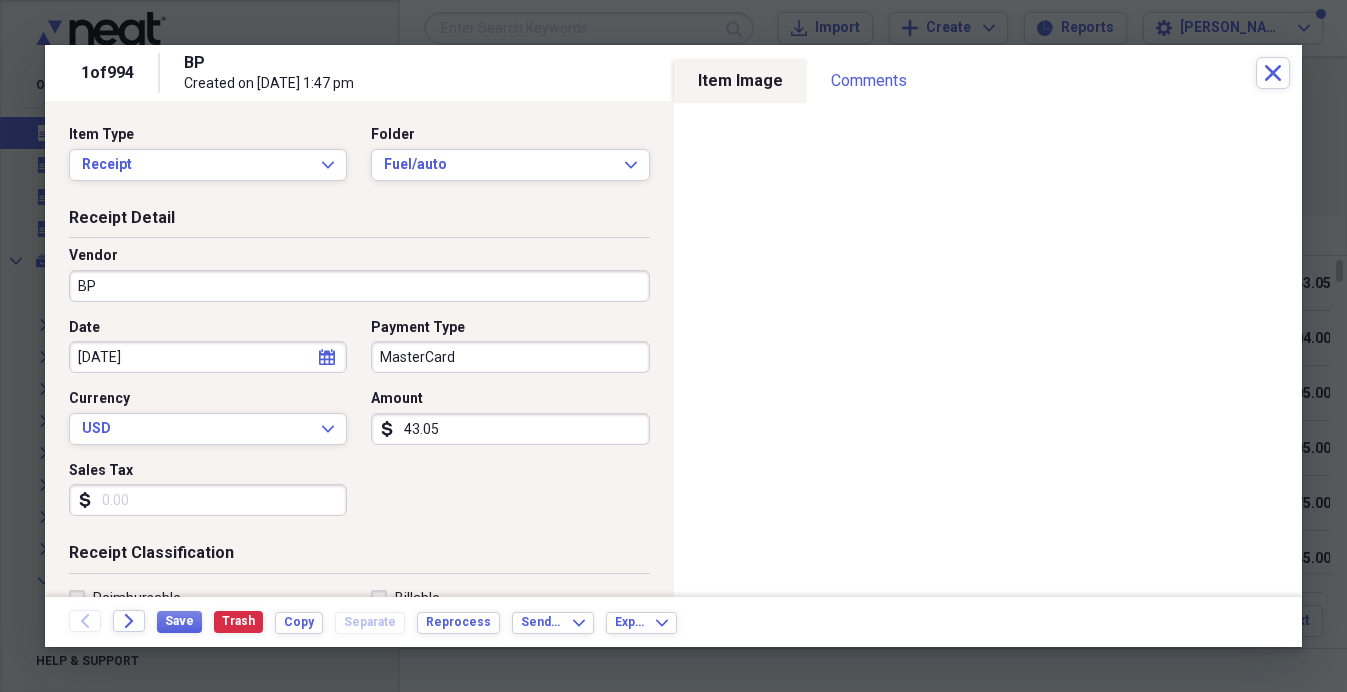 click on "BP" at bounding box center [359, 286] 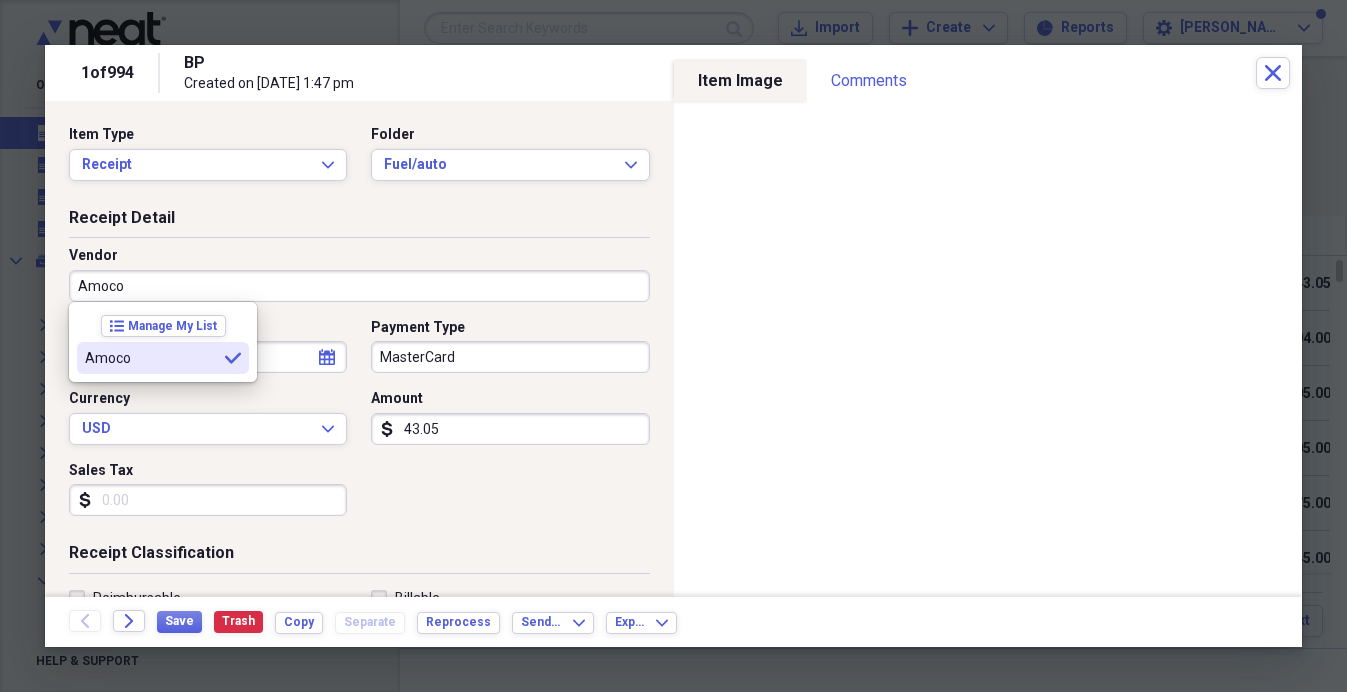 type on "Amoco" 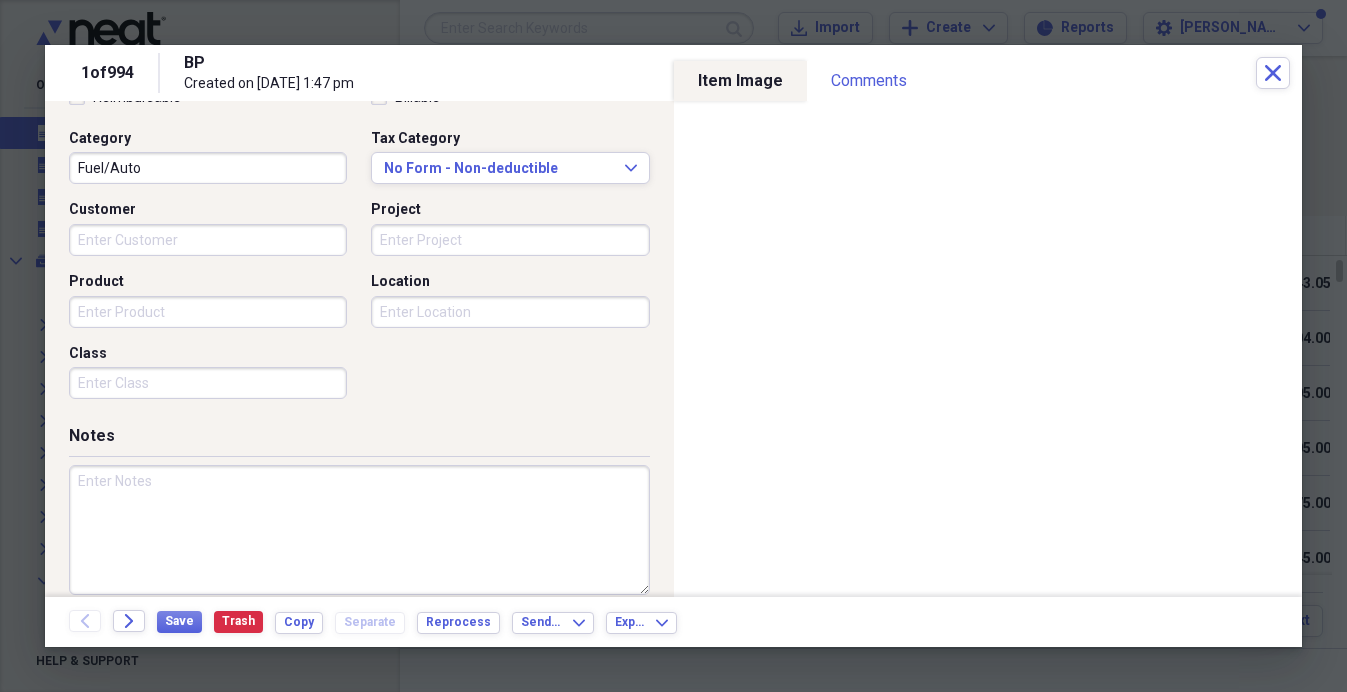 scroll, scrollTop: 525, scrollLeft: 0, axis: vertical 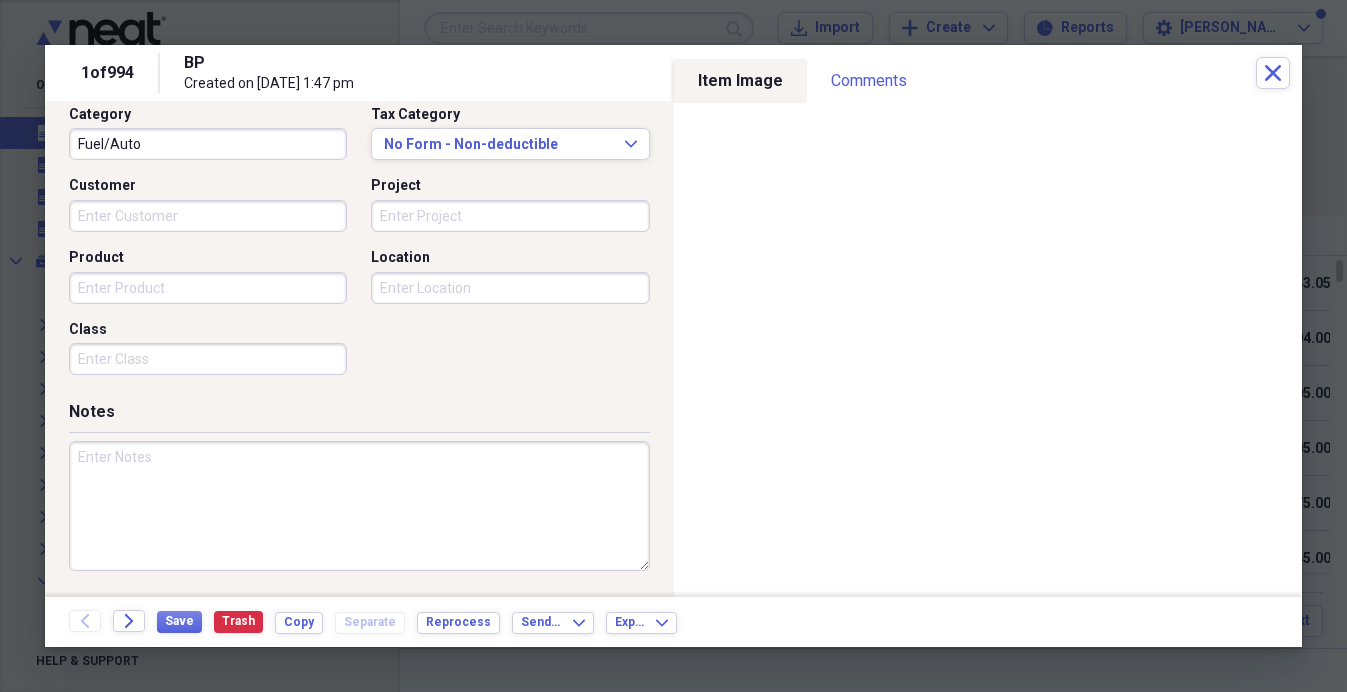 click at bounding box center (359, 506) 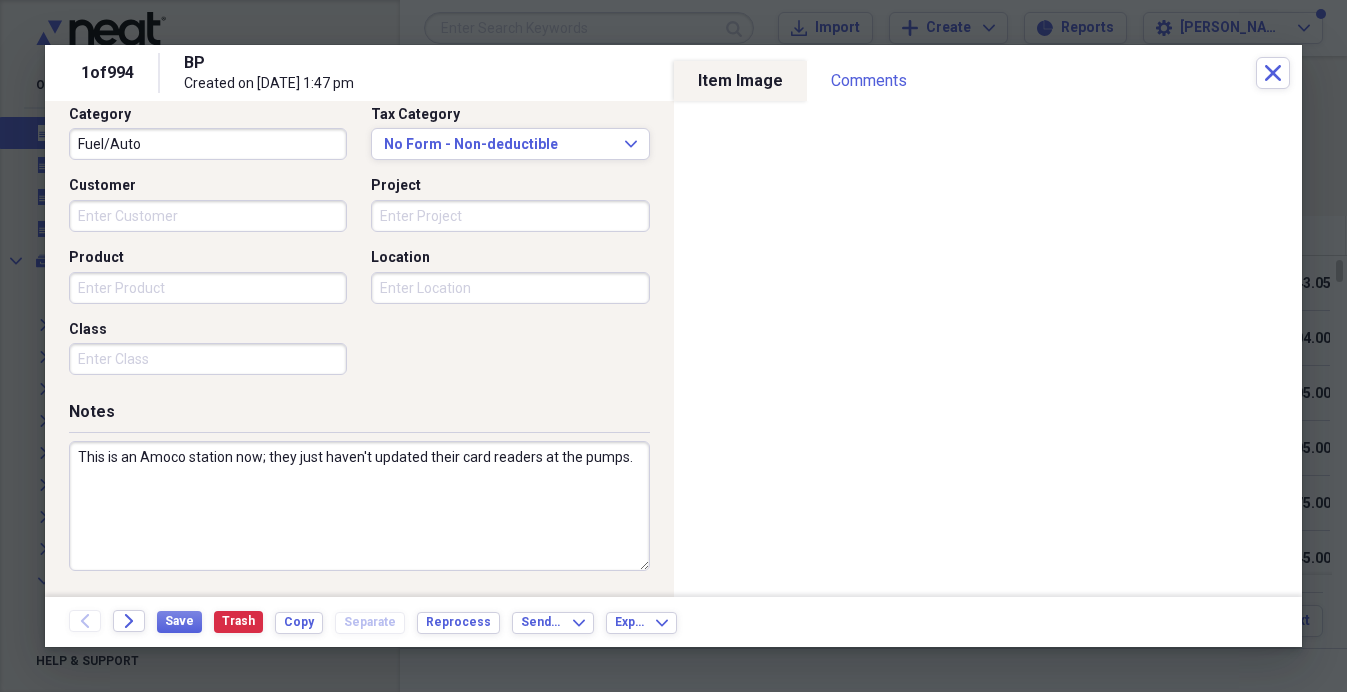 scroll, scrollTop: 69, scrollLeft: 0, axis: vertical 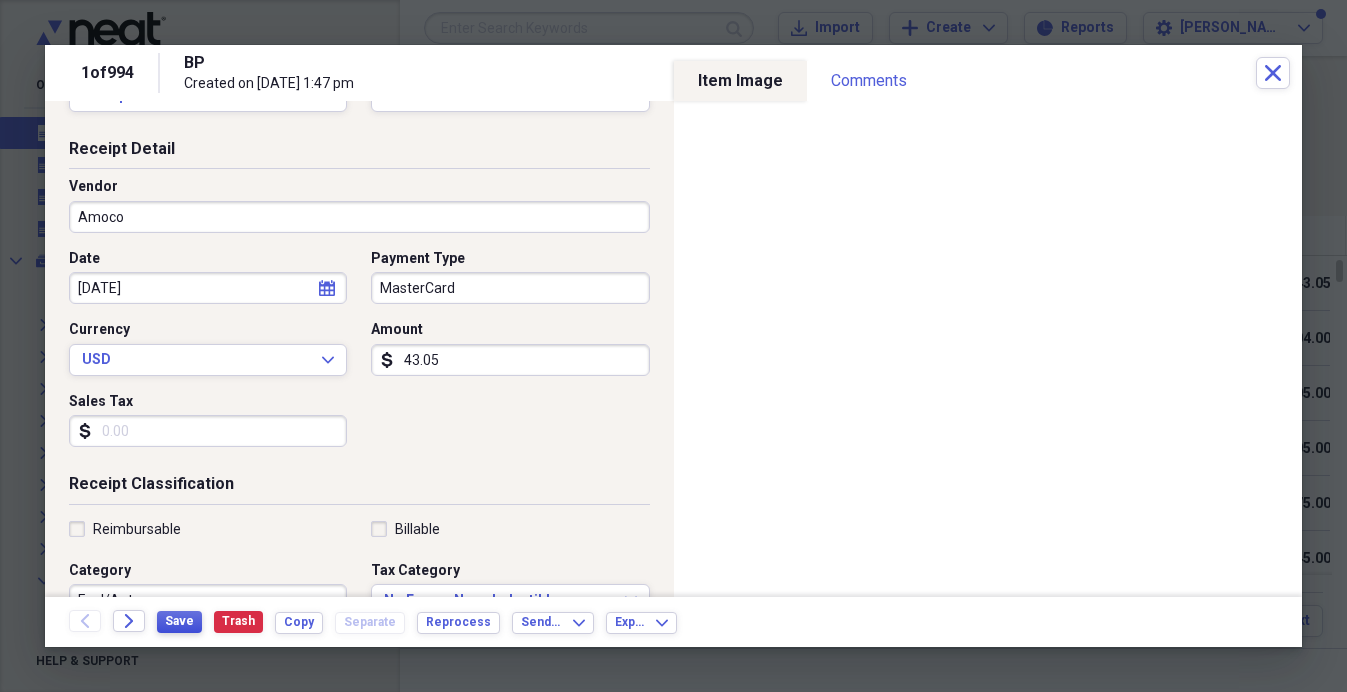 type on "This is an Amoco station now; they just haven't updated their card readers at the pumps." 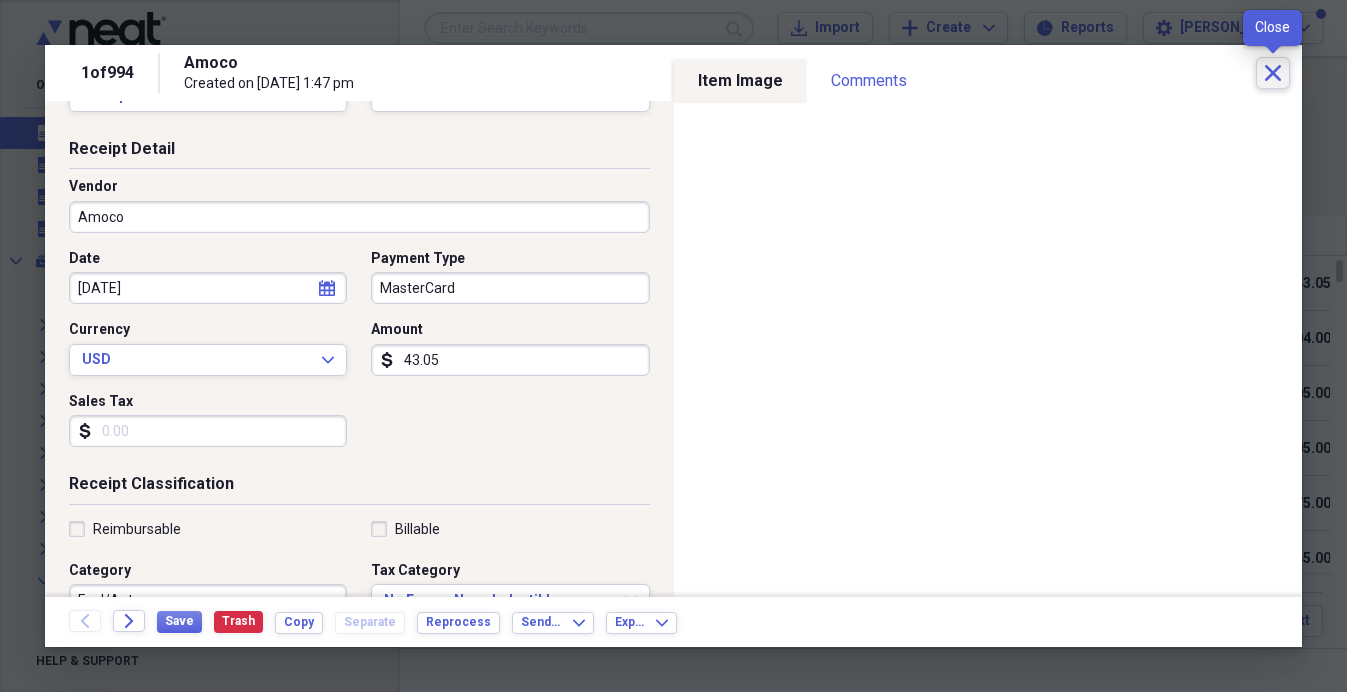 click on "Close" at bounding box center [1273, 73] 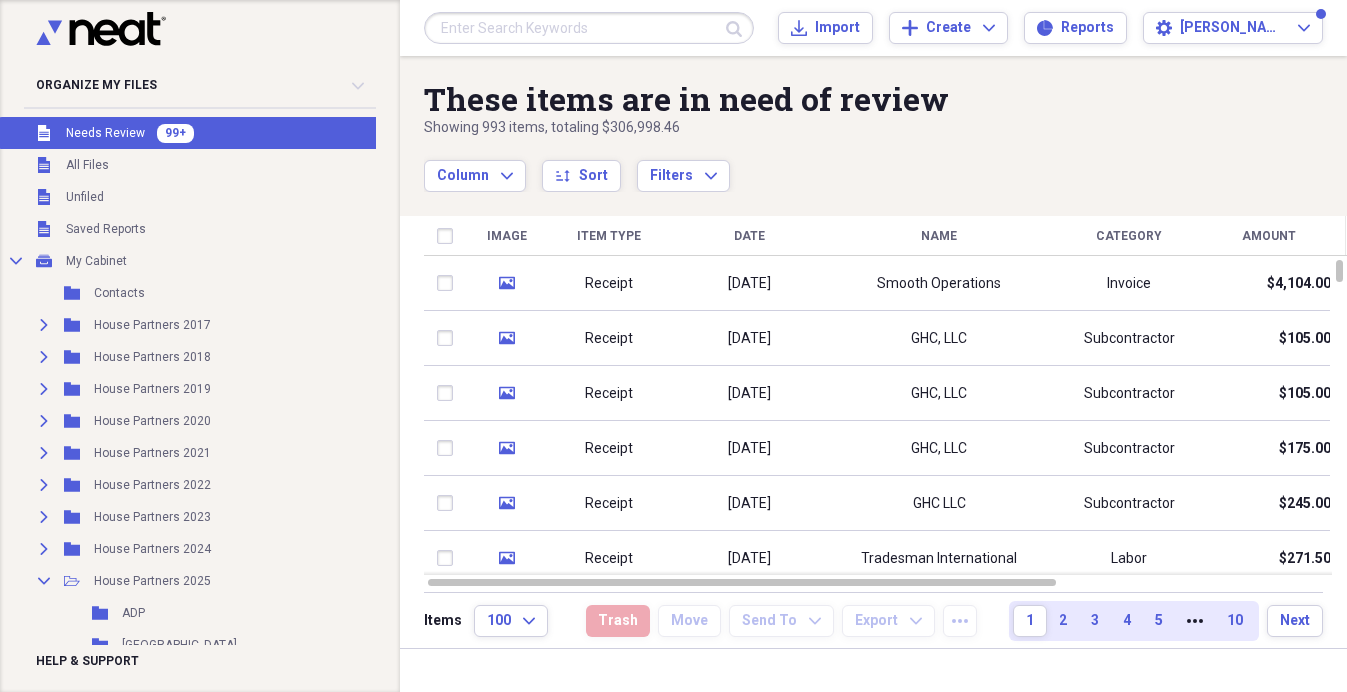 click at bounding box center [589, 28] 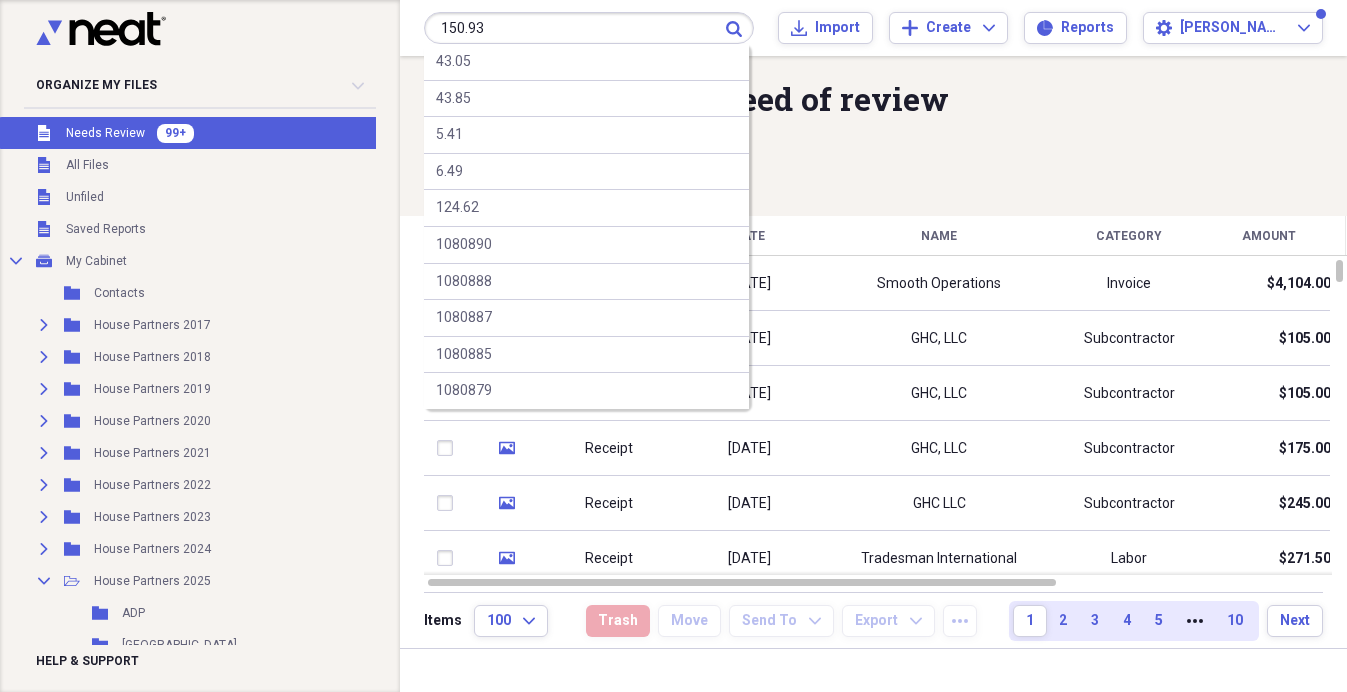 type on "150.93" 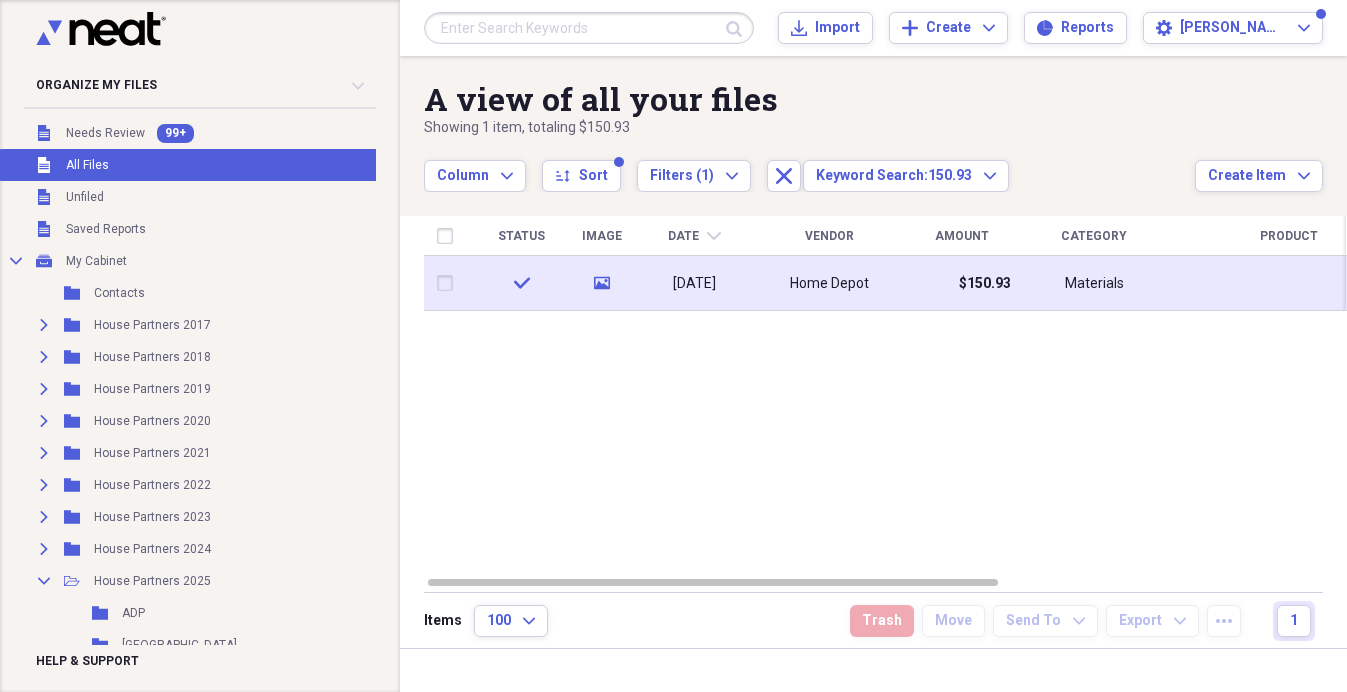 click on "Home Depot" at bounding box center [829, 283] 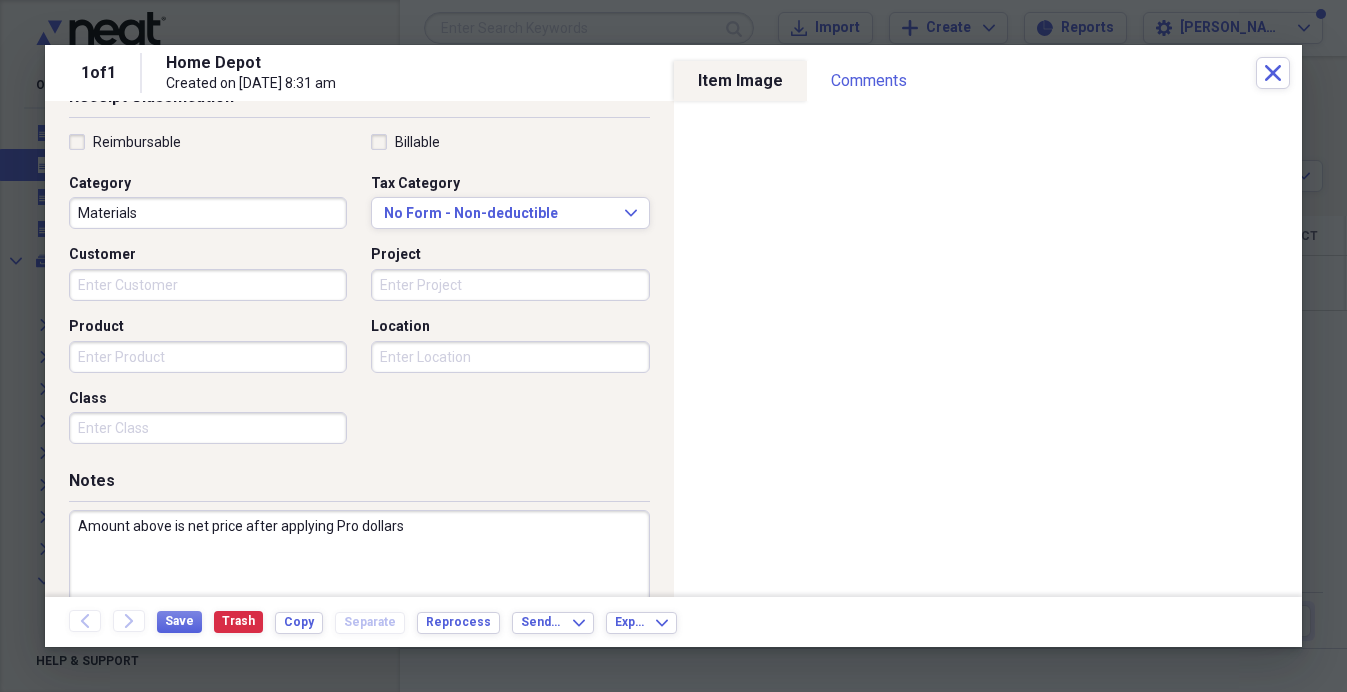 scroll, scrollTop: 0, scrollLeft: 0, axis: both 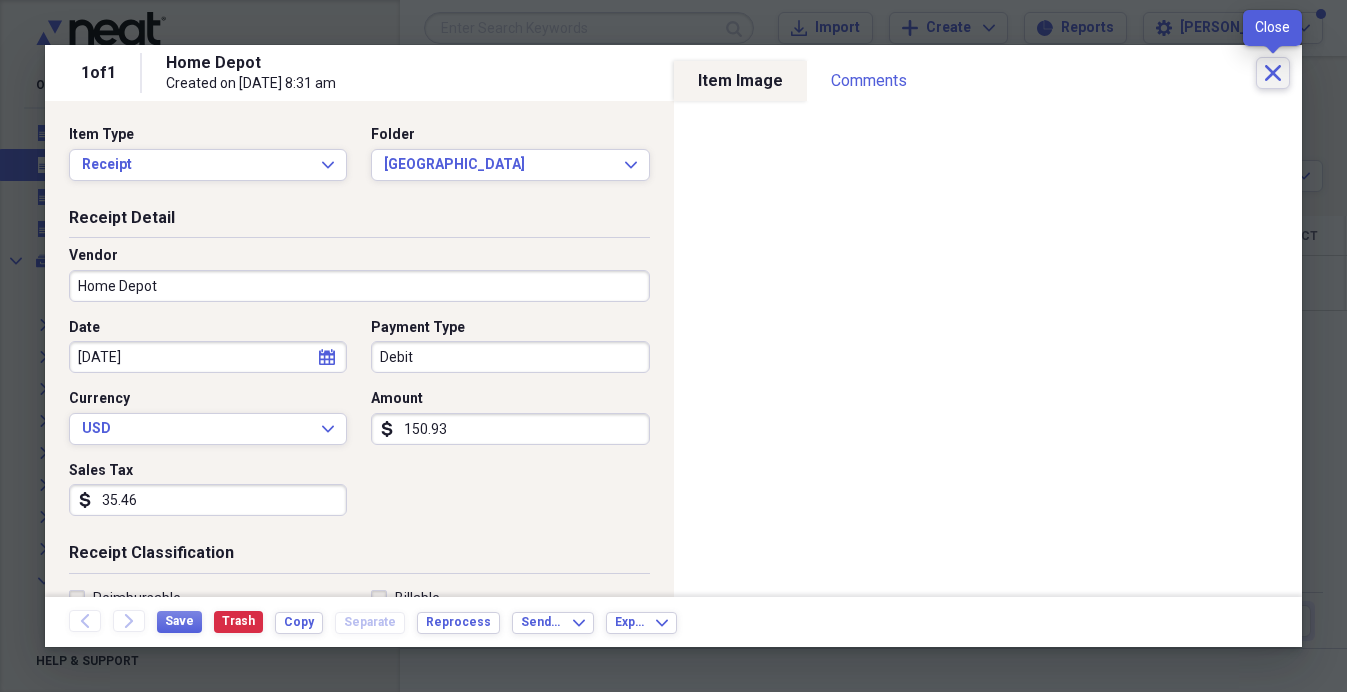 click on "Close" 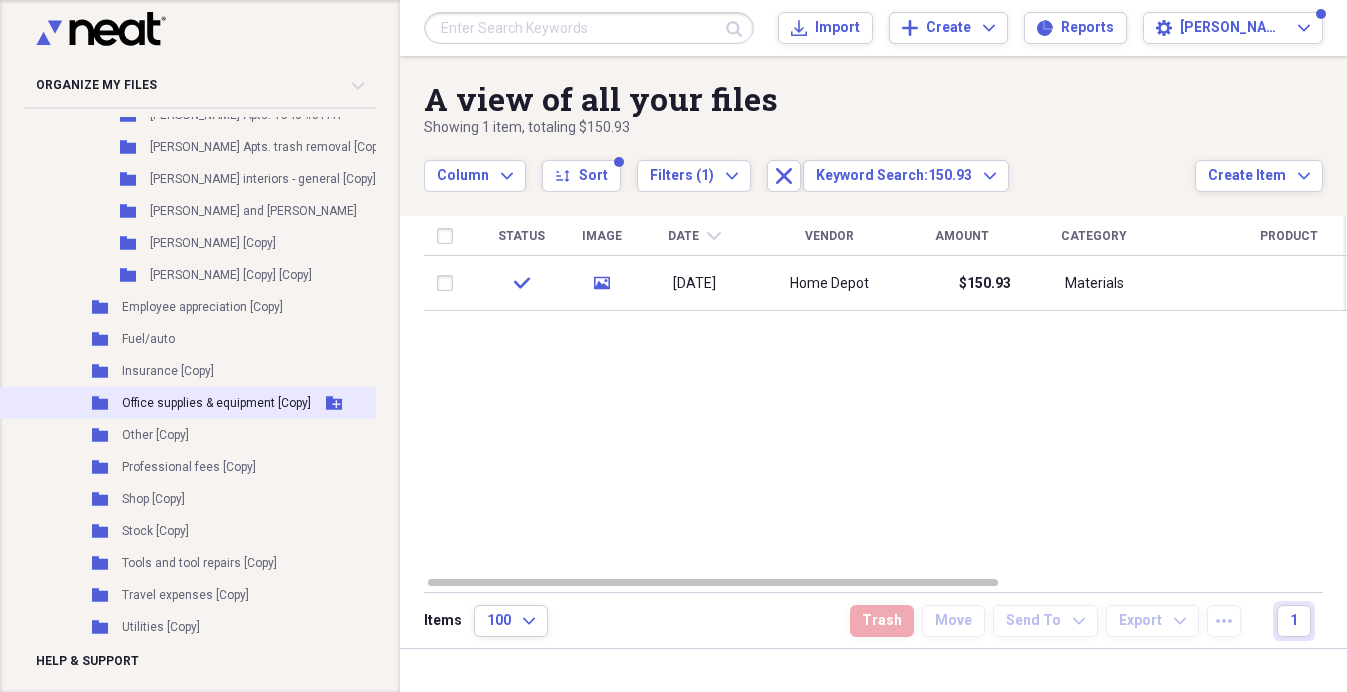 scroll, scrollTop: 2592, scrollLeft: 0, axis: vertical 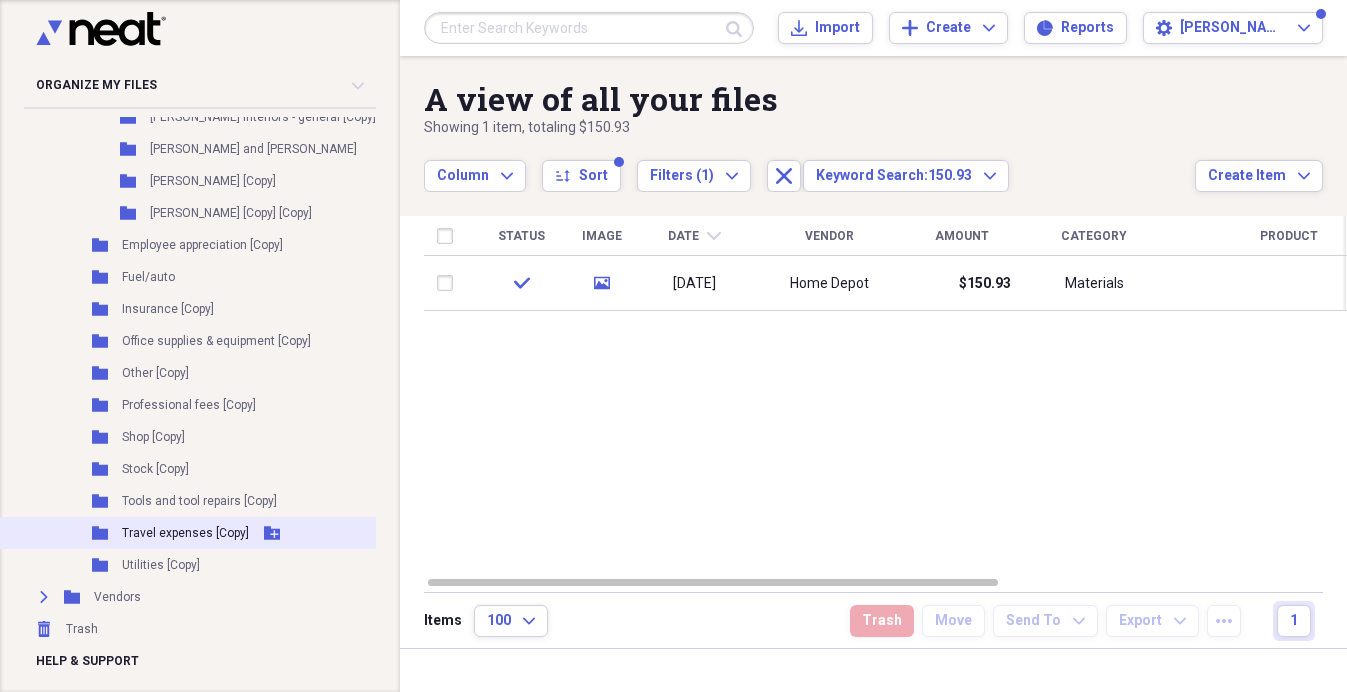 click on "Travel expenses [Copy]" at bounding box center [185, 533] 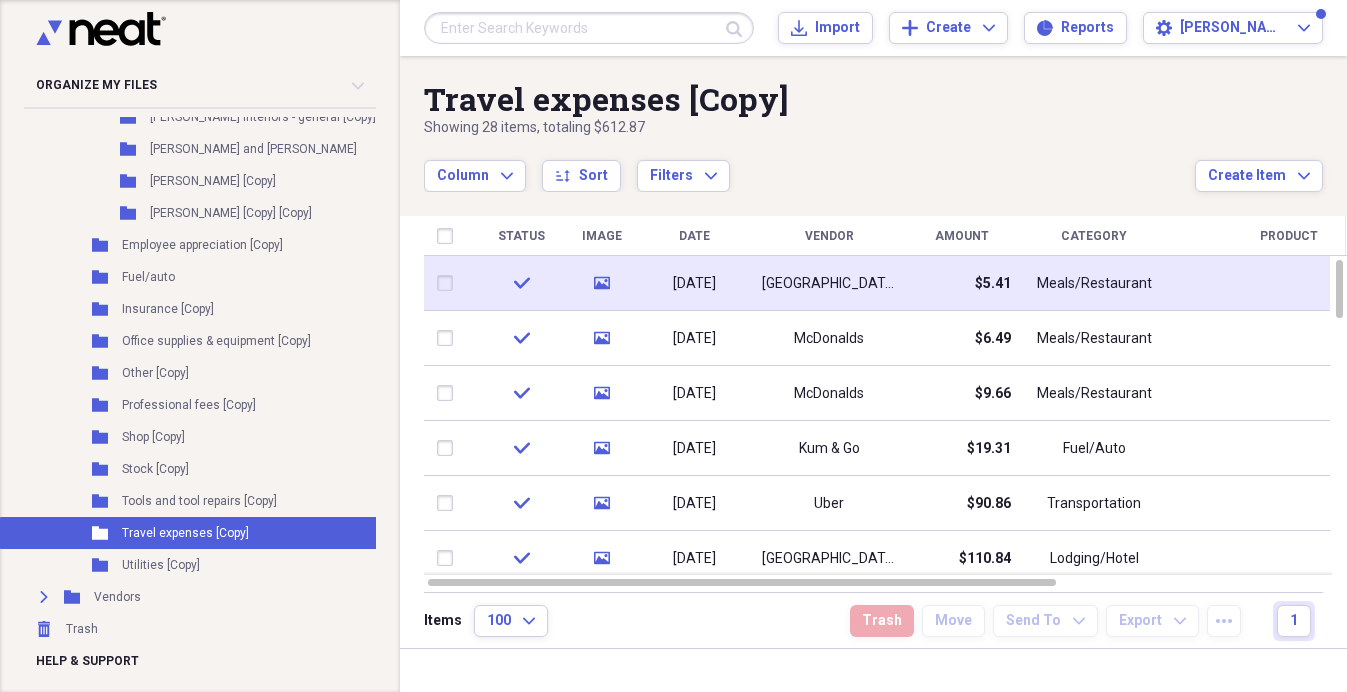 click on "[GEOGRAPHIC_DATA]" at bounding box center [829, 284] 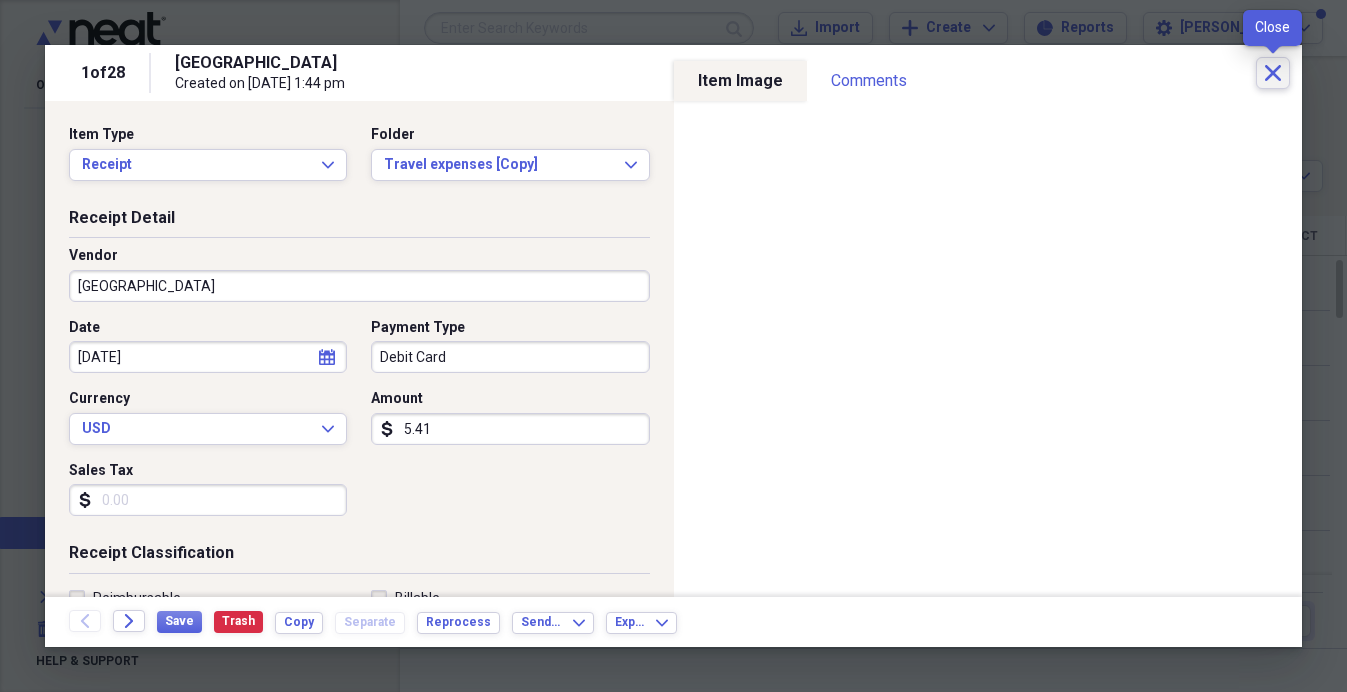 click 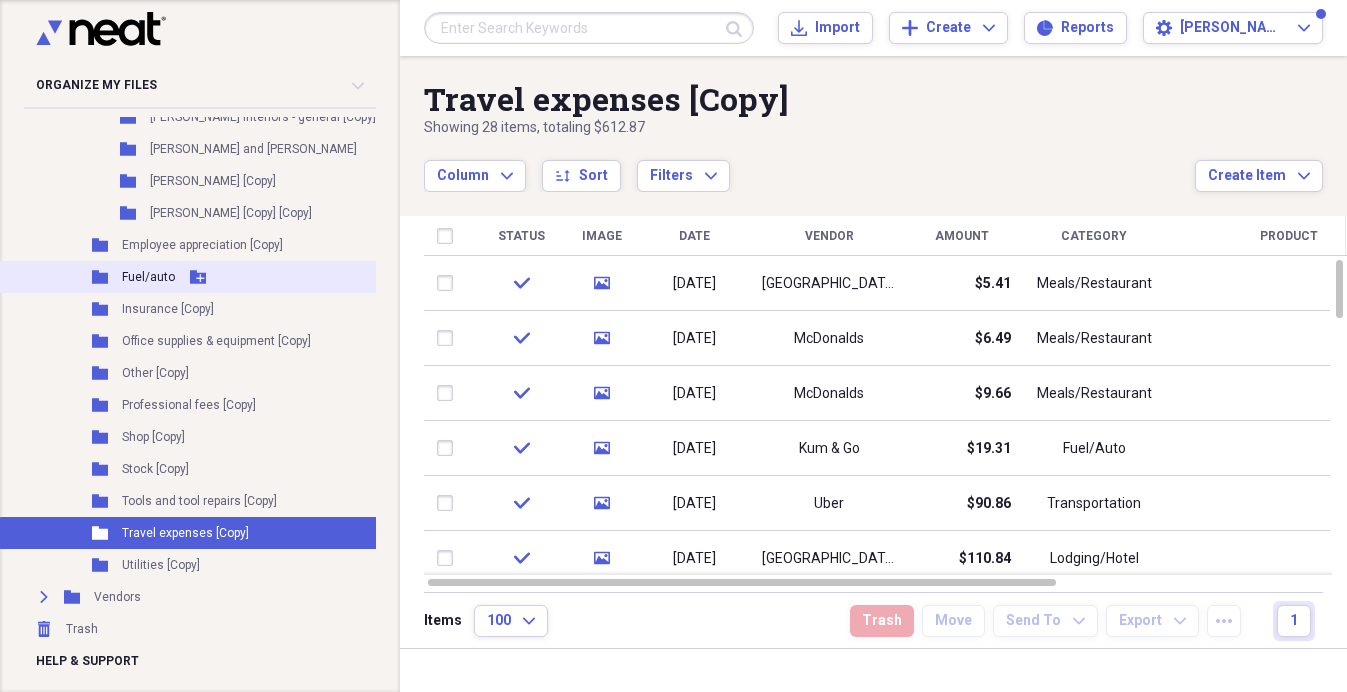click on "Fuel/auto" at bounding box center [148, 277] 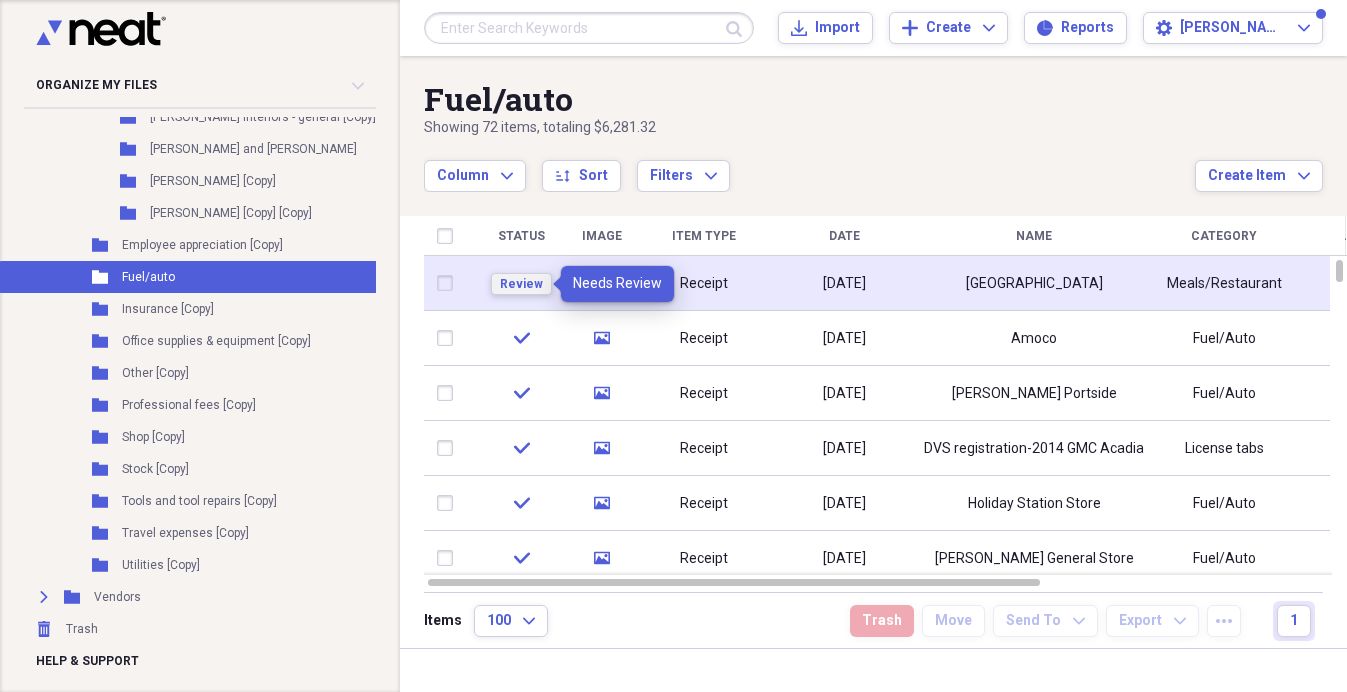click on "Review" at bounding box center (521, 284) 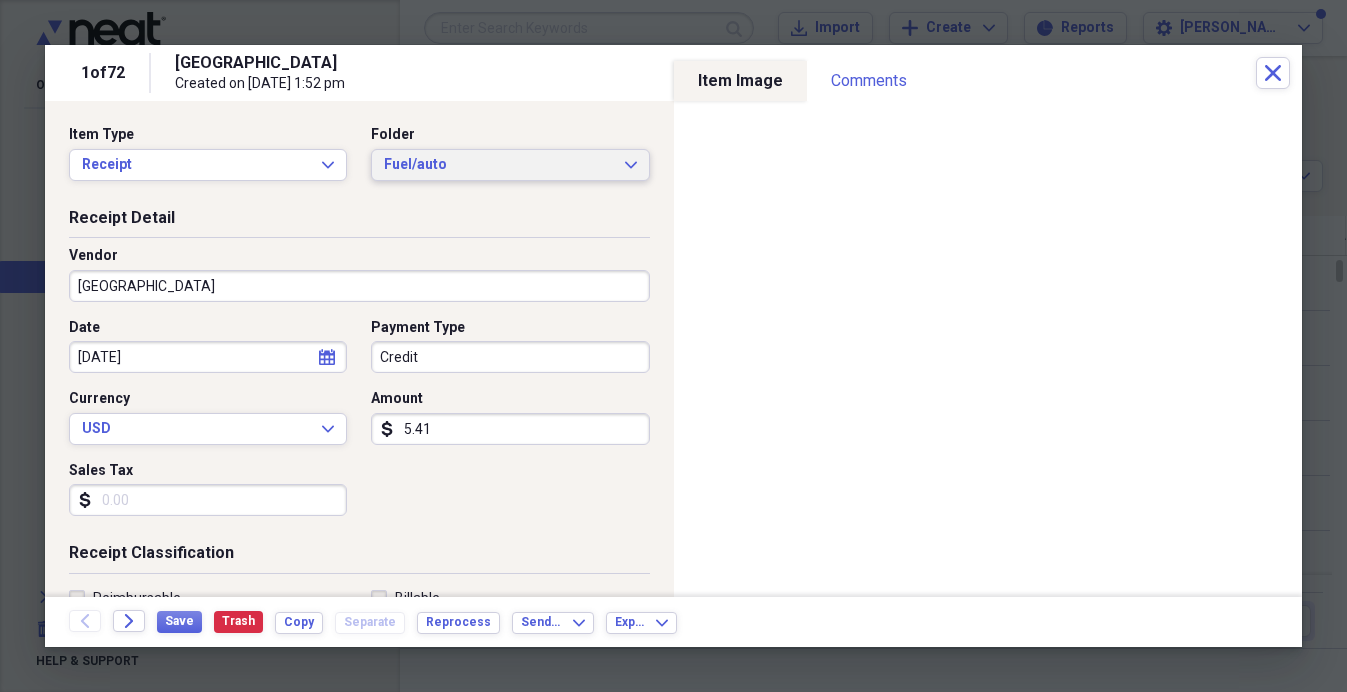 click on "Fuel/auto" at bounding box center [498, 165] 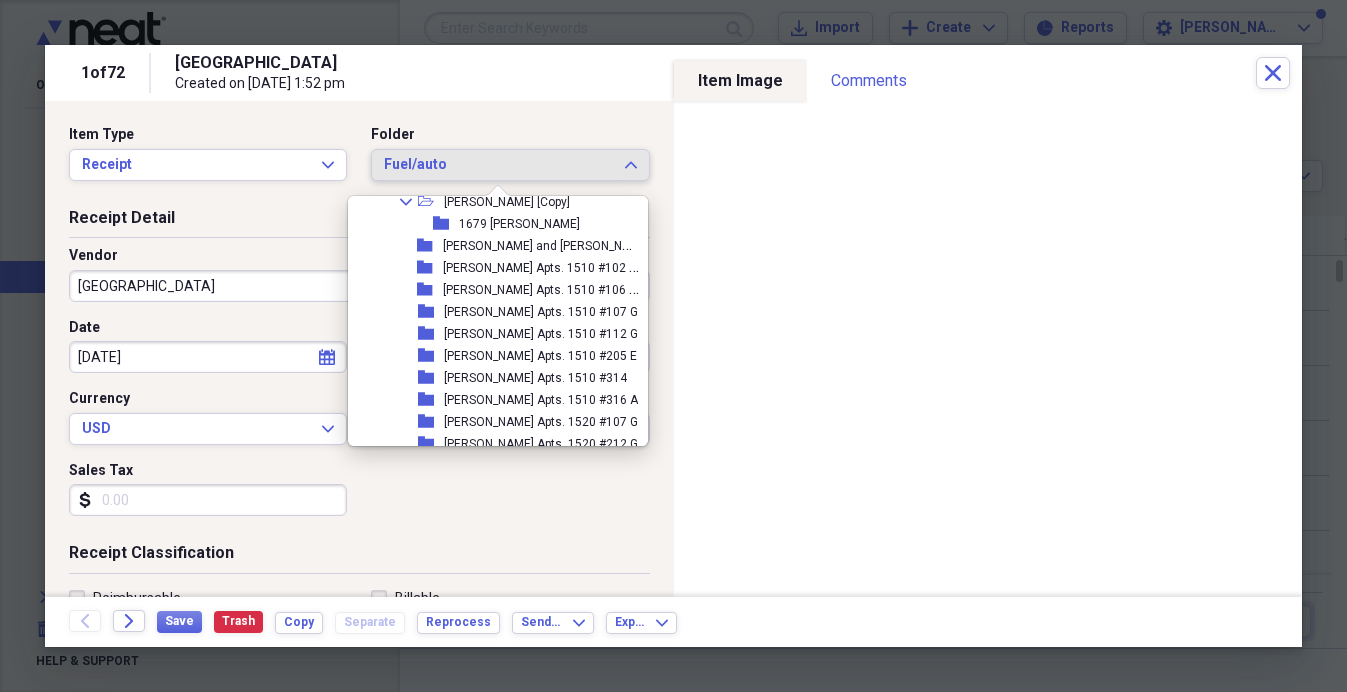 scroll, scrollTop: 4182, scrollLeft: 0, axis: vertical 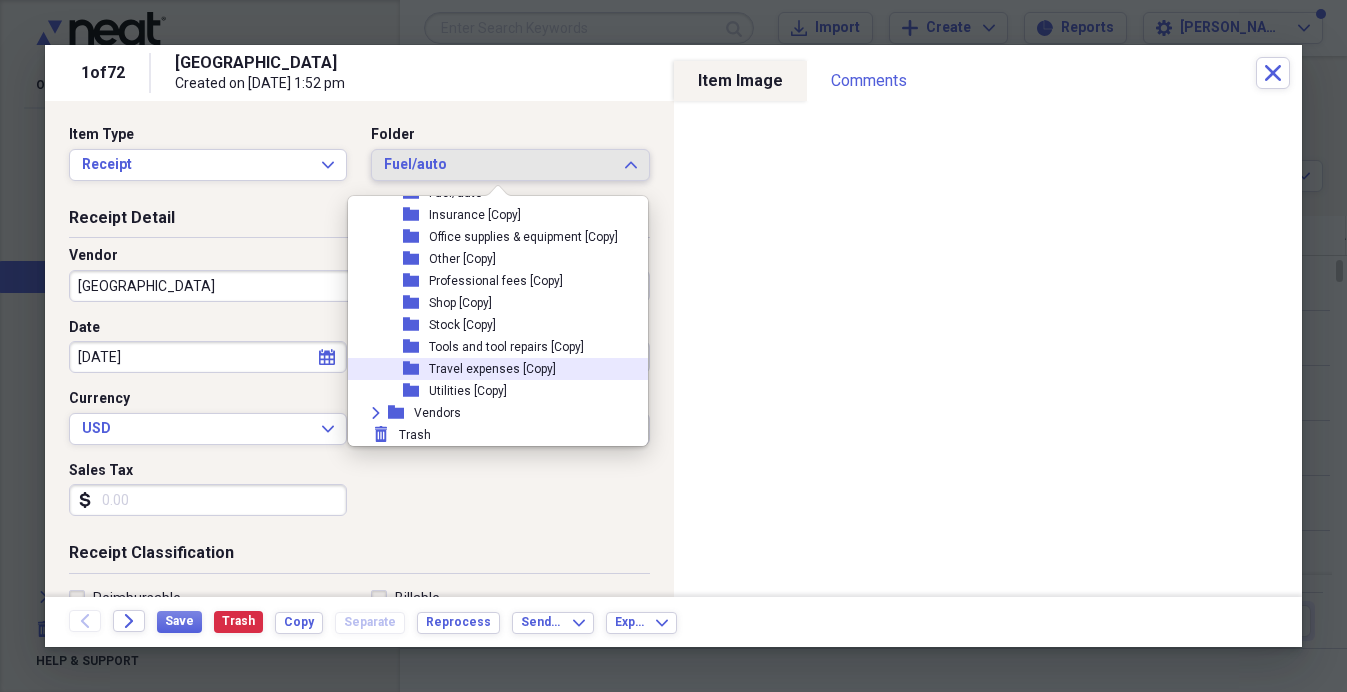 click on "Travel expenses [Copy]" at bounding box center [492, 369] 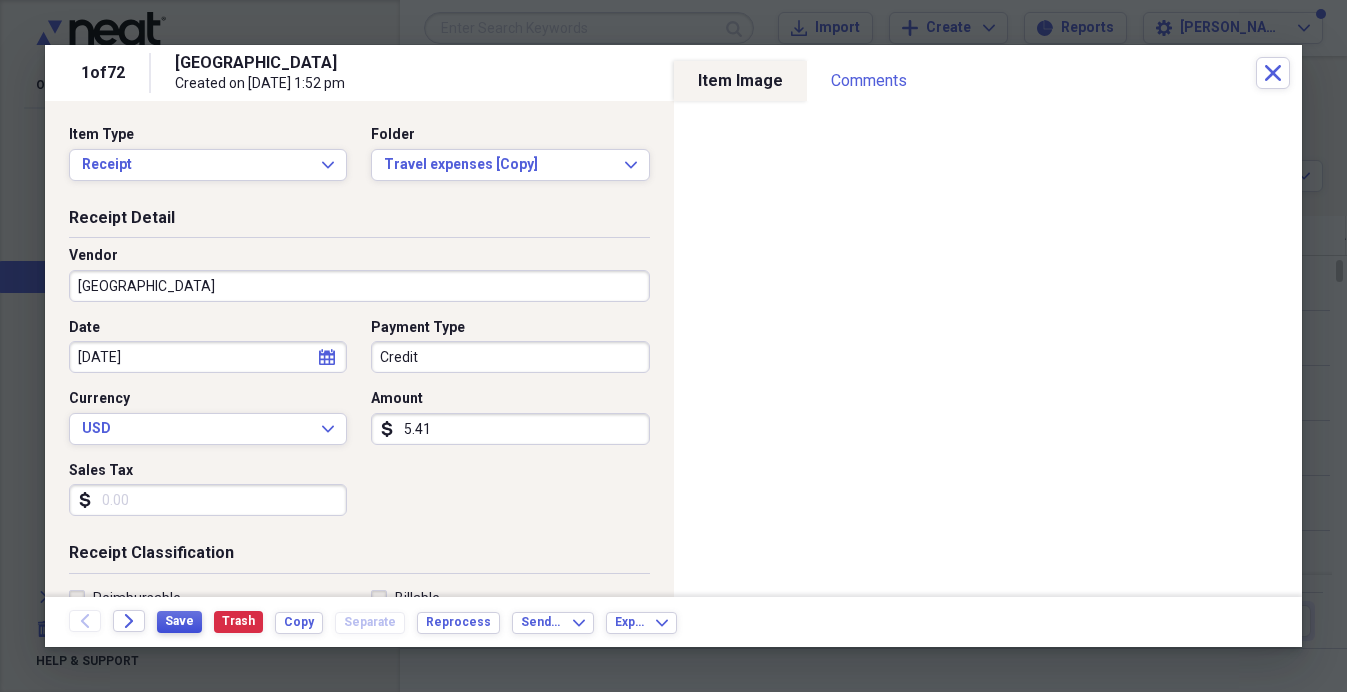 click on "Save" at bounding box center (179, 621) 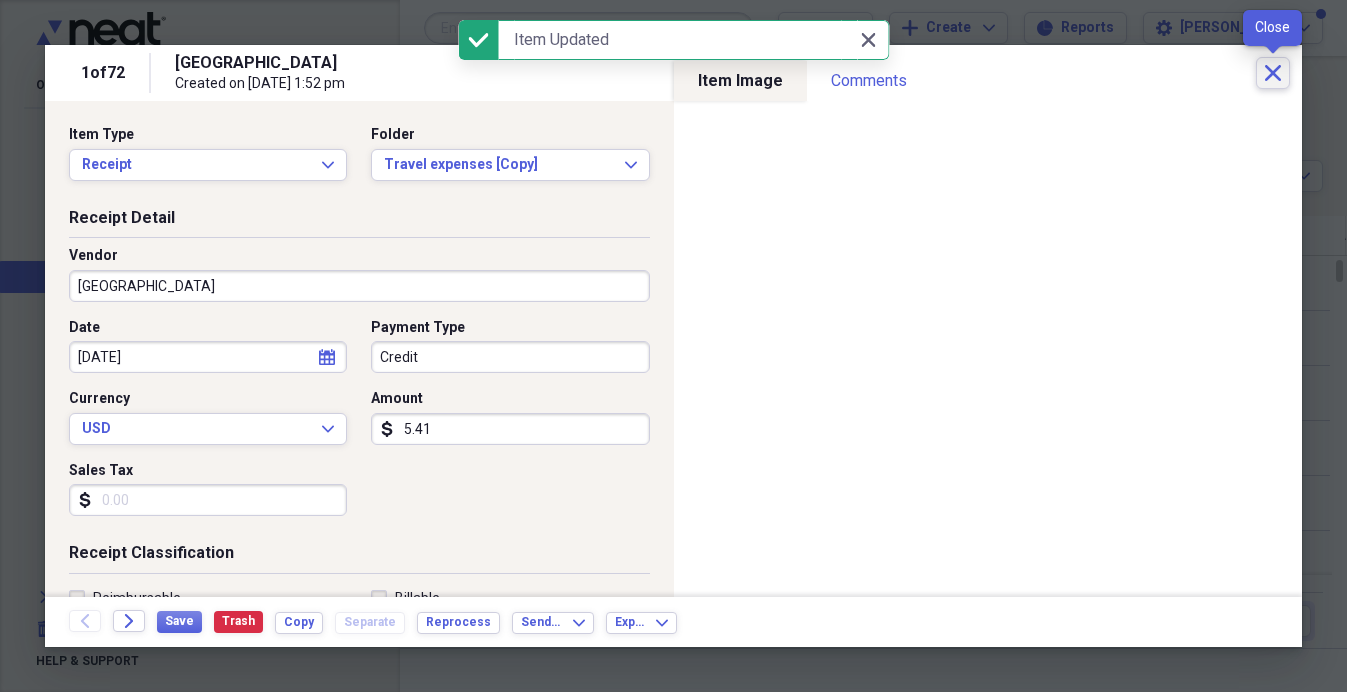 click on "Close" at bounding box center [1273, 73] 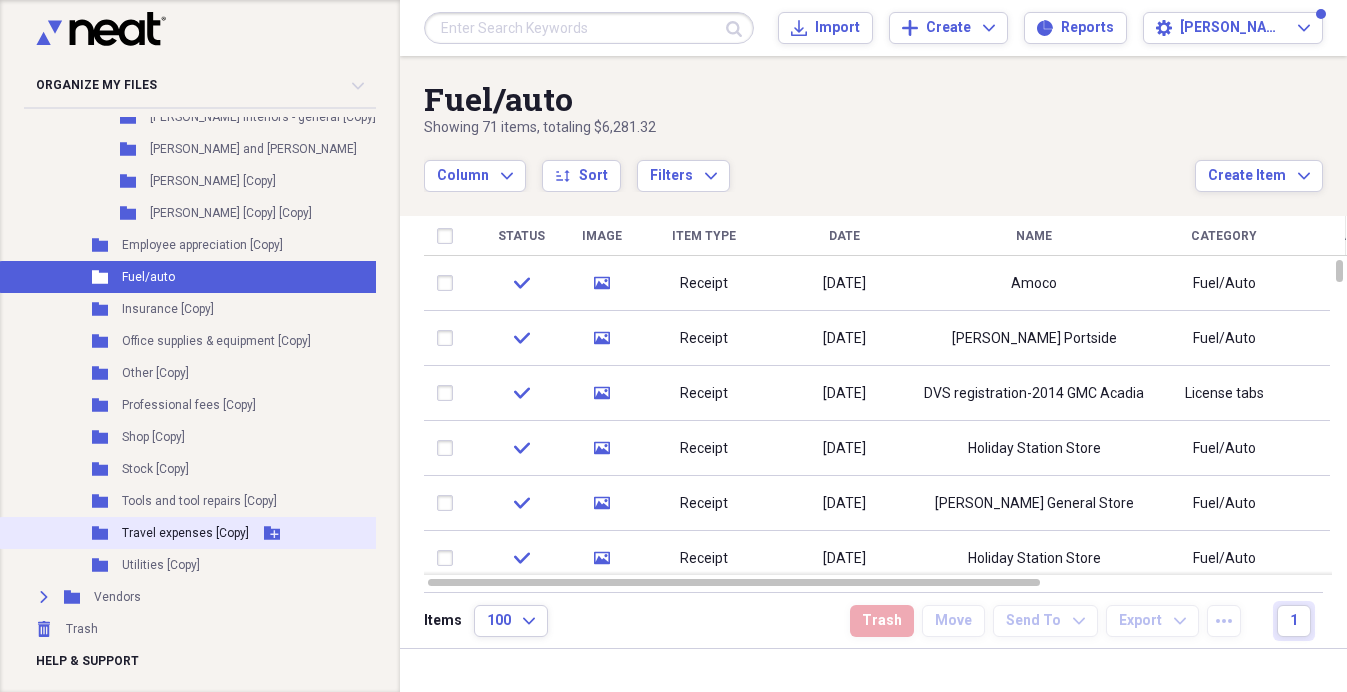 drag, startPoint x: 164, startPoint y: 512, endPoint x: 250, endPoint y: 512, distance: 86 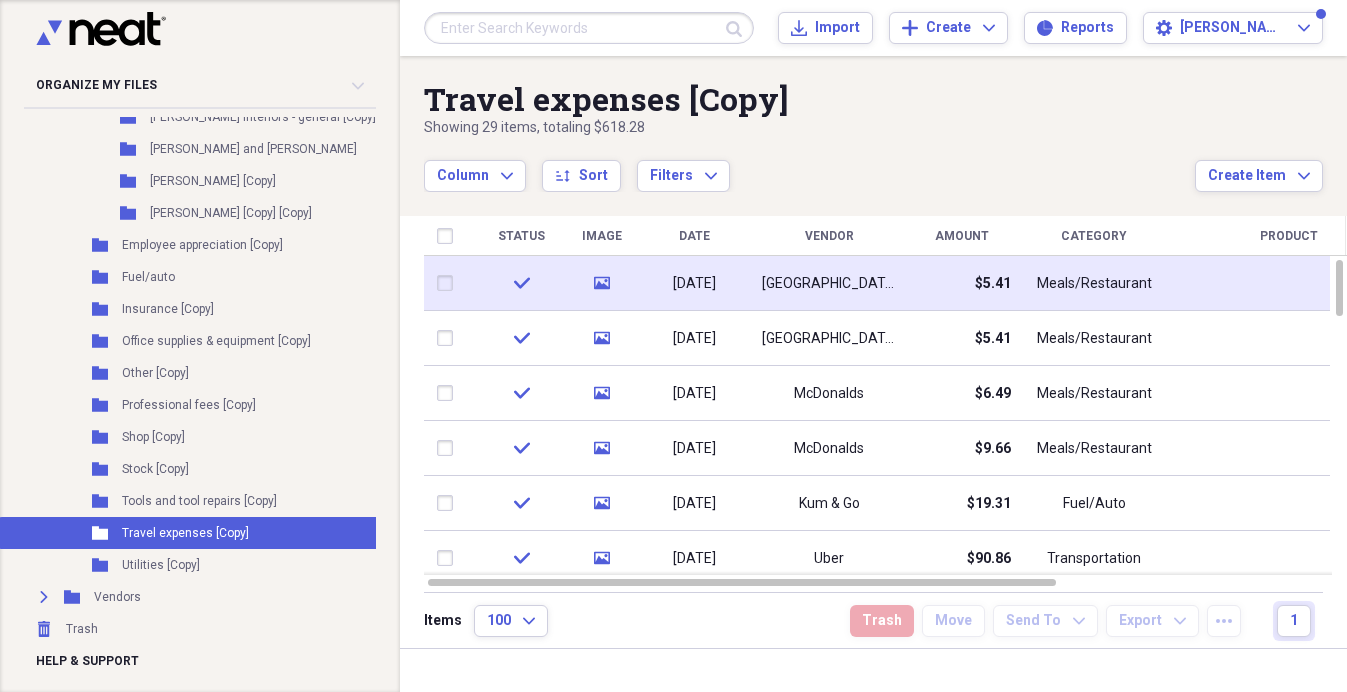 click on "$5.41" at bounding box center (961, 283) 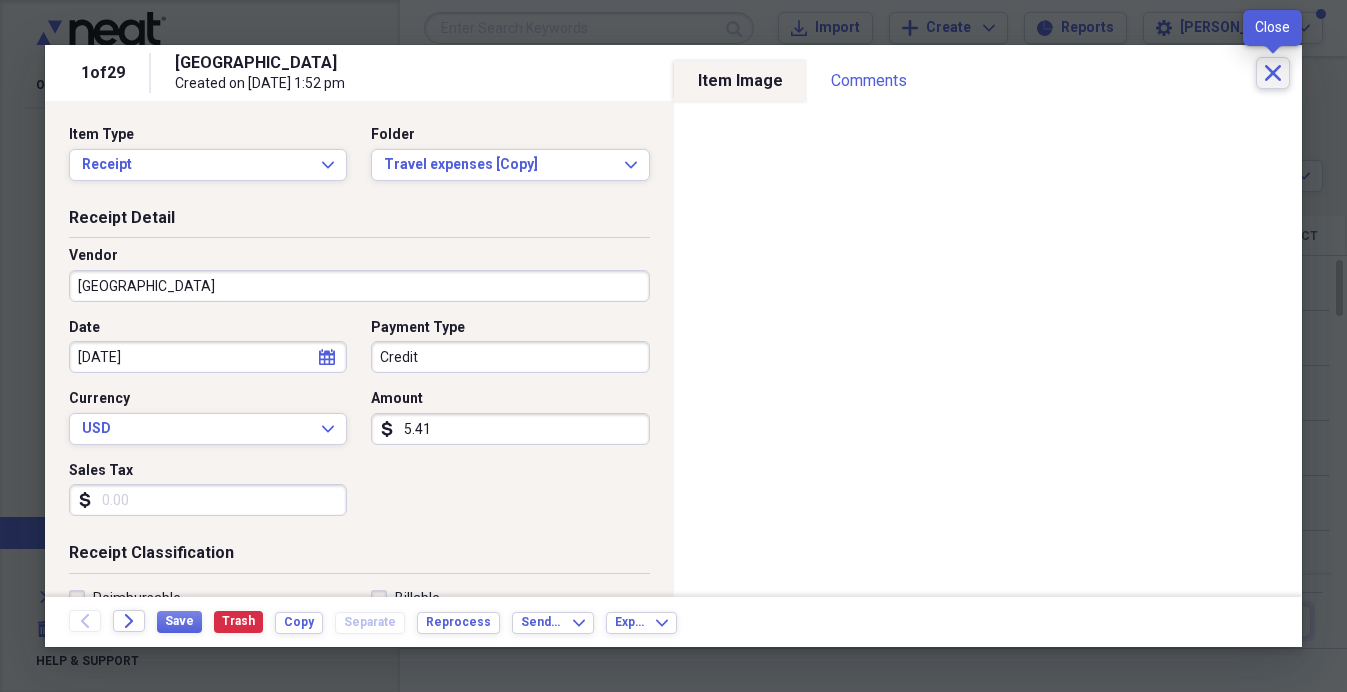 click on "Close" 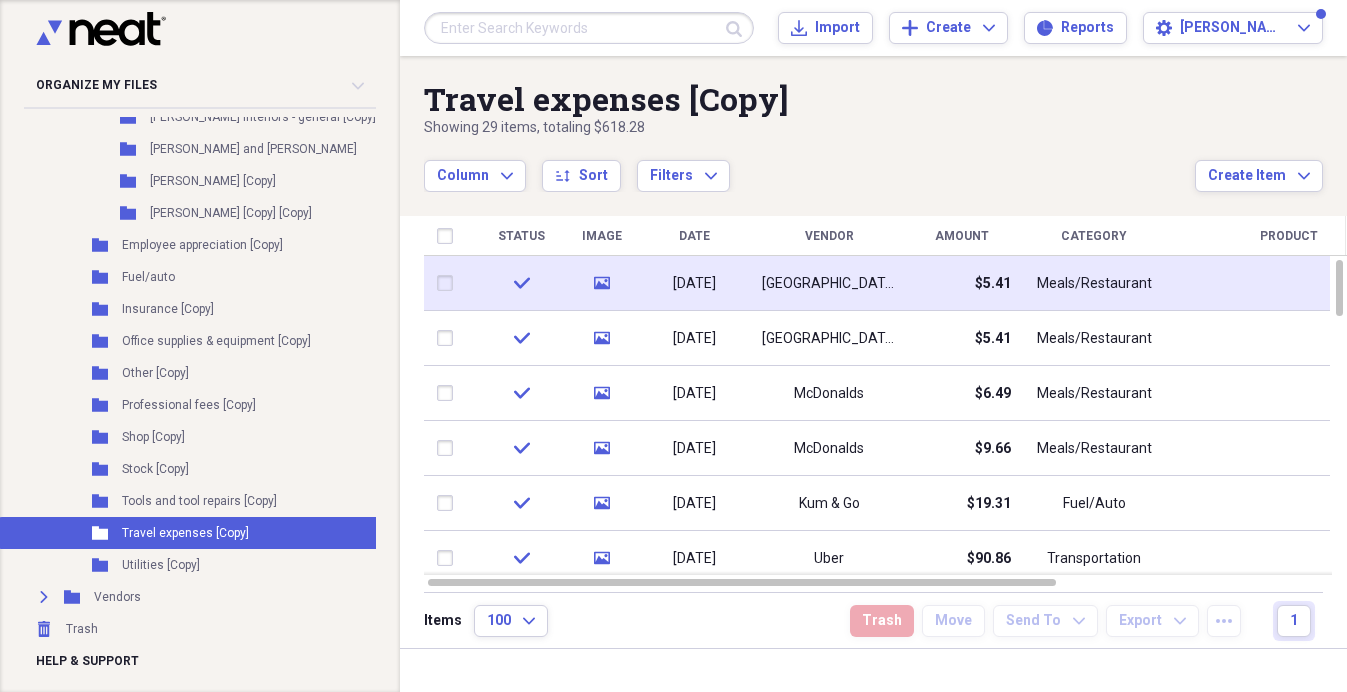 click at bounding box center [449, 283] 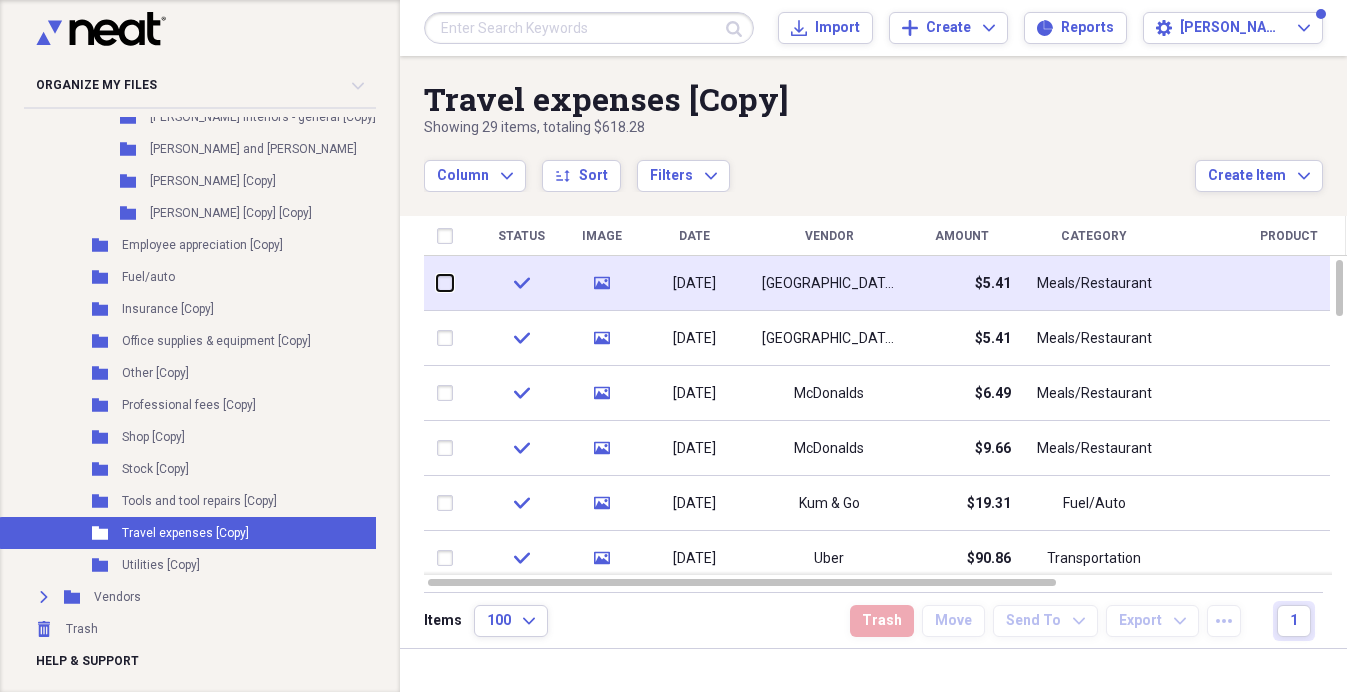 click at bounding box center [437, 283] 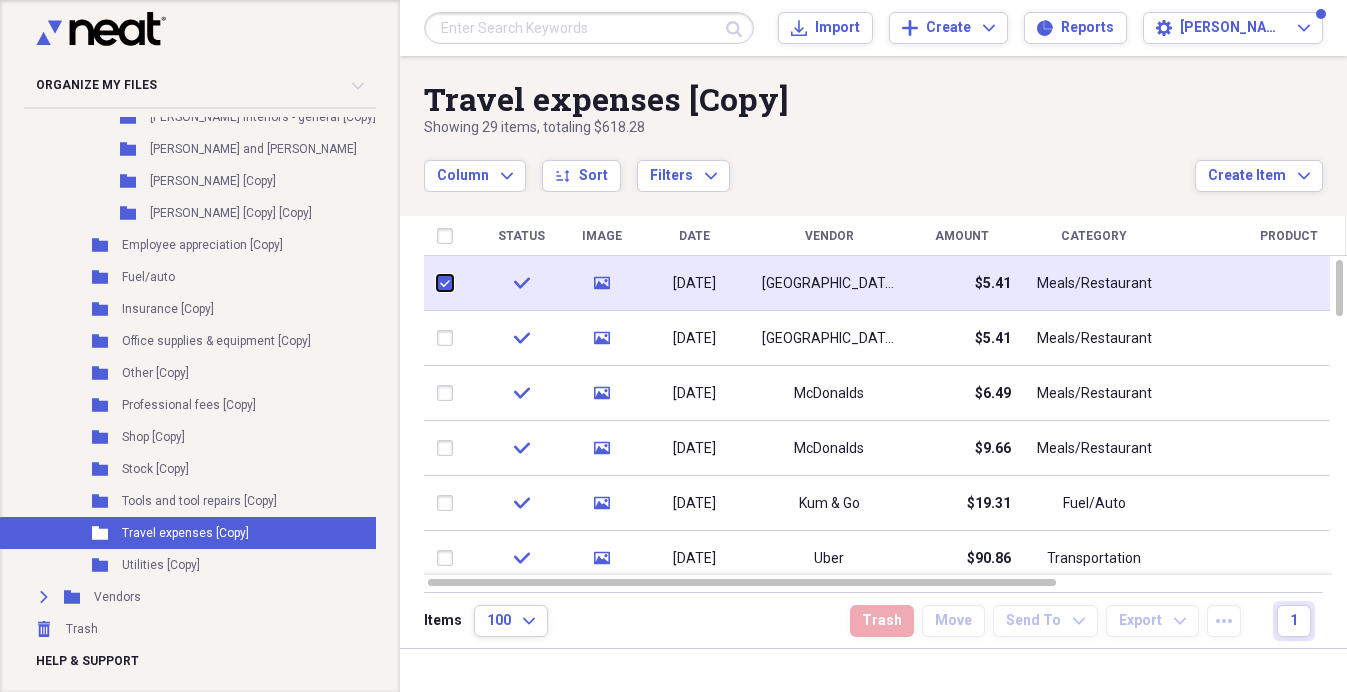 checkbox on "true" 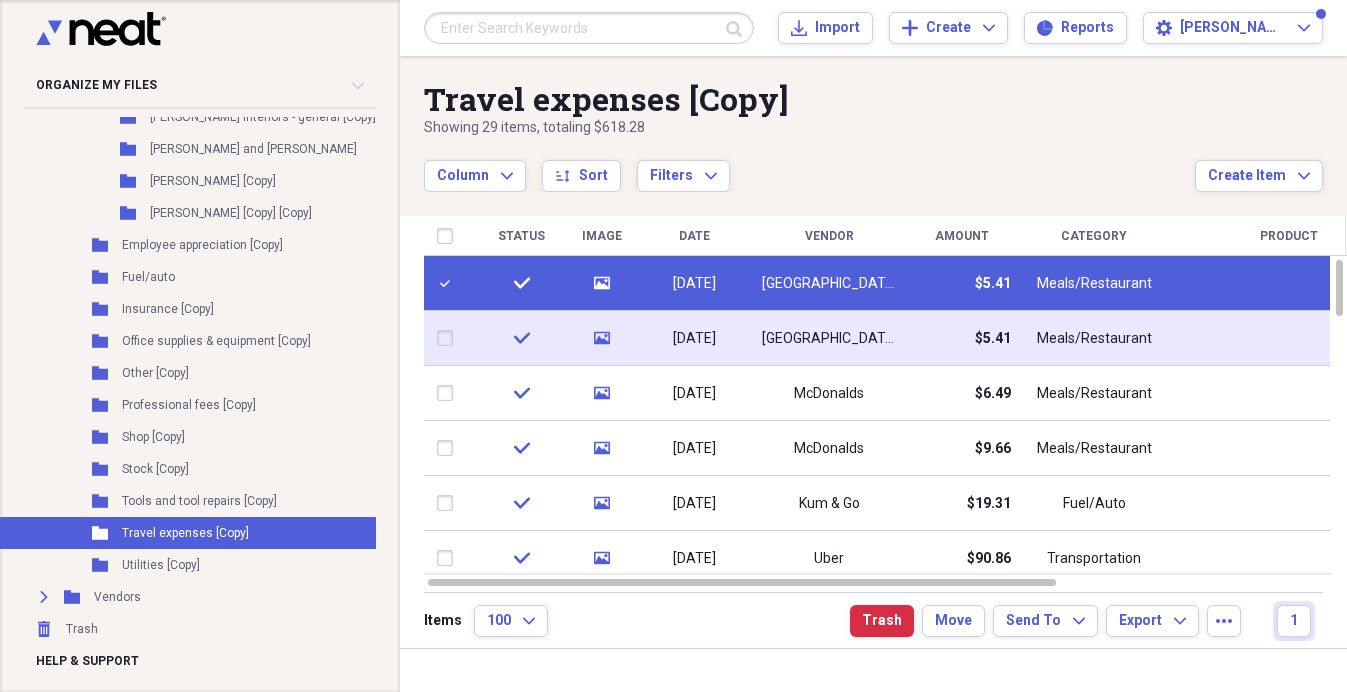 click at bounding box center [449, 338] 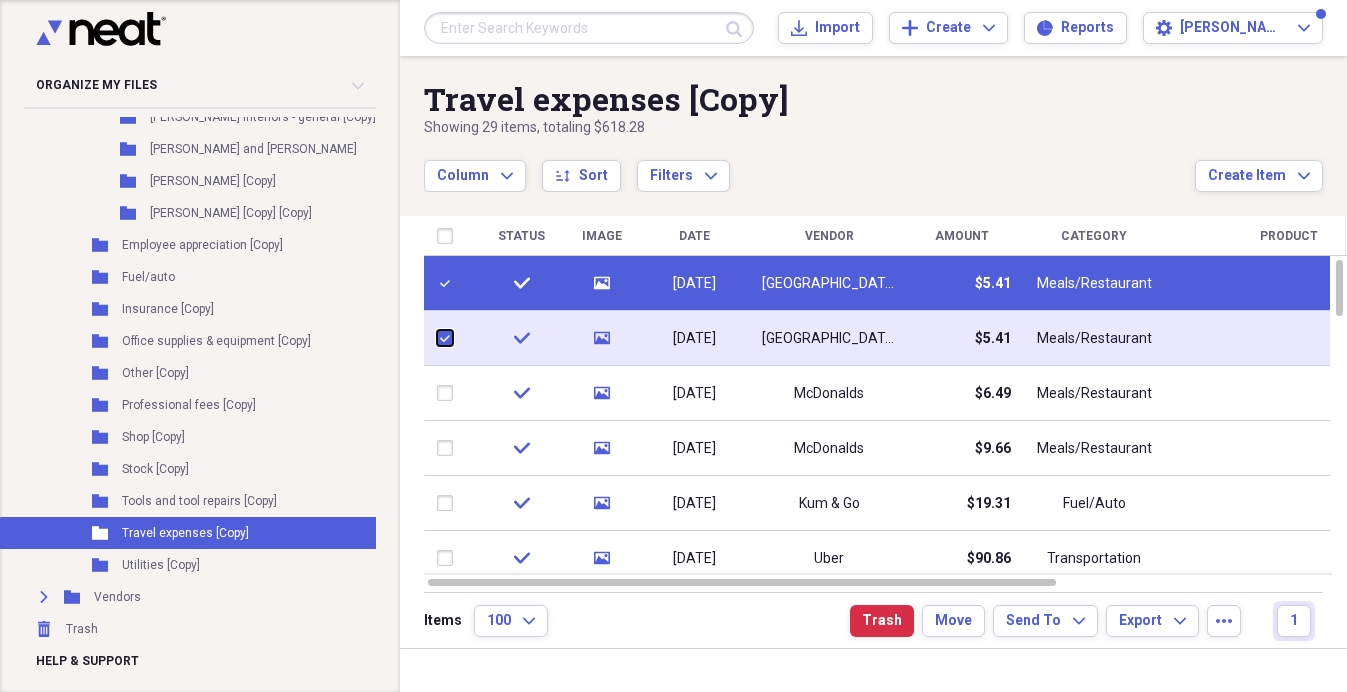 checkbox on "true" 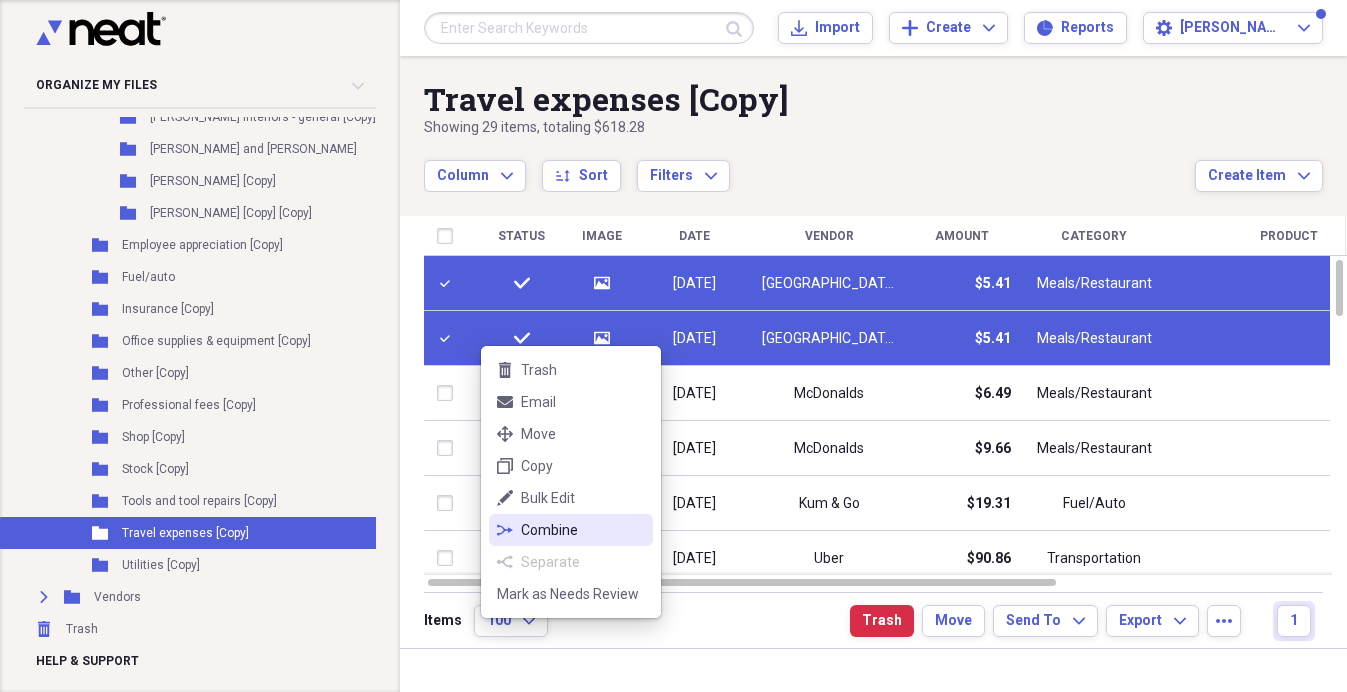click on "Combine" at bounding box center (583, 530) 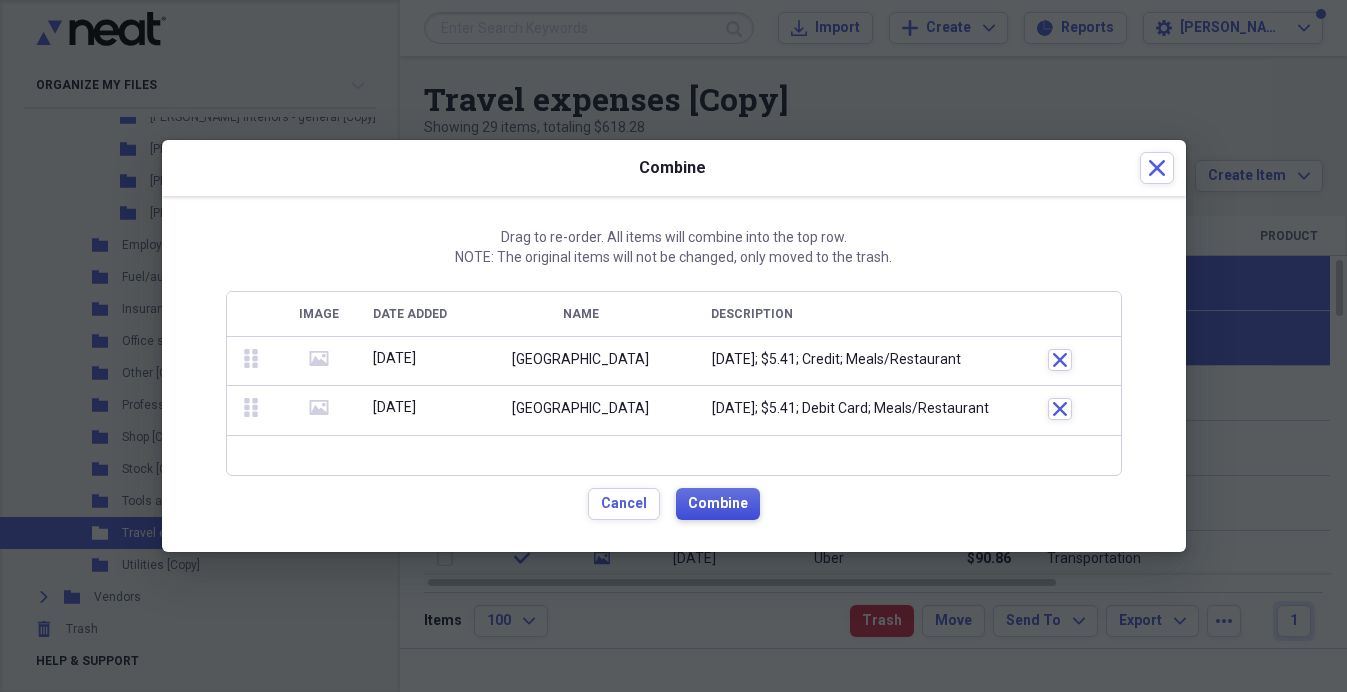 click on "Combine" at bounding box center (718, 504) 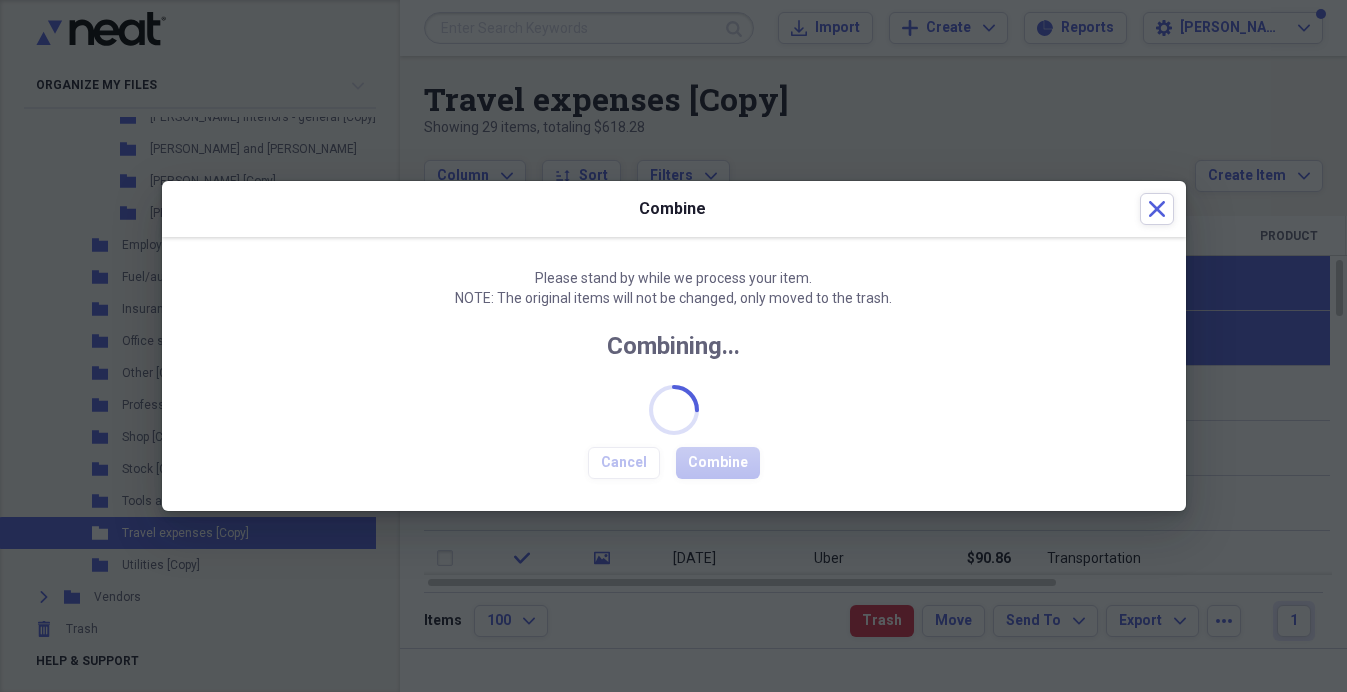 checkbox on "false" 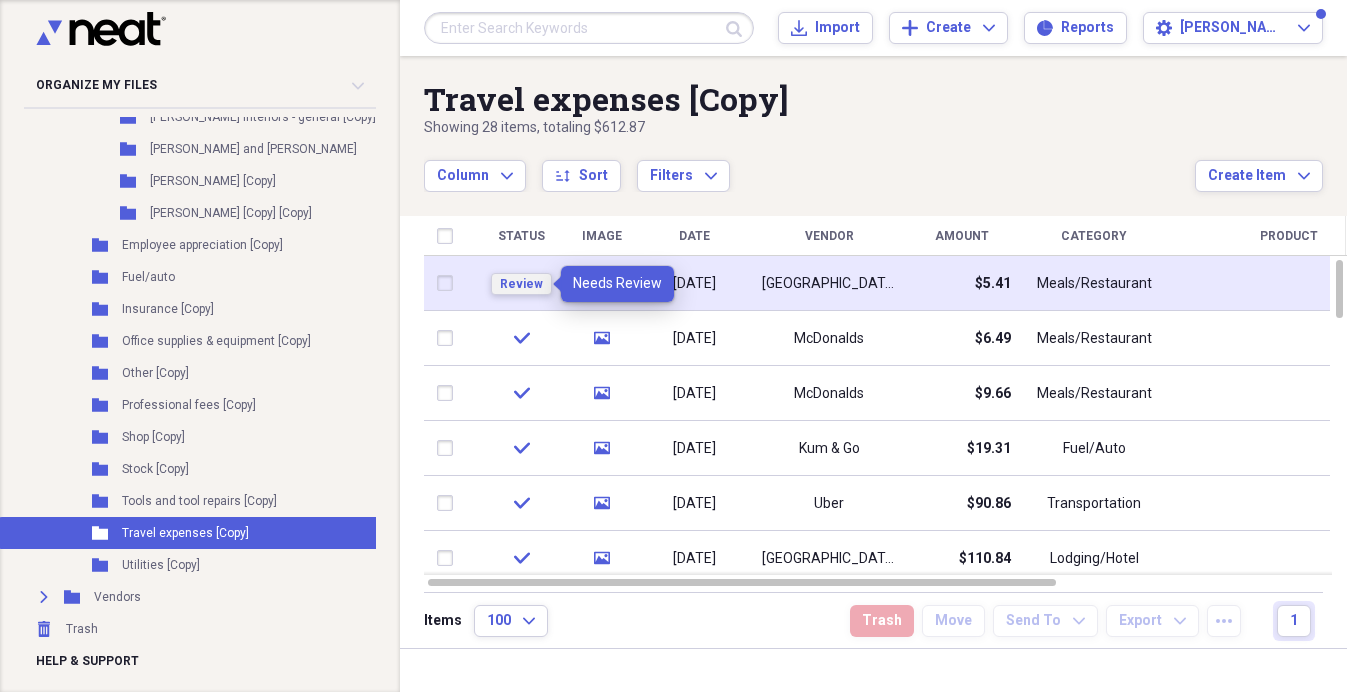 click on "Review" at bounding box center [521, 284] 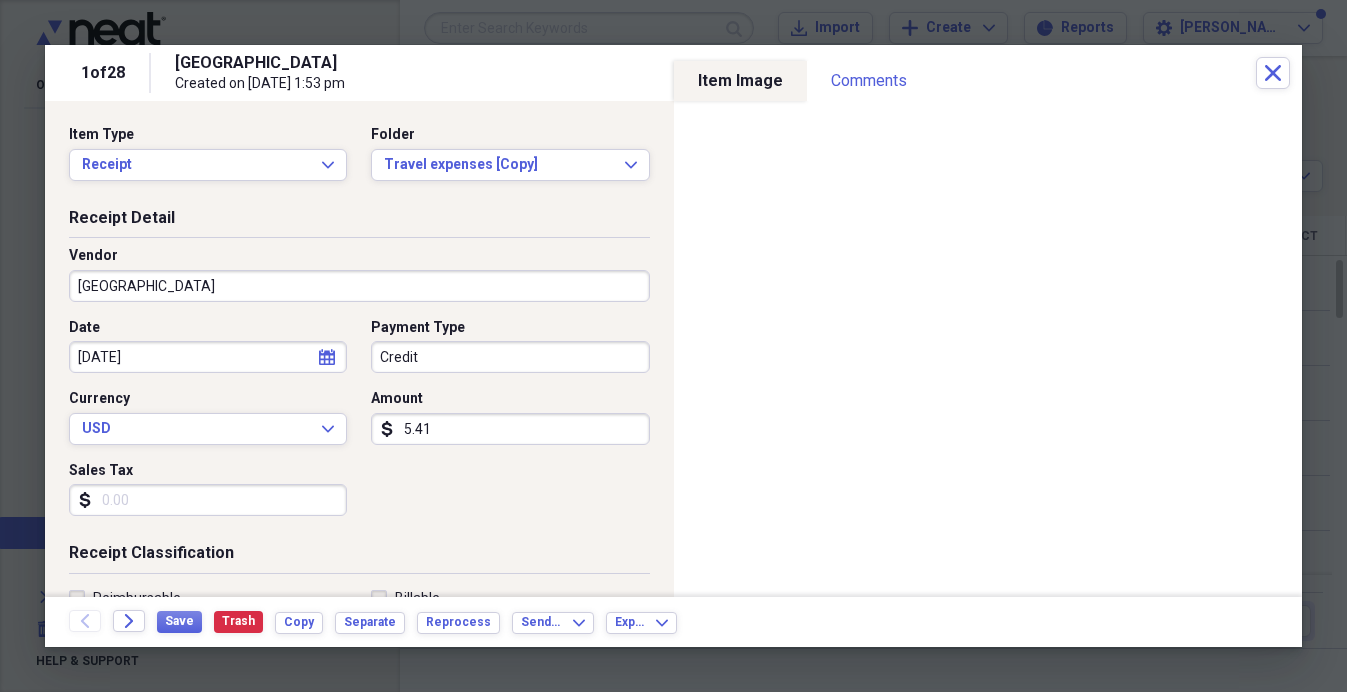 click on "Credit" at bounding box center (510, 357) 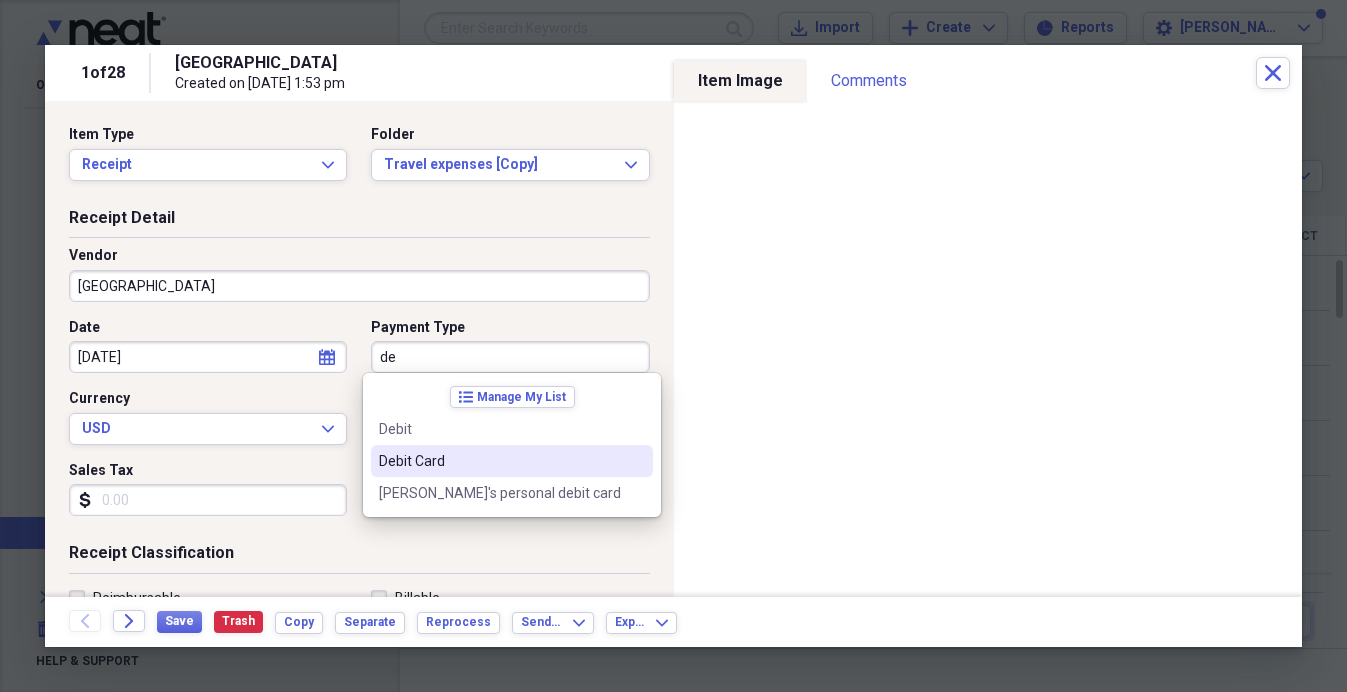 click on "Debit Card" at bounding box center (500, 461) 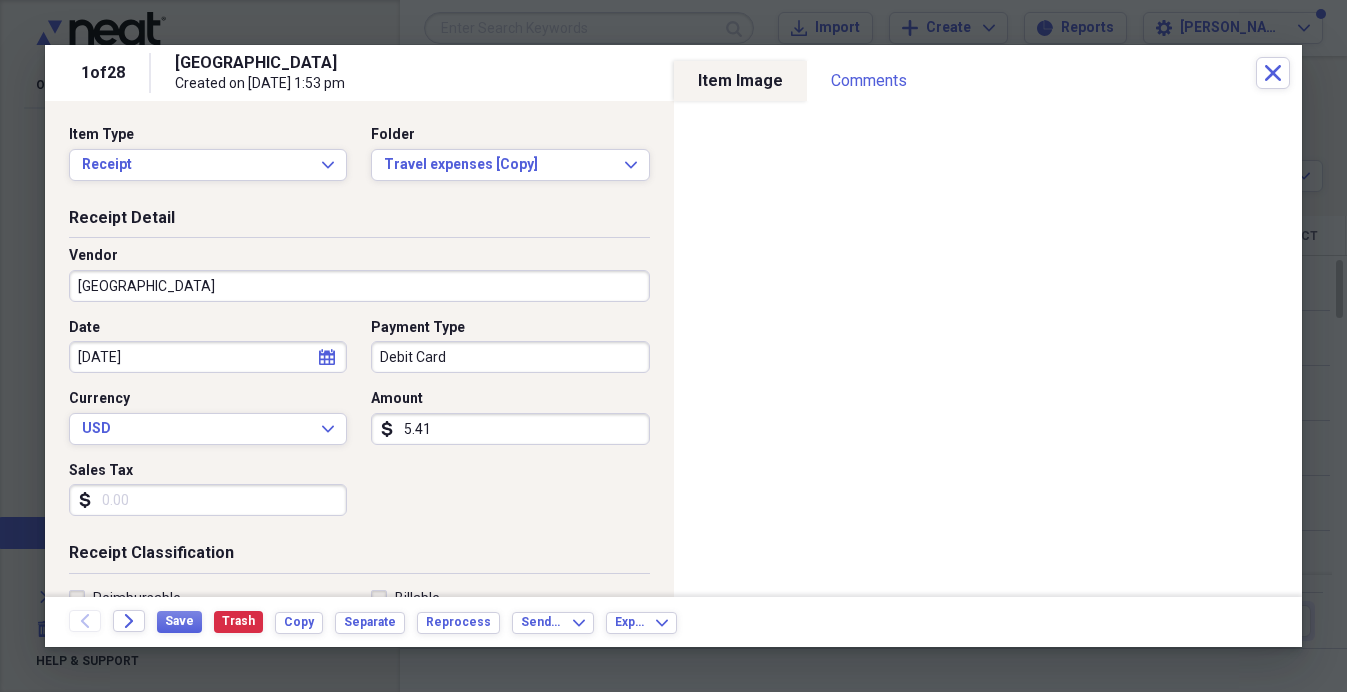 click on "Sales Tax" at bounding box center [208, 500] 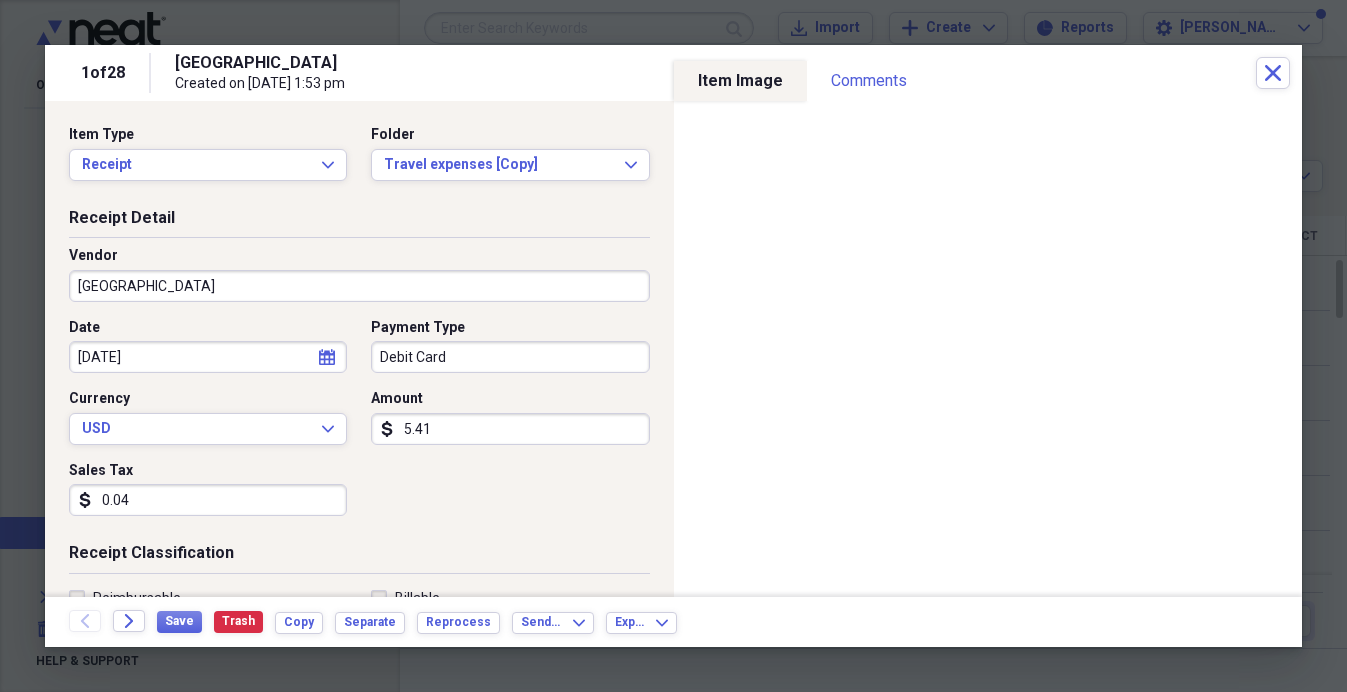 type on "0.41" 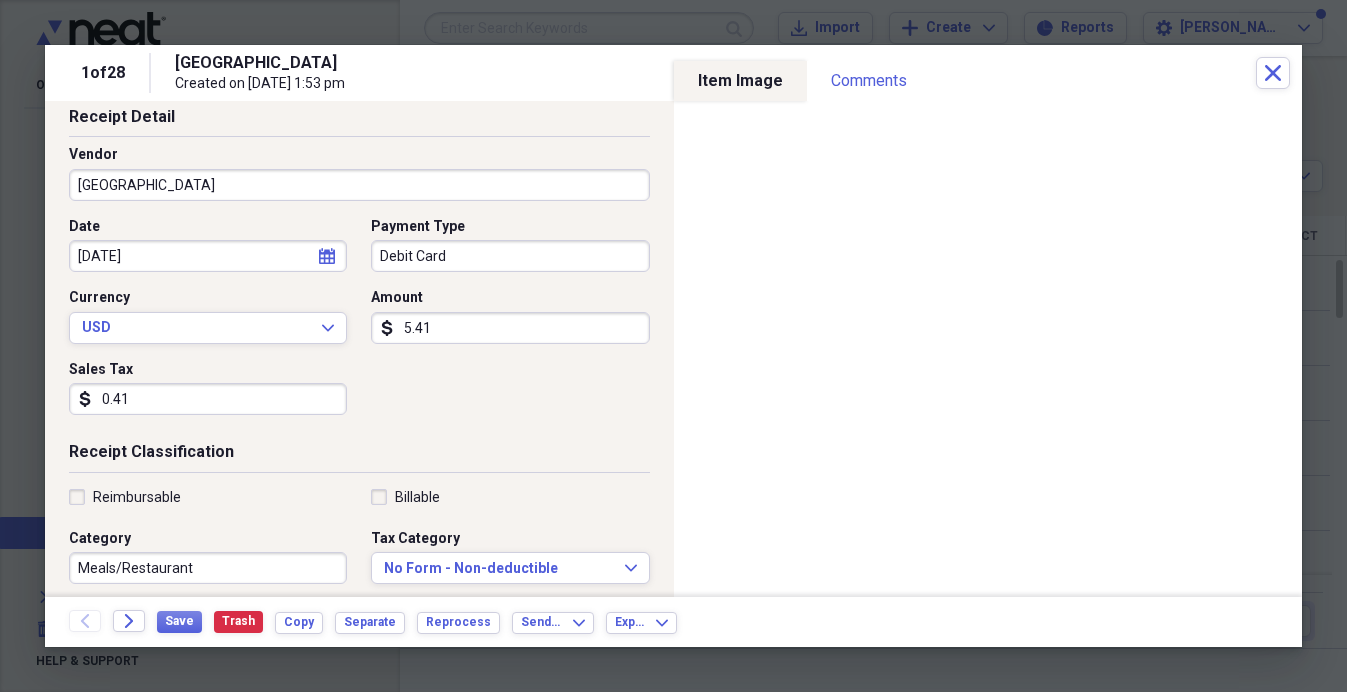 scroll, scrollTop: 228, scrollLeft: 0, axis: vertical 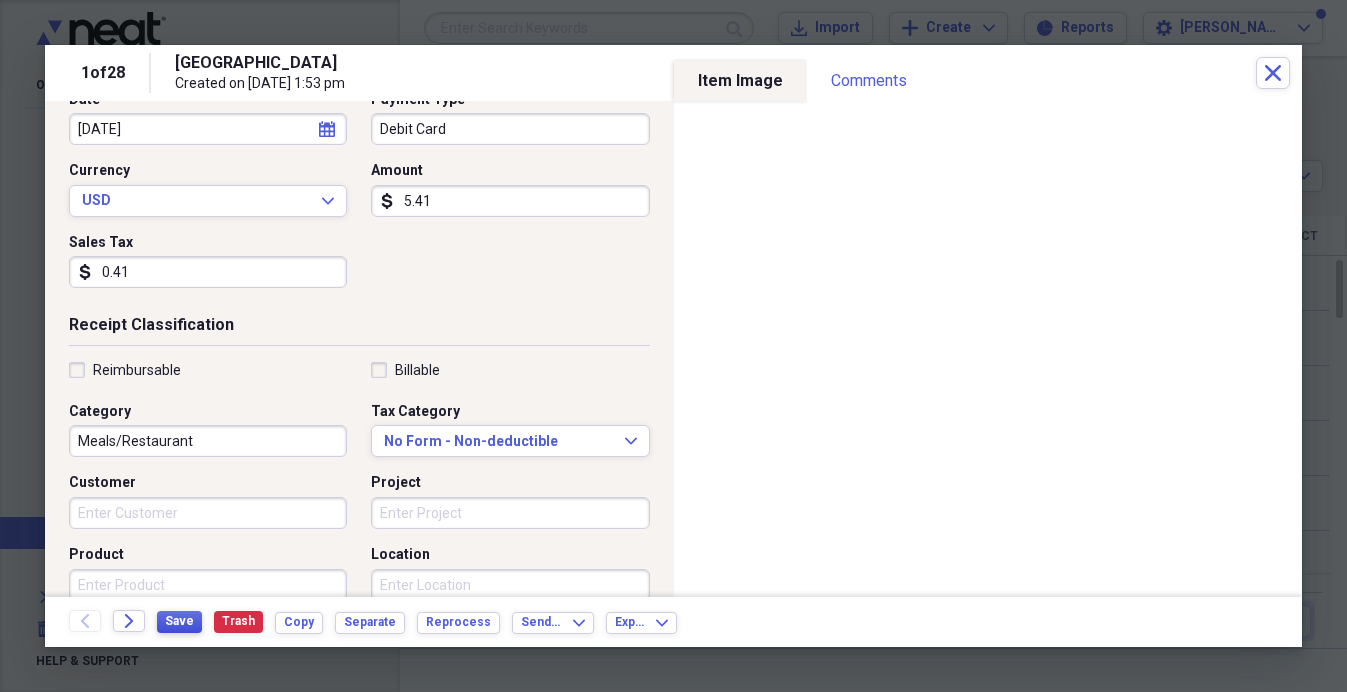 click on "Save" at bounding box center [179, 621] 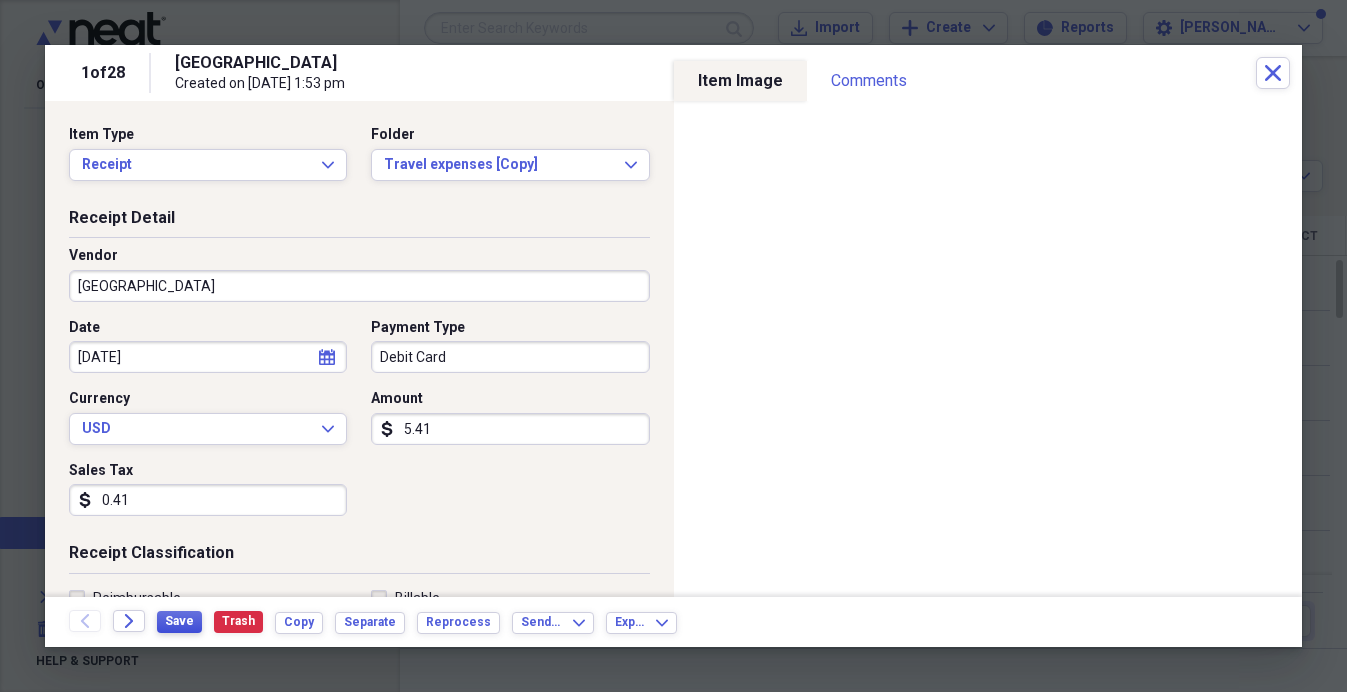click on "Save" at bounding box center (179, 621) 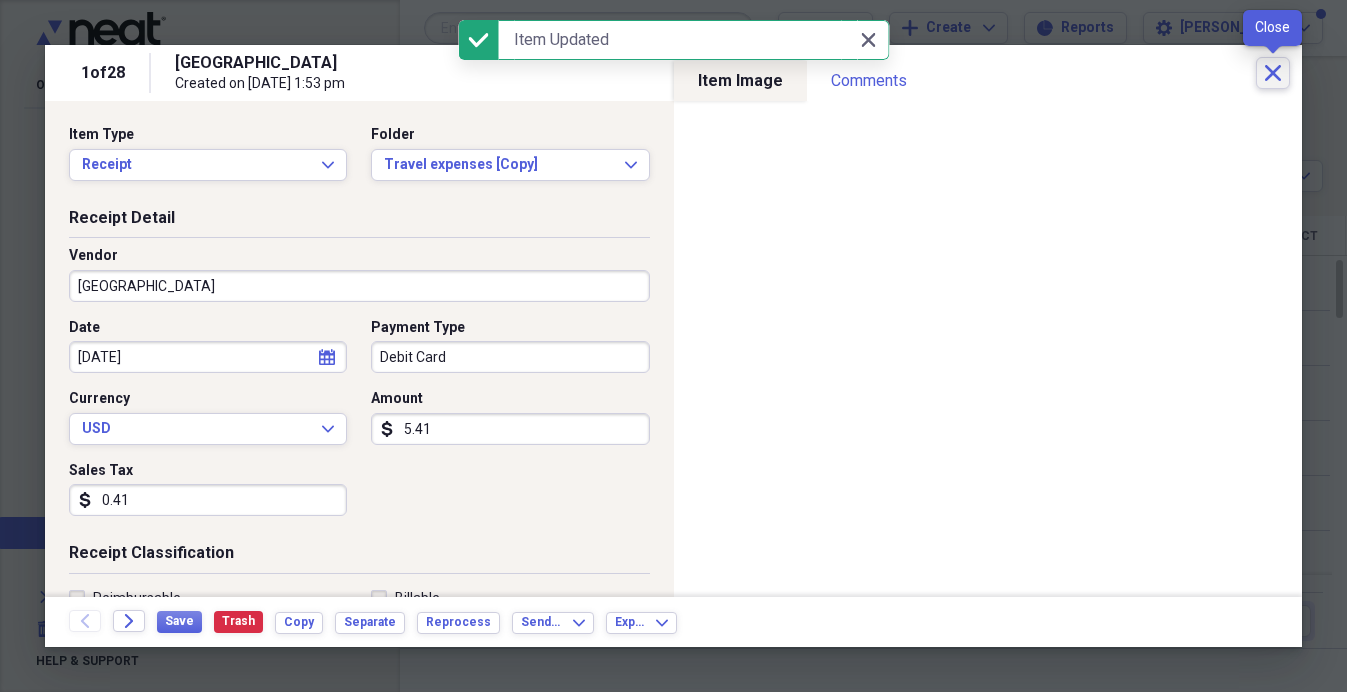 click on "Close" at bounding box center [1273, 73] 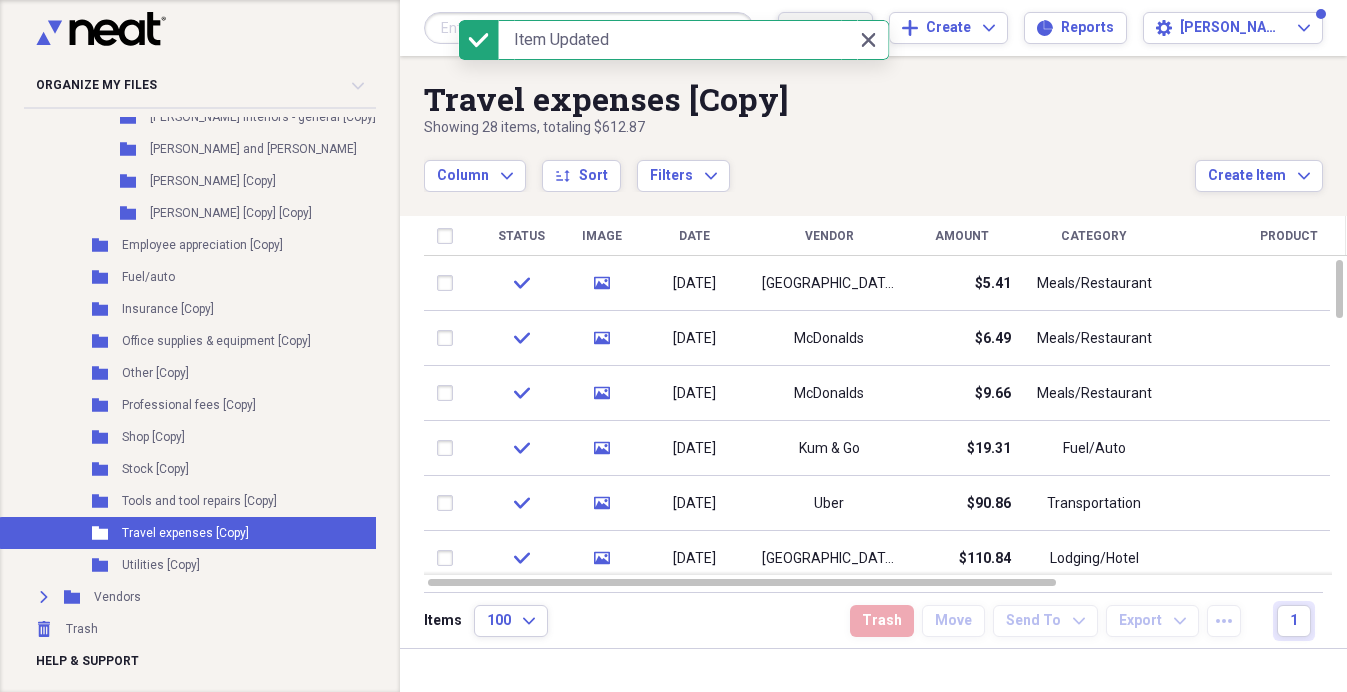 click on "Import" at bounding box center [837, 28] 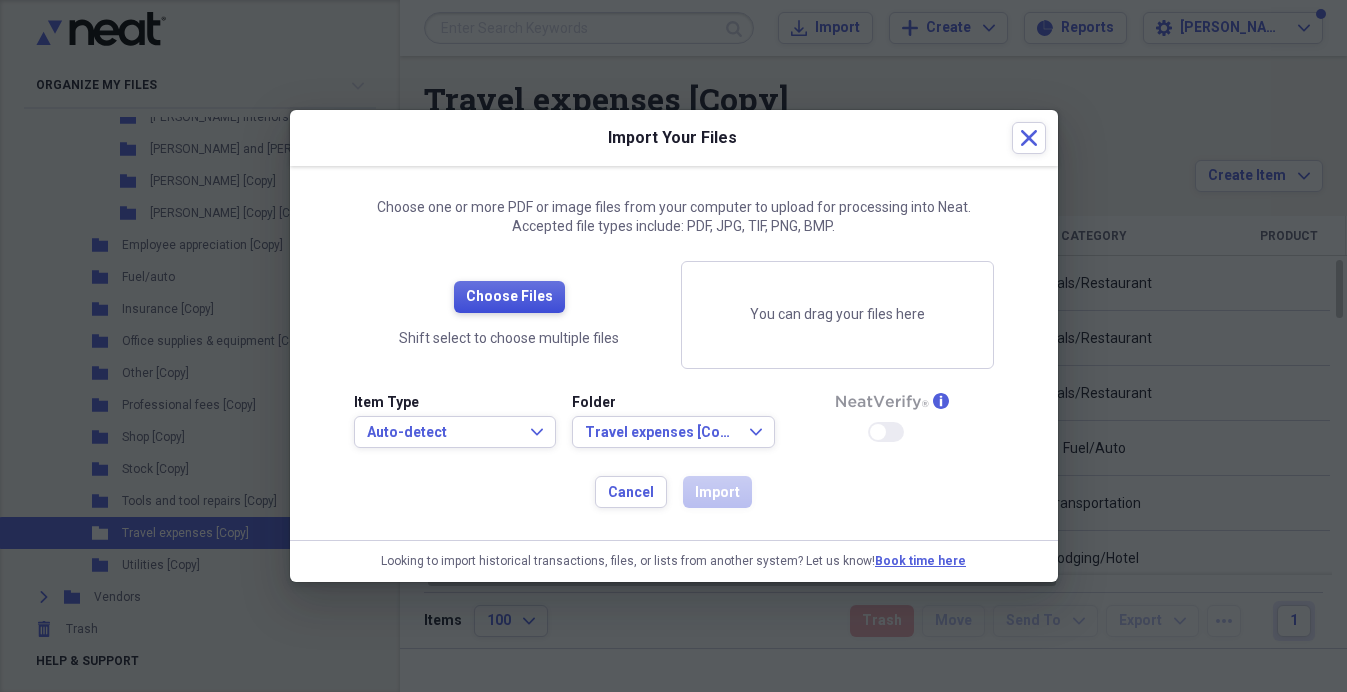 click on "Choose Files" at bounding box center (509, 297) 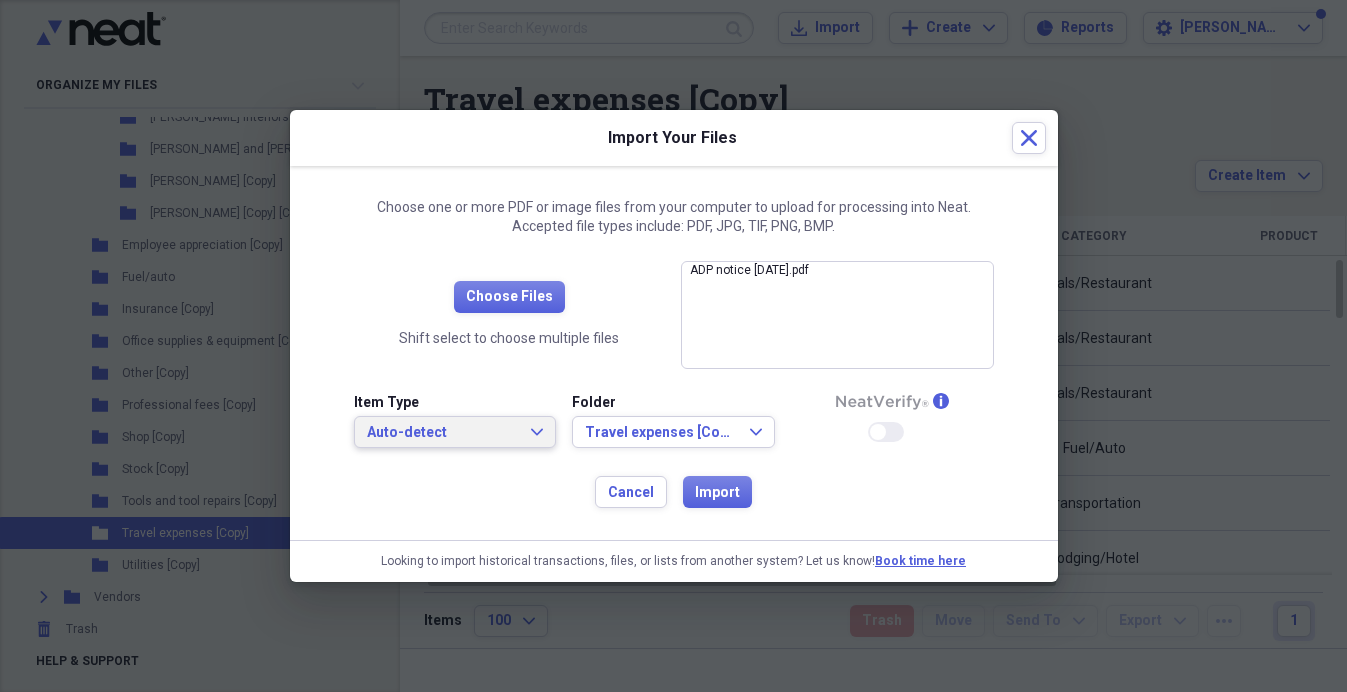 click on "Auto-detect" at bounding box center [443, 433] 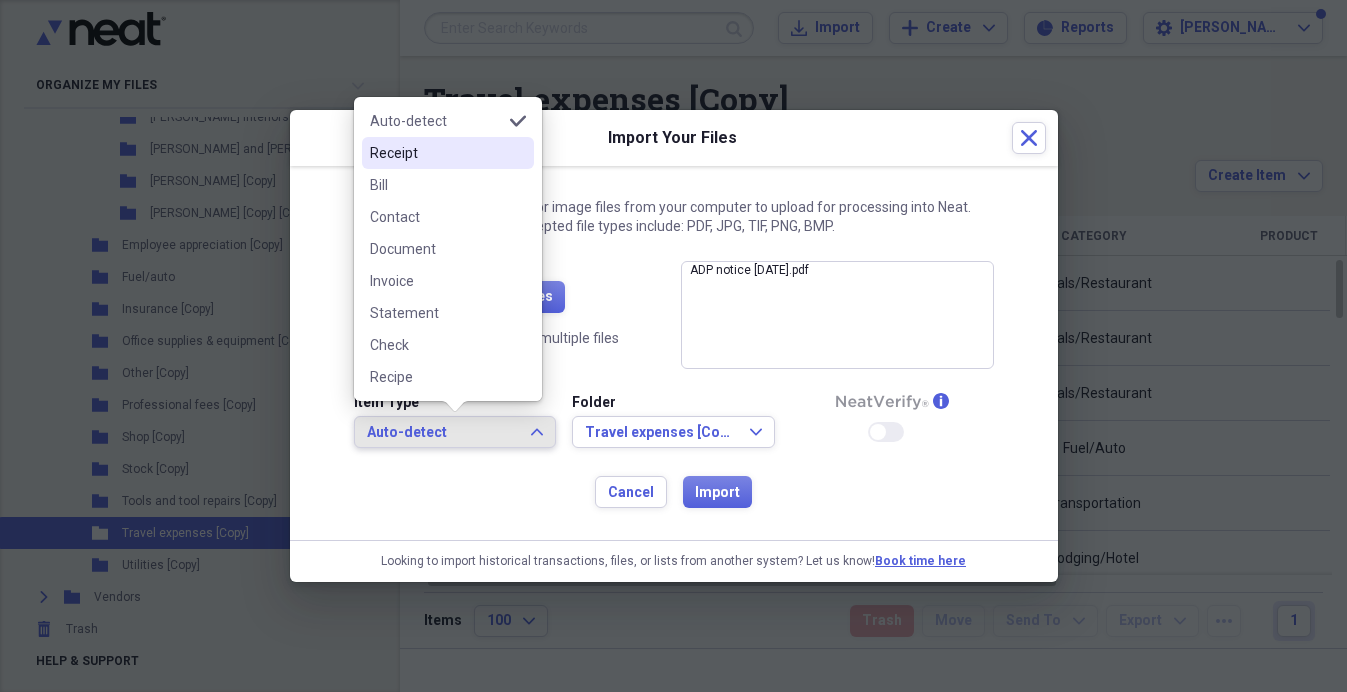 click on "Receipt" at bounding box center (436, 153) 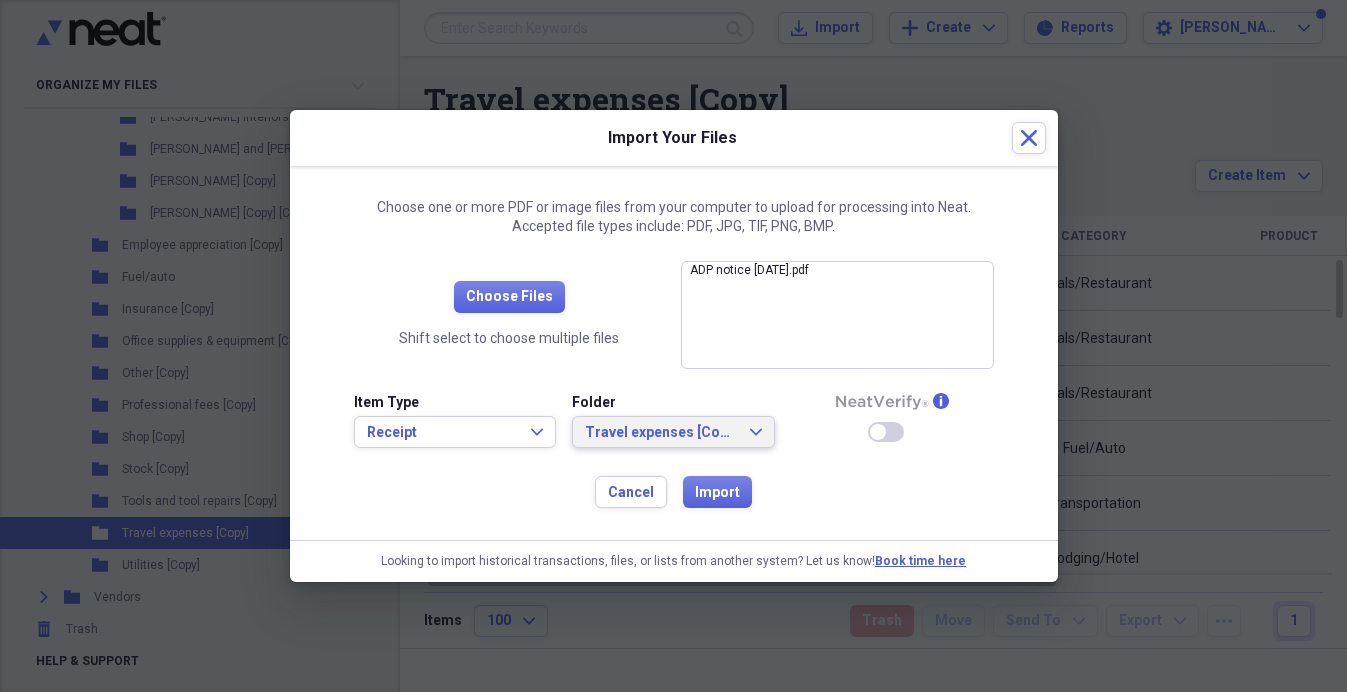 click on "Travel expenses [Copy]" at bounding box center [661, 433] 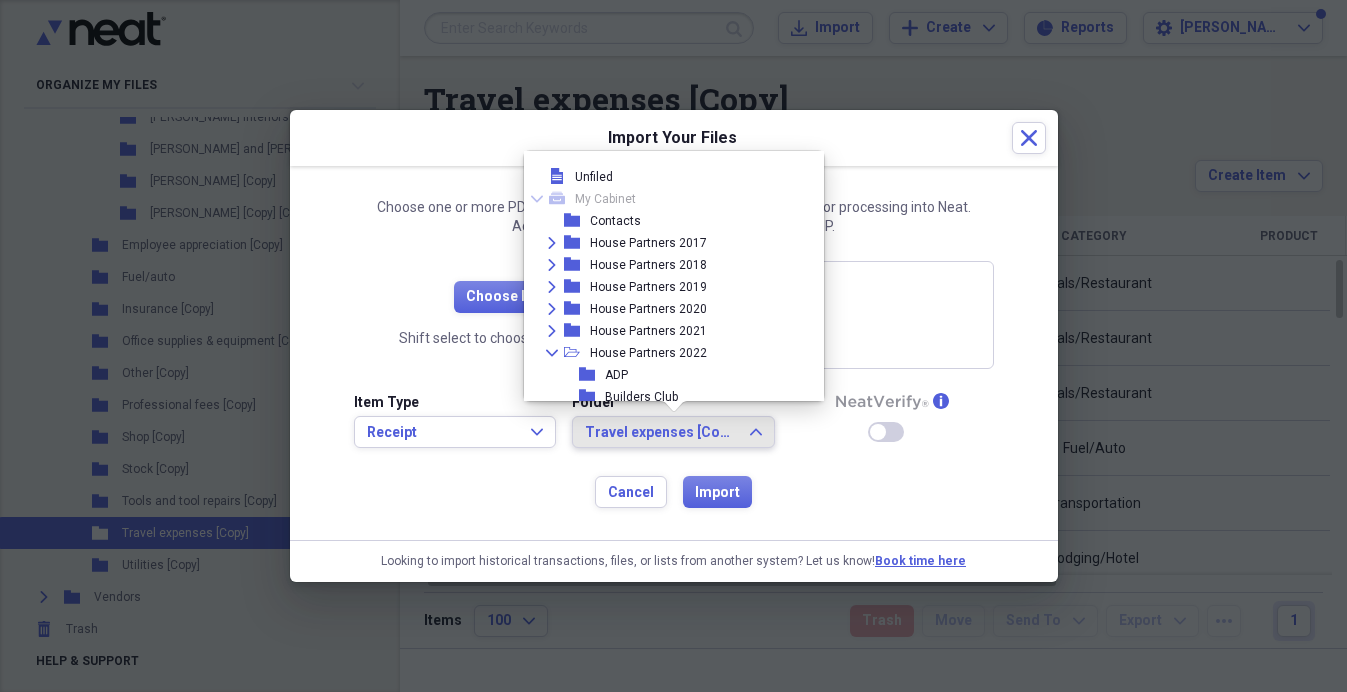 scroll, scrollTop: 4160, scrollLeft: 0, axis: vertical 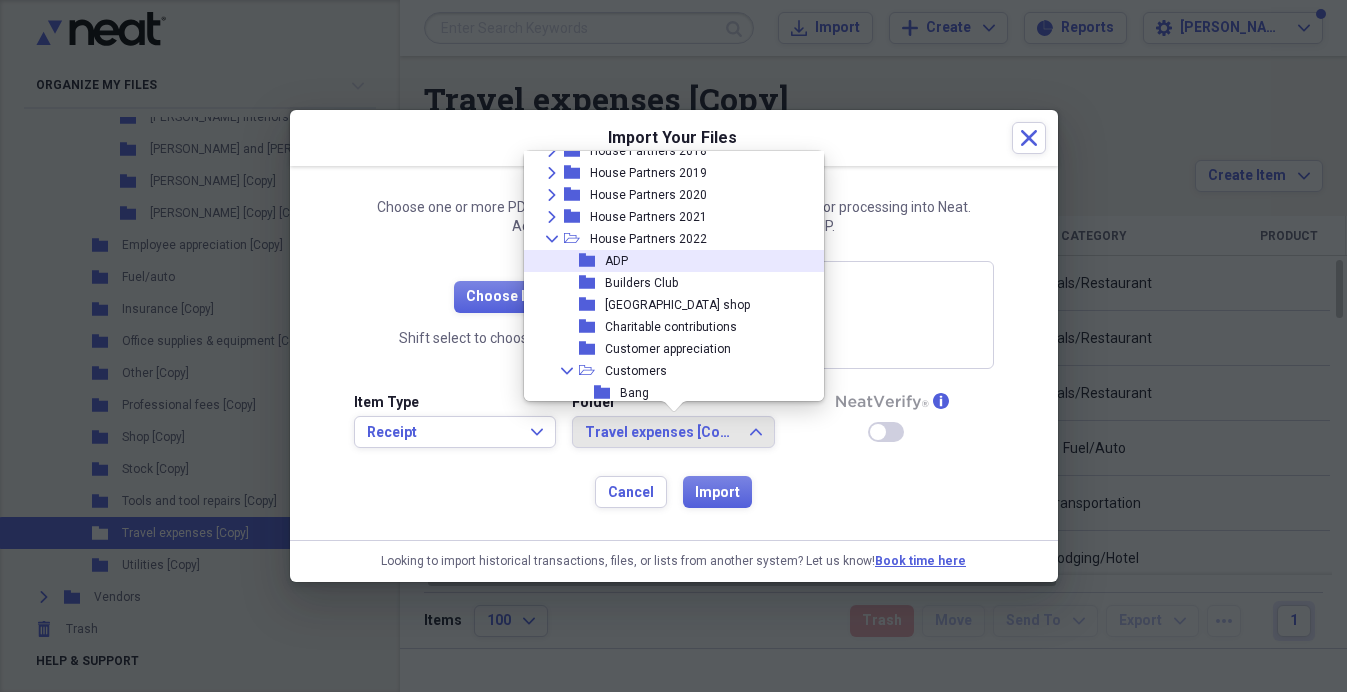 click on "ADP" at bounding box center [616, 261] 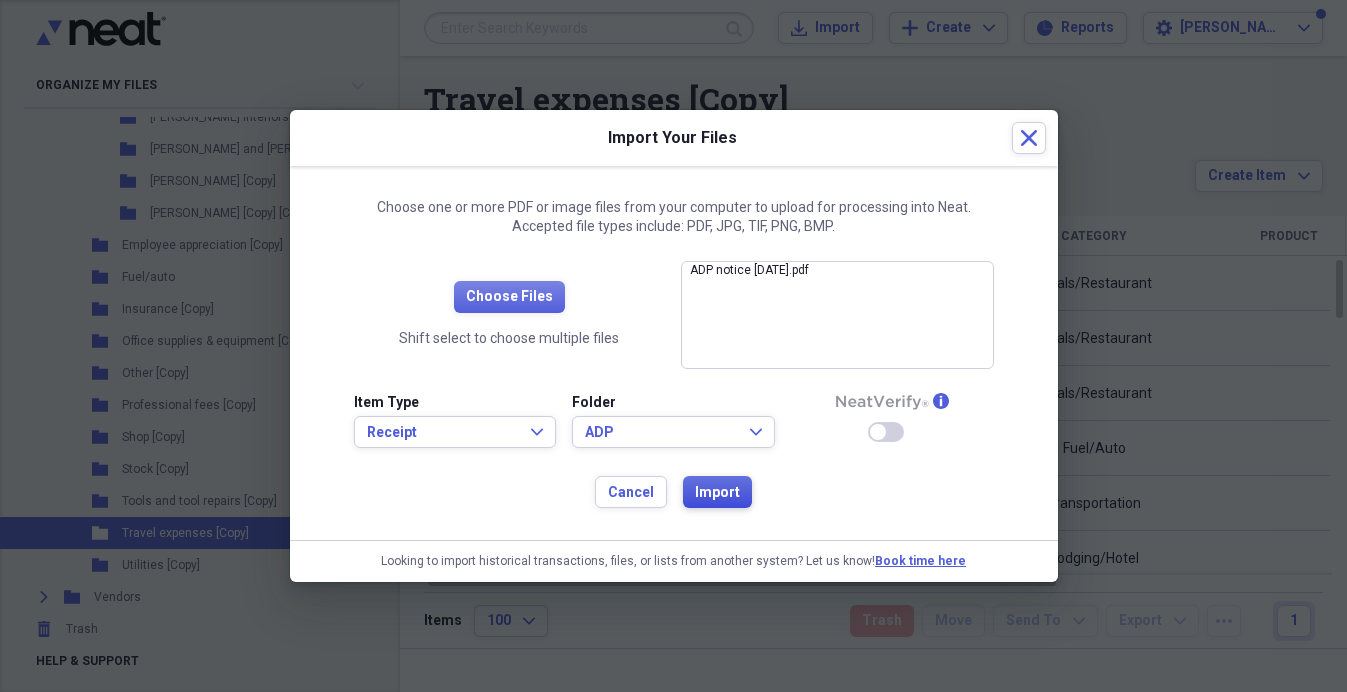 click on "Import" at bounding box center [717, 493] 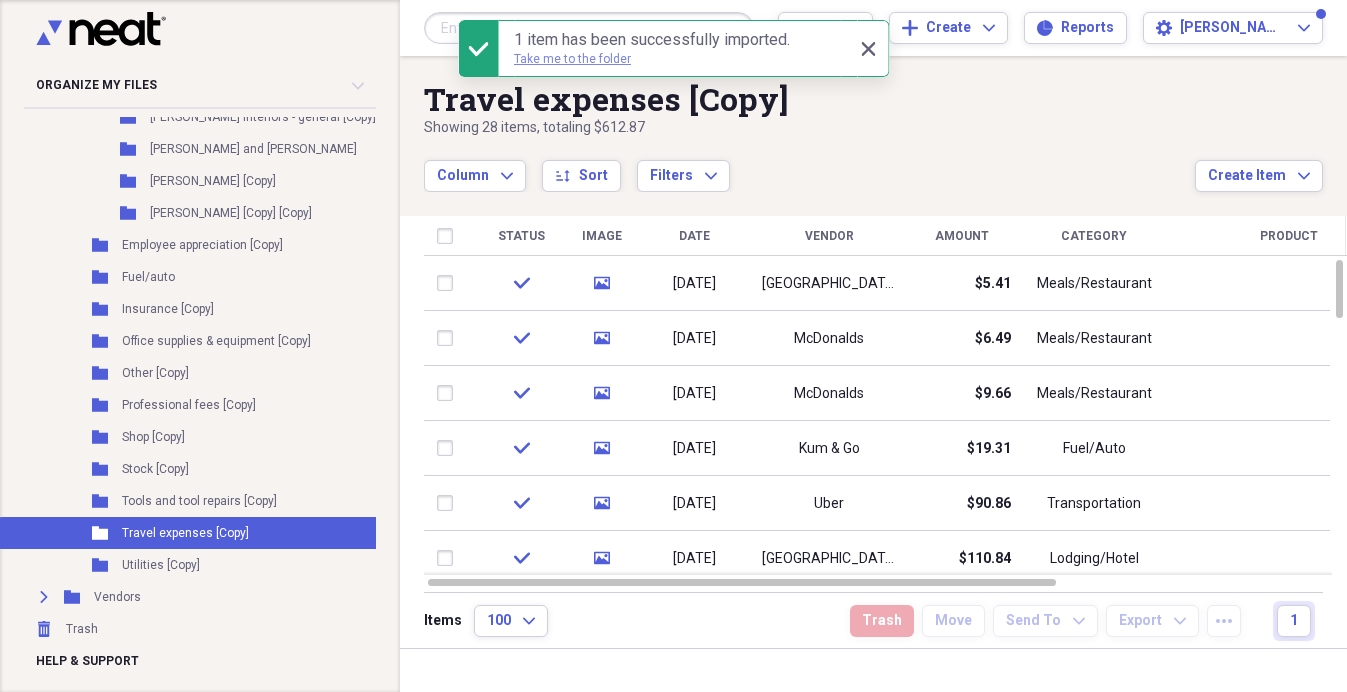click on "Take me to the folder" at bounding box center (572, 59) 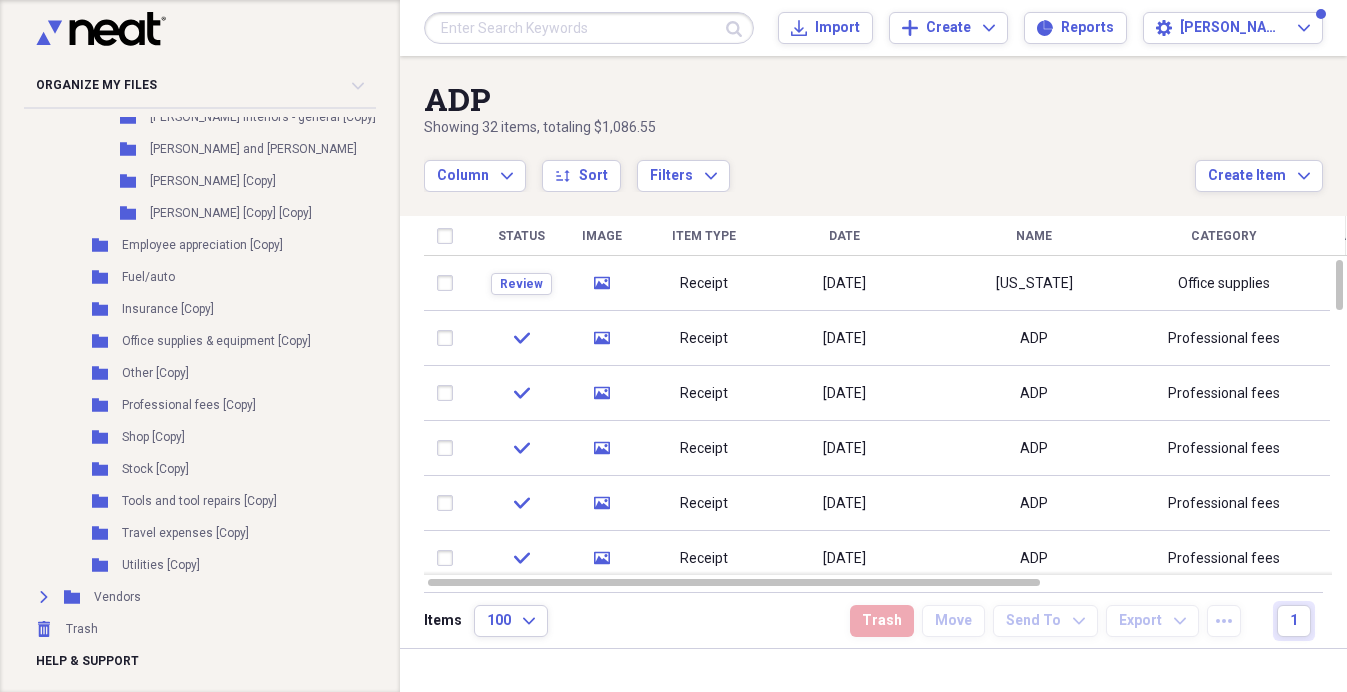 click at bounding box center [589, 28] 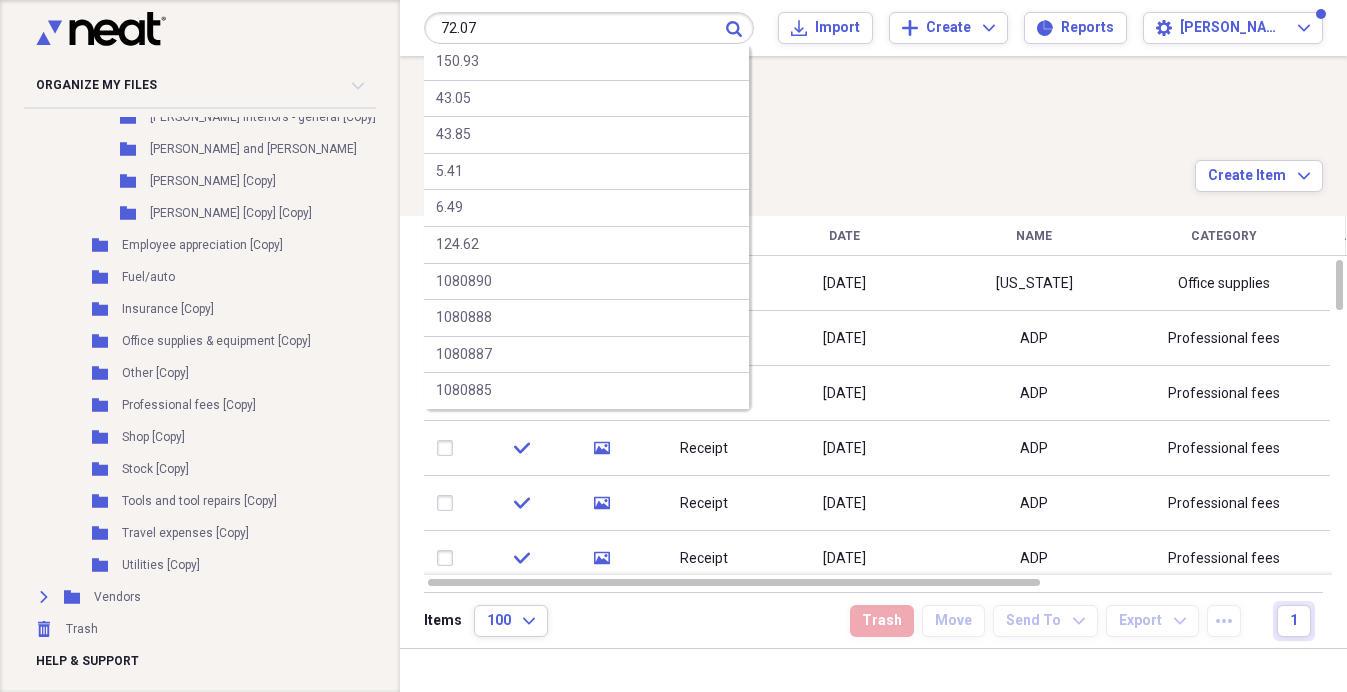 type on "72.07" 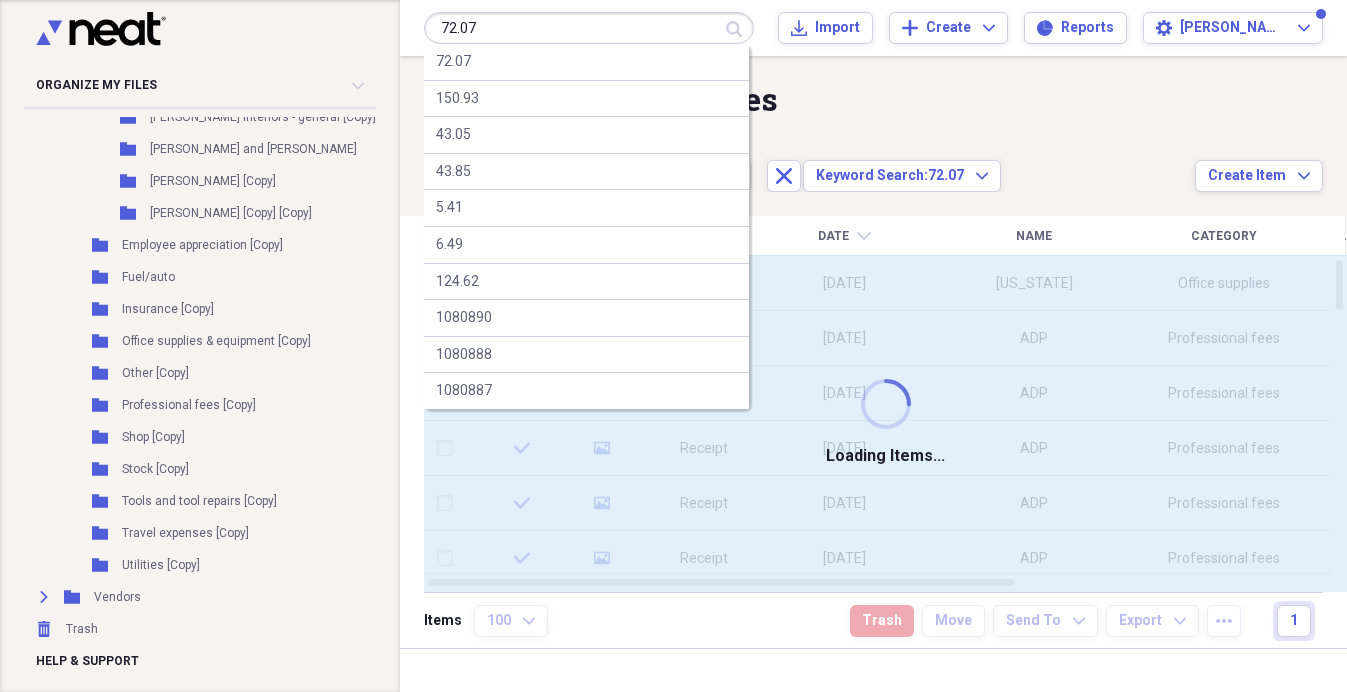 type 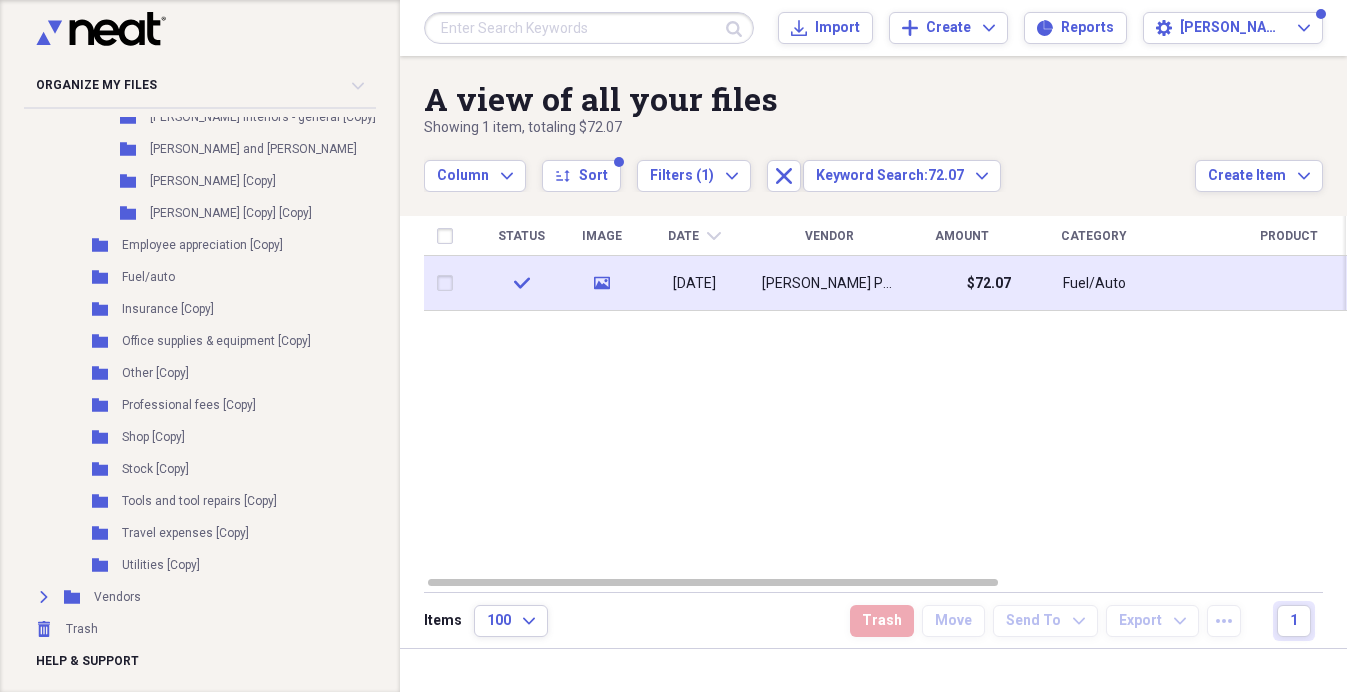 click on "[DATE]" at bounding box center (694, 284) 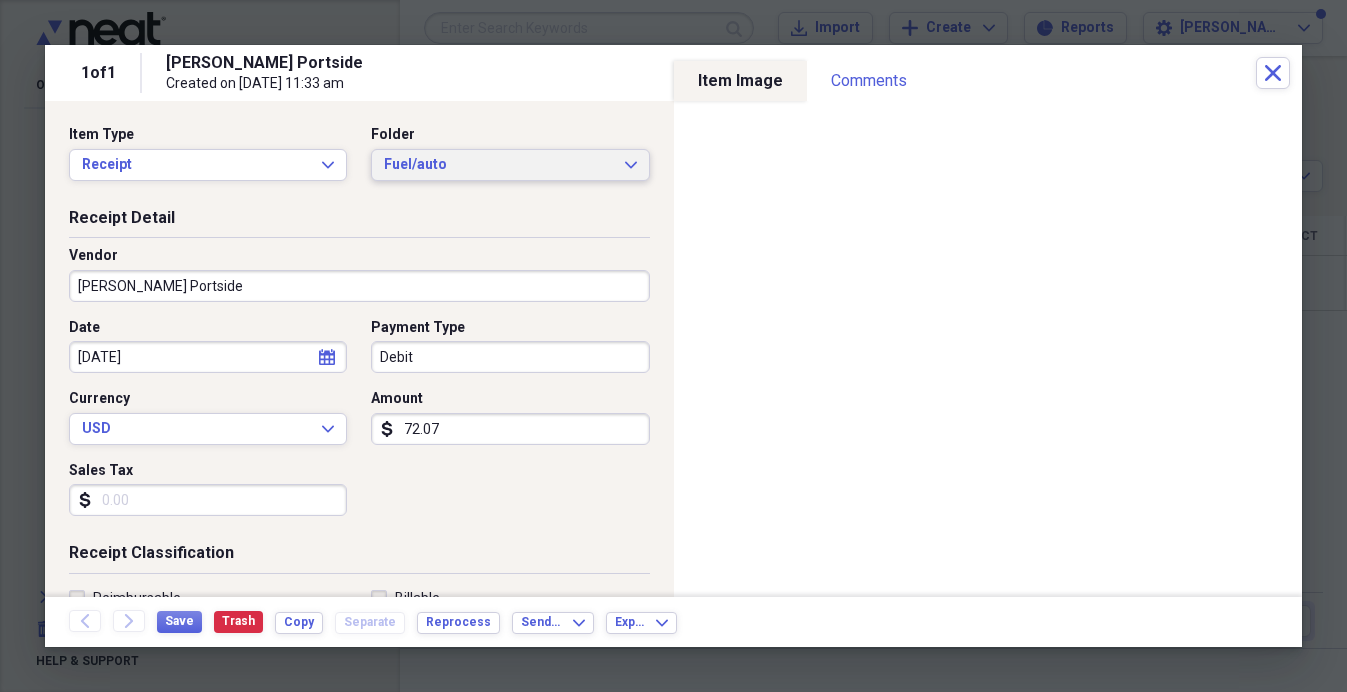 click on "Fuel/auto" at bounding box center (498, 165) 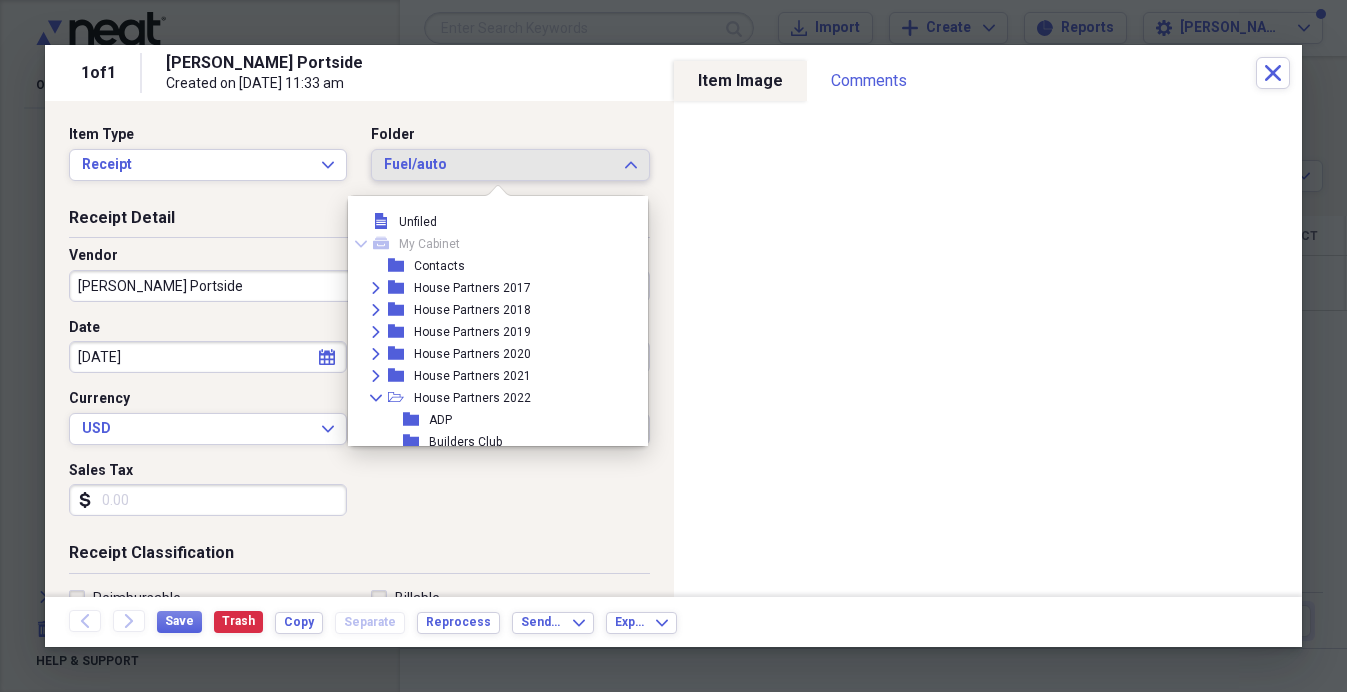 scroll, scrollTop: 4046, scrollLeft: 0, axis: vertical 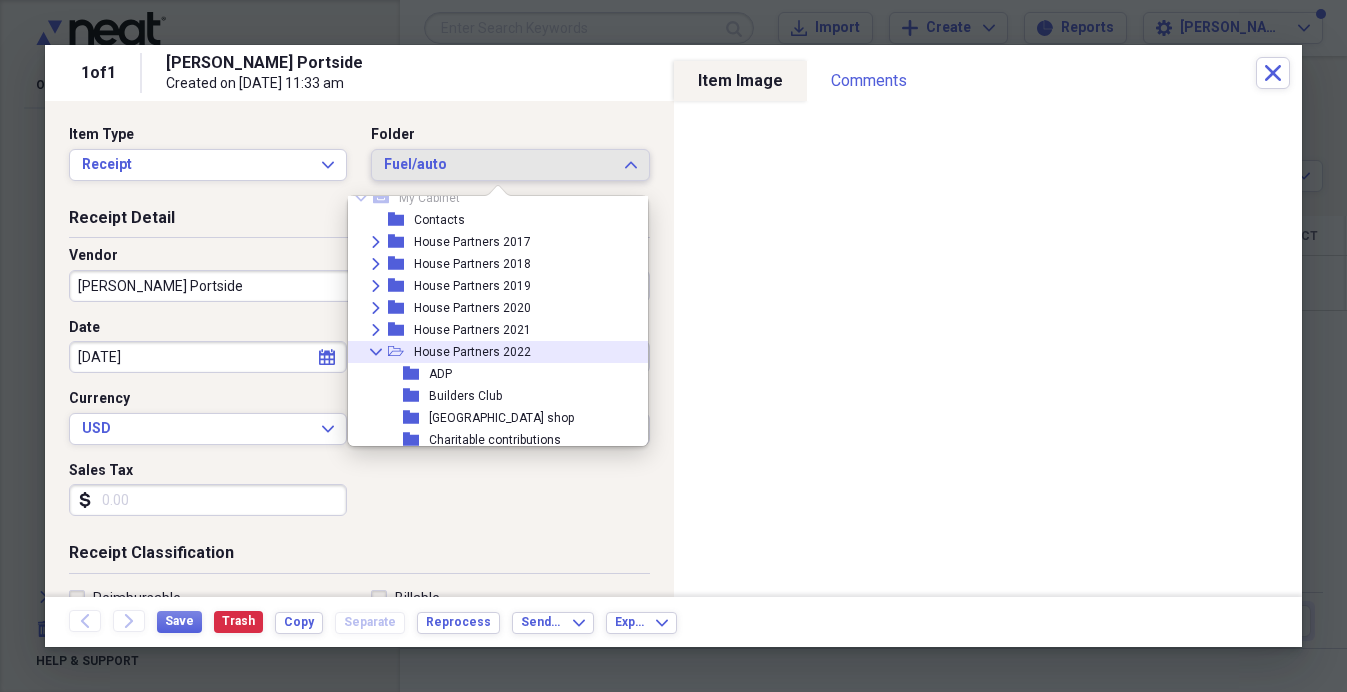click 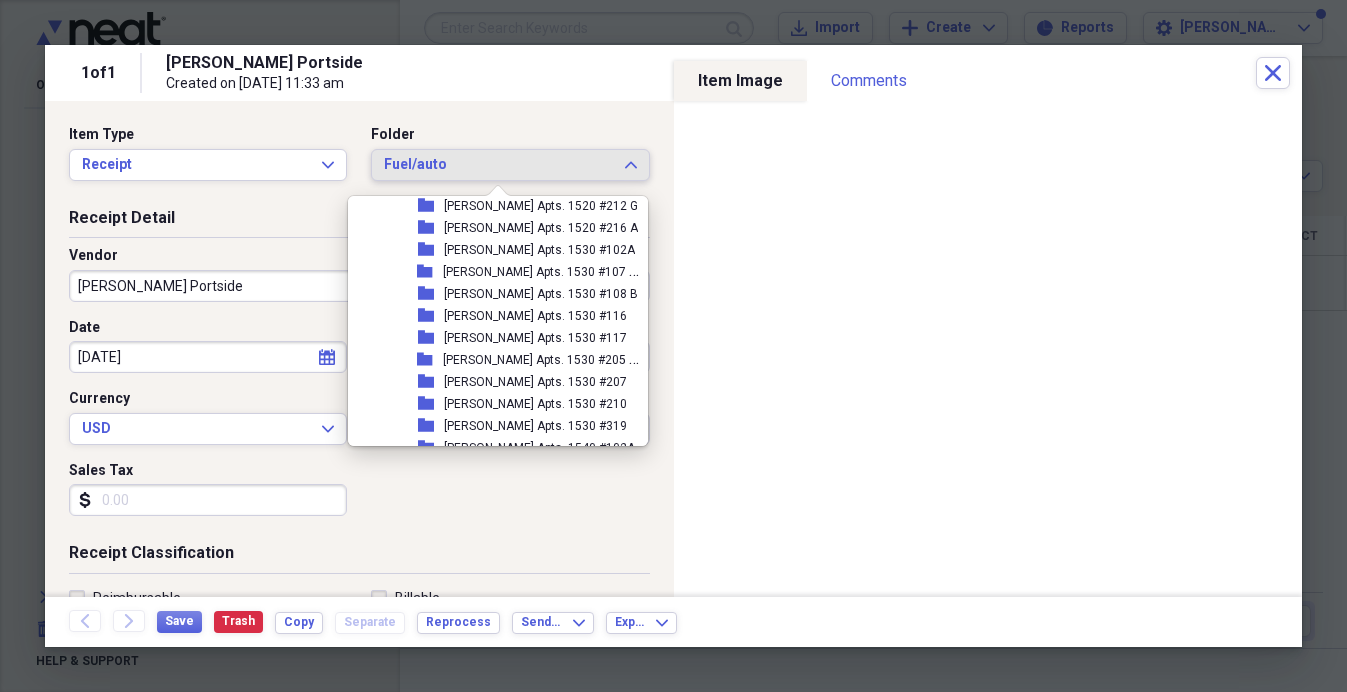 scroll, scrollTop: 1682, scrollLeft: 0, axis: vertical 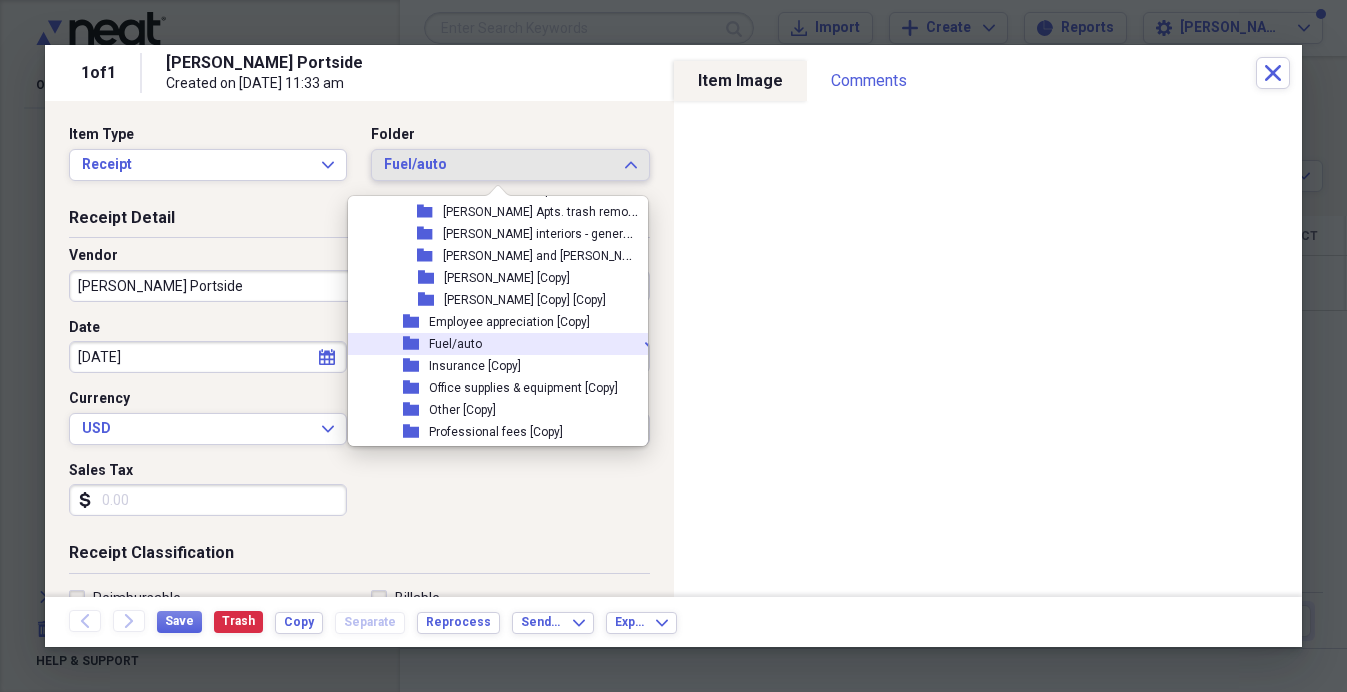click on "Fuel/auto" at bounding box center [455, 344] 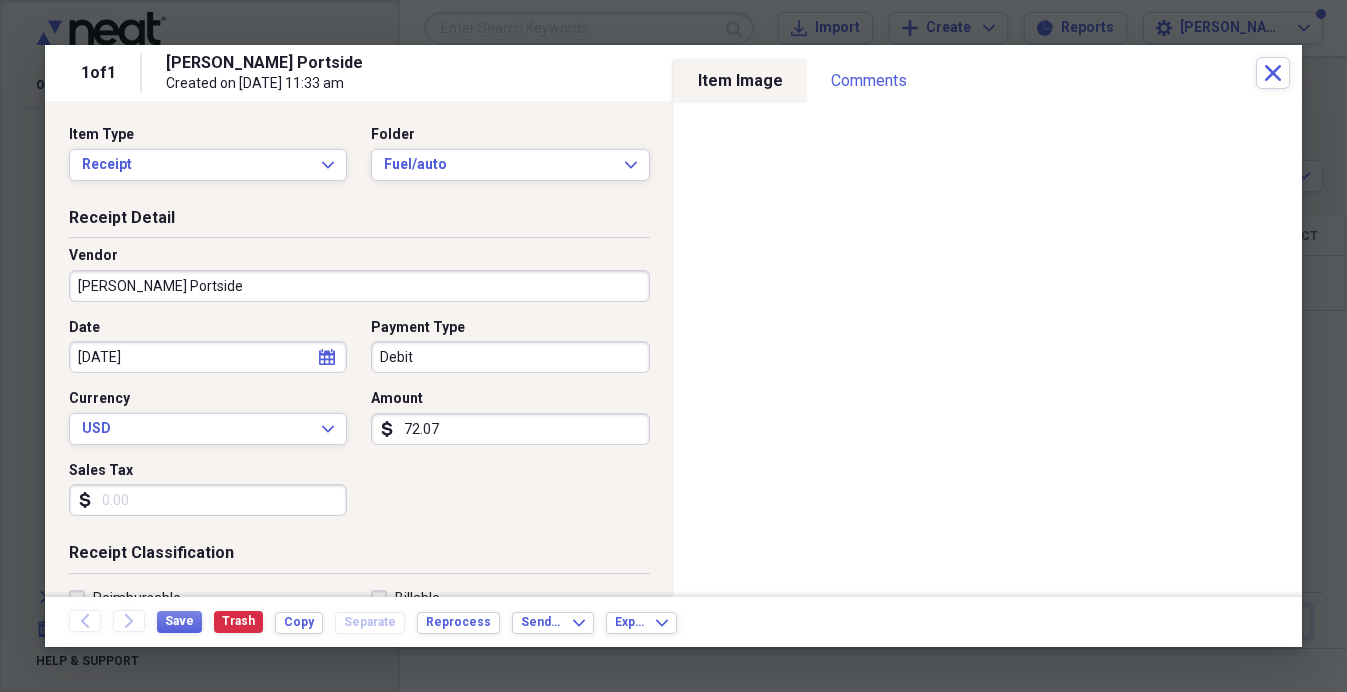click on "Save Trash Copy Separate Reprocess" at bounding box center [334, 622] 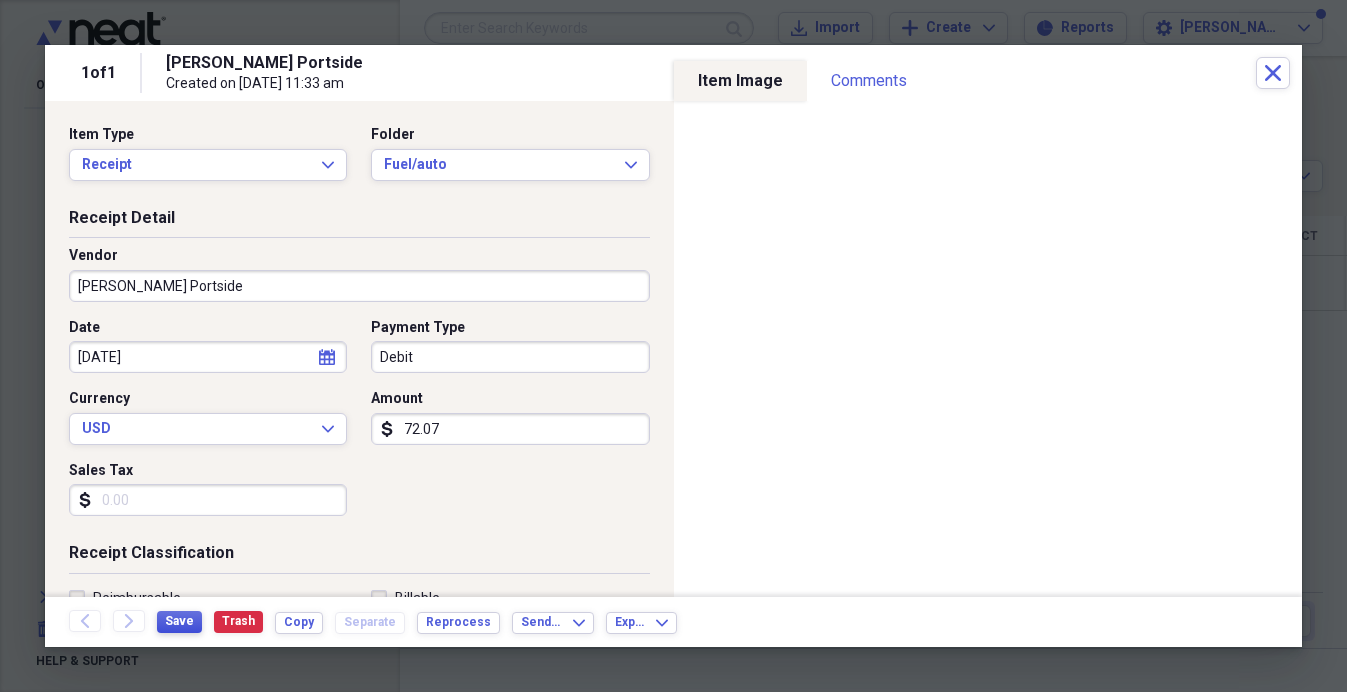 click on "Save" at bounding box center [179, 621] 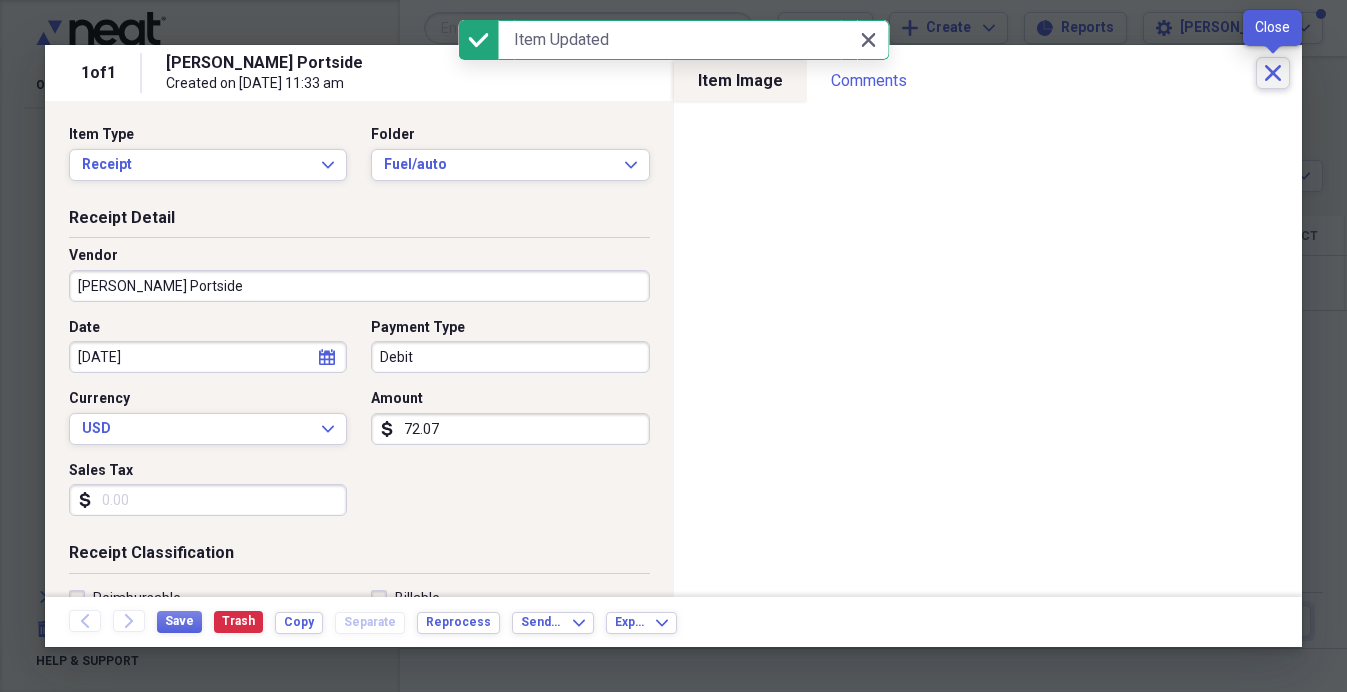 click 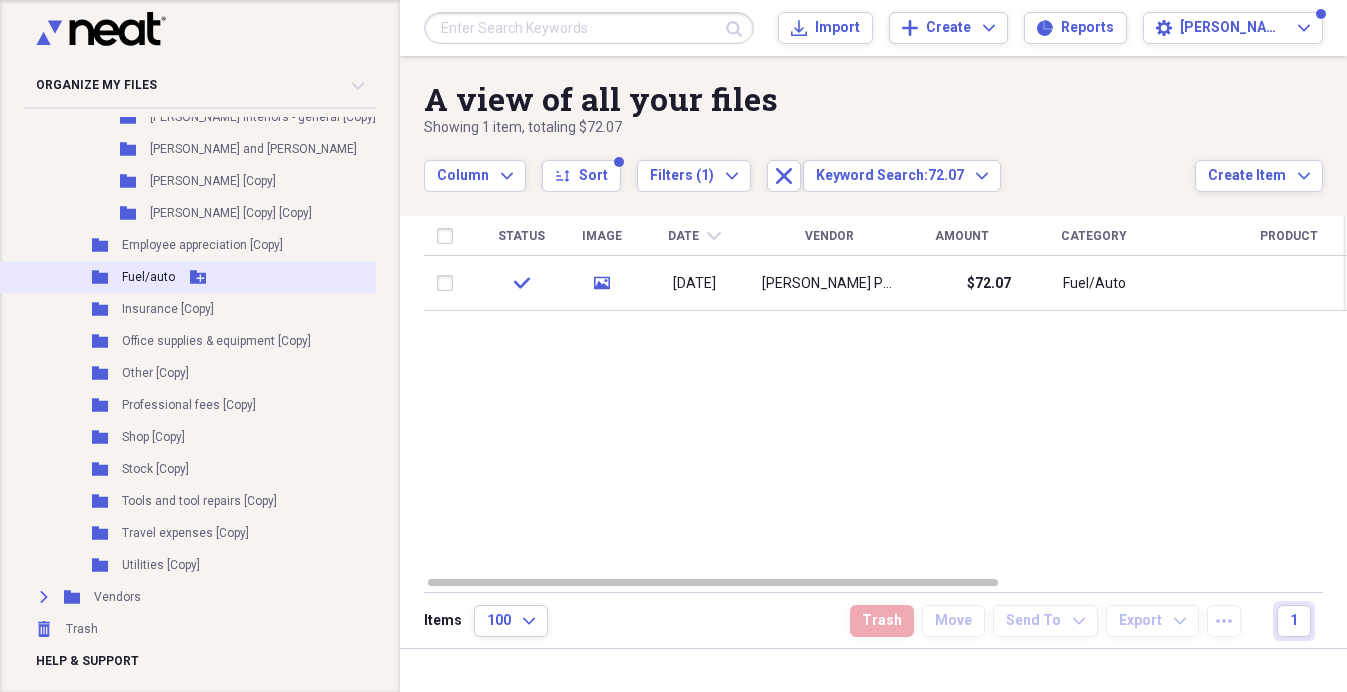click on "Folder Fuel/auto Add Folder" at bounding box center [236, 277] 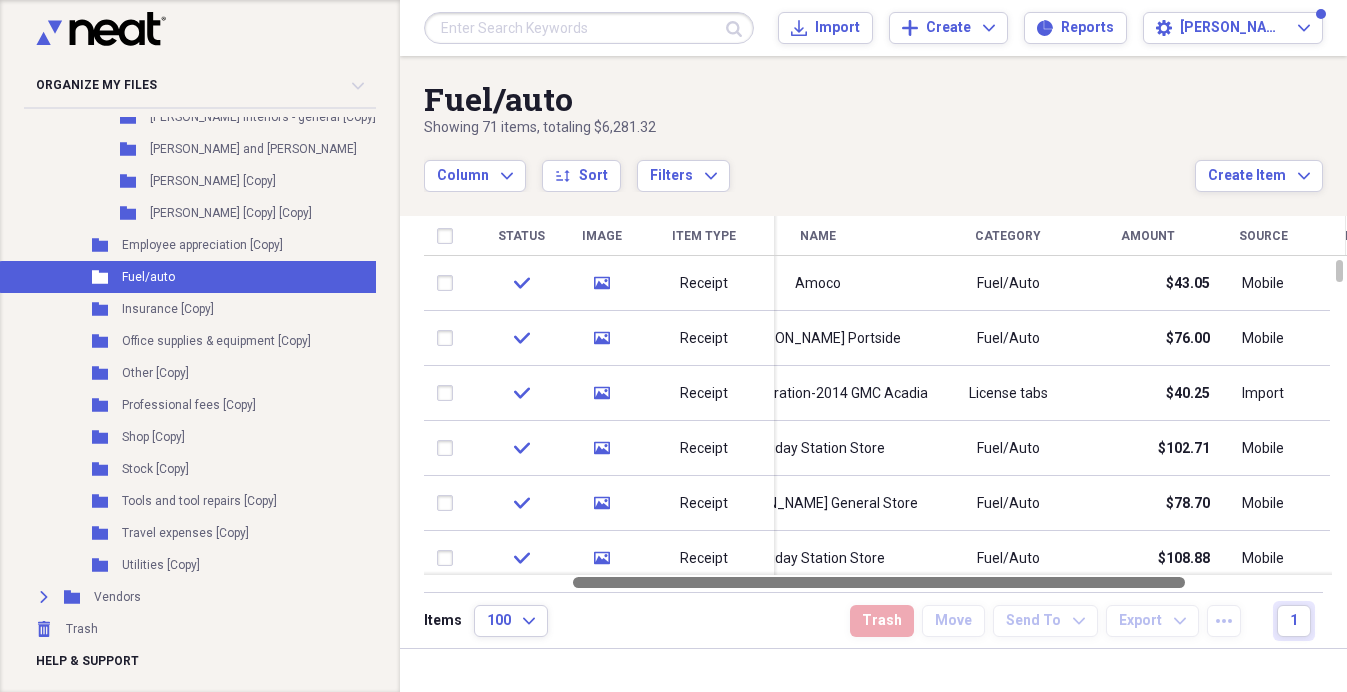 drag, startPoint x: 890, startPoint y: 587, endPoint x: 1037, endPoint y: 580, distance: 147.16656 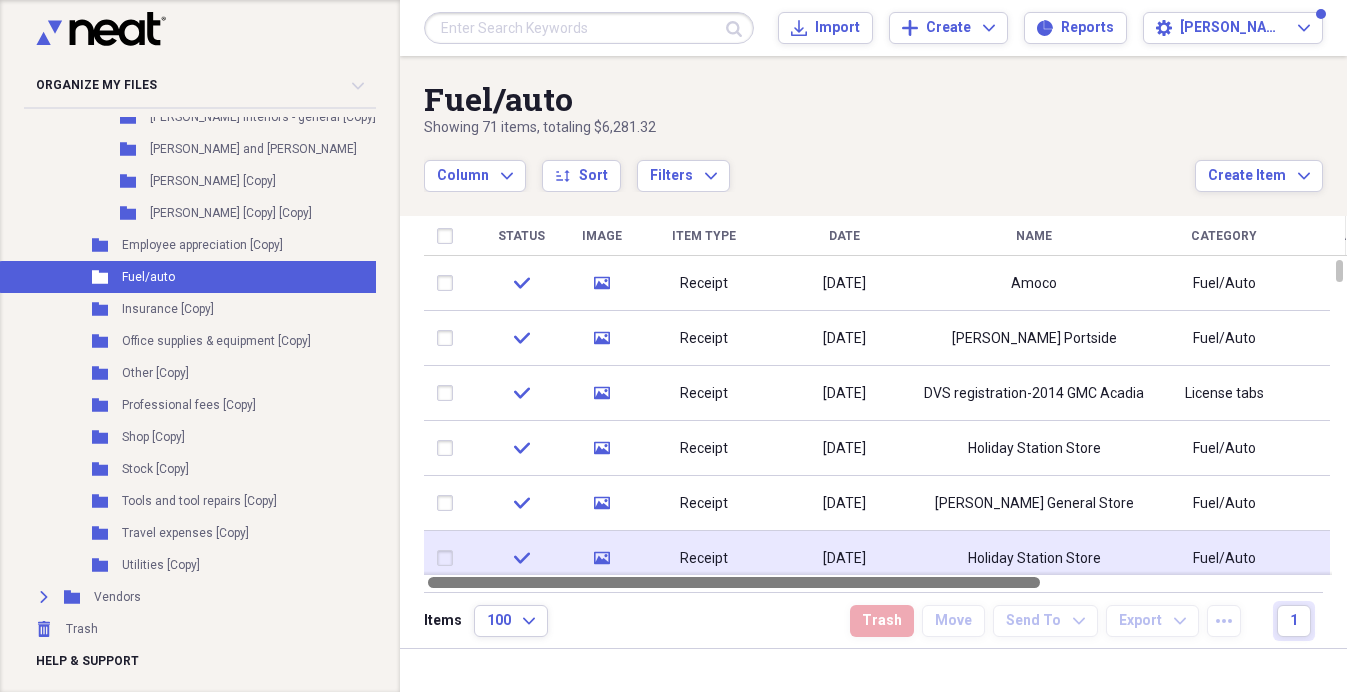 drag, startPoint x: 992, startPoint y: 578, endPoint x: 854, endPoint y: 544, distance: 142.12671 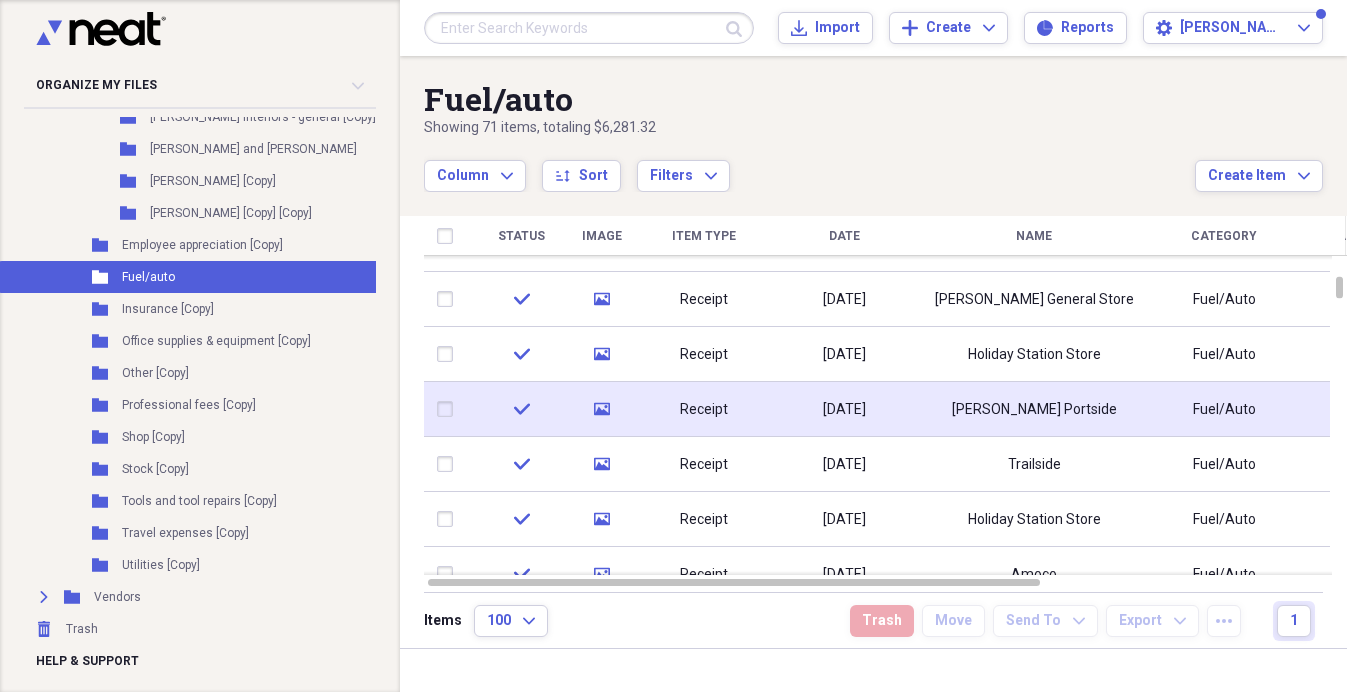 click on "[DATE]" at bounding box center (844, 410) 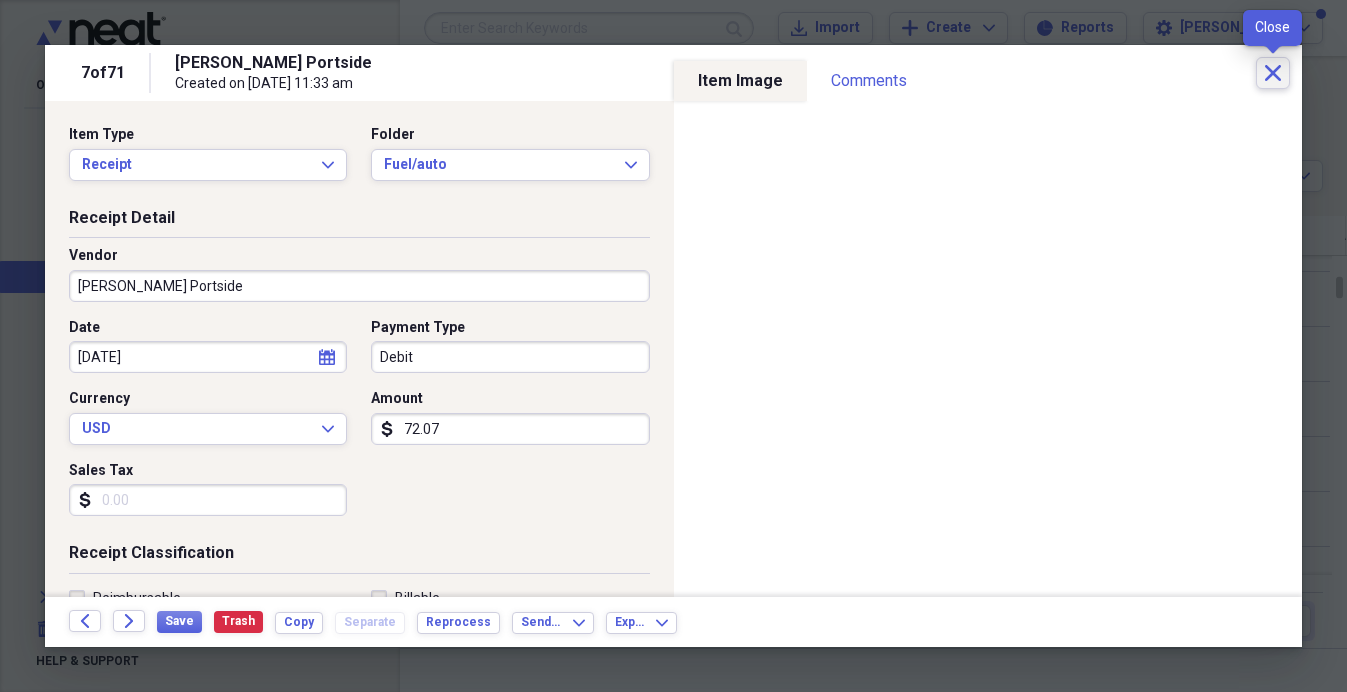 click on "Close" 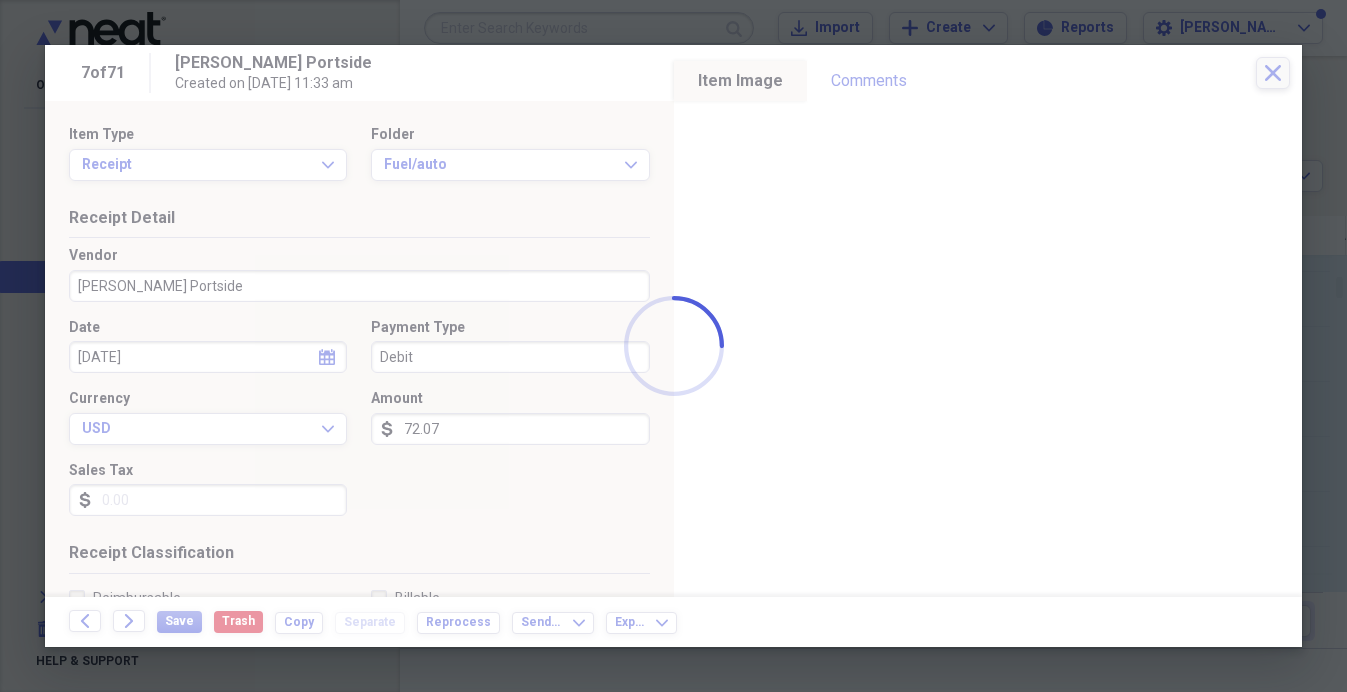 type 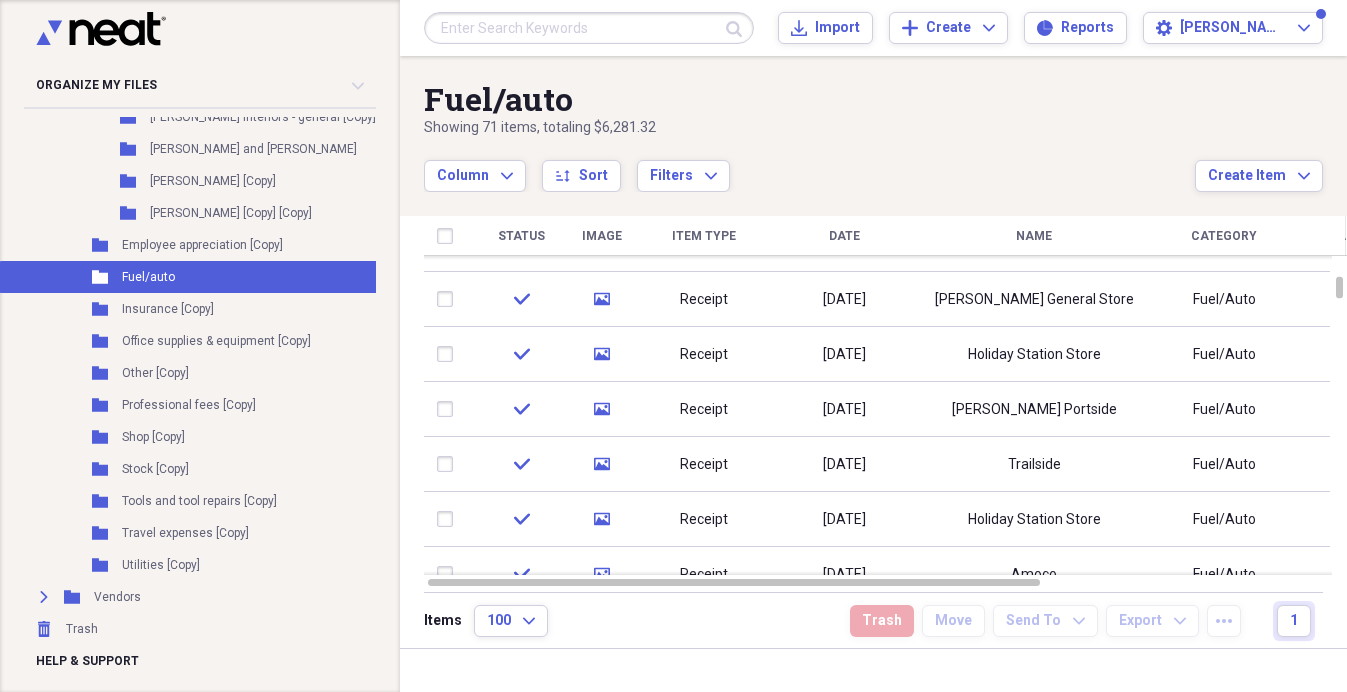 click at bounding box center [589, 28] 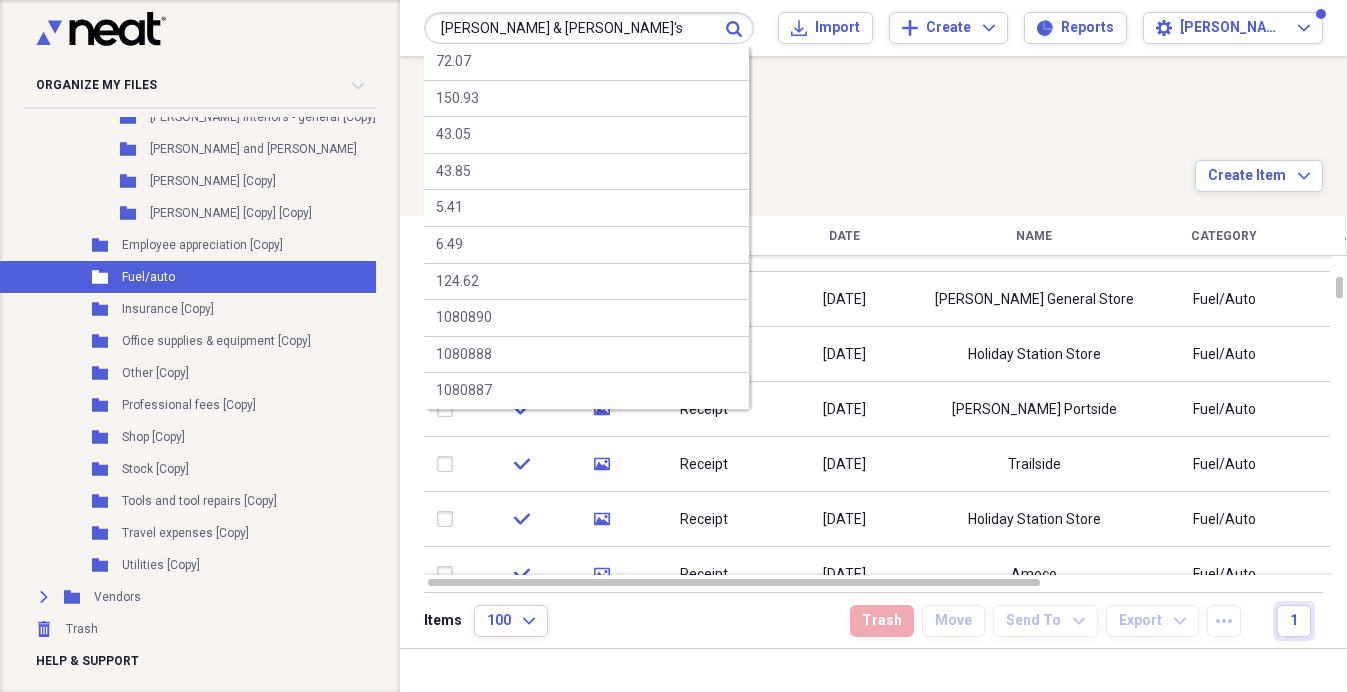 type on "[PERSON_NAME] & [PERSON_NAME]'s" 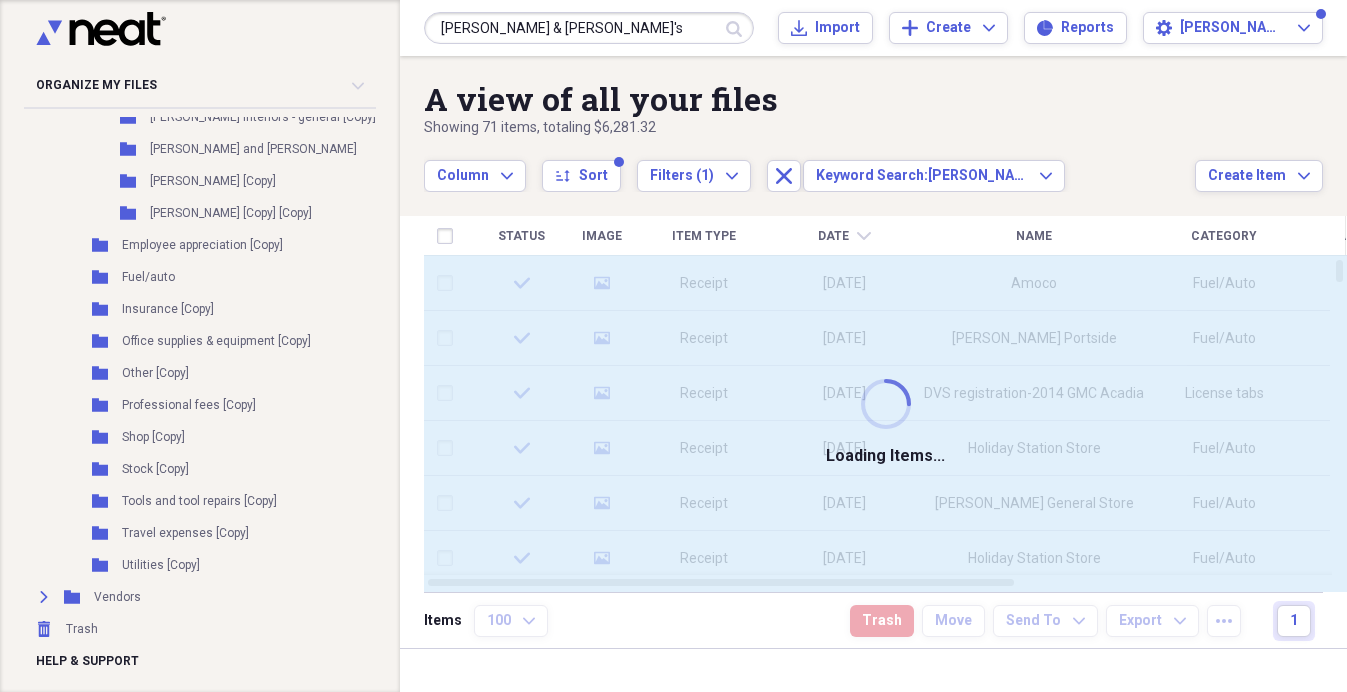 type 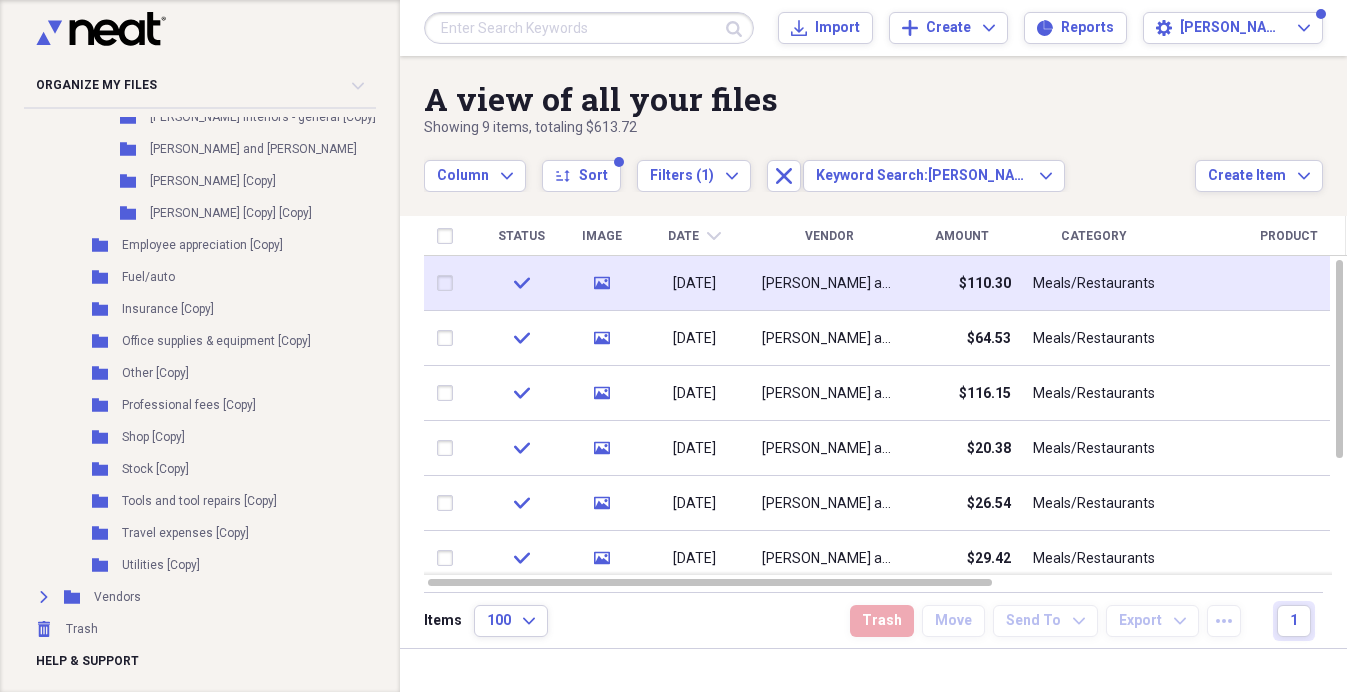 click on "$110.30" at bounding box center (961, 283) 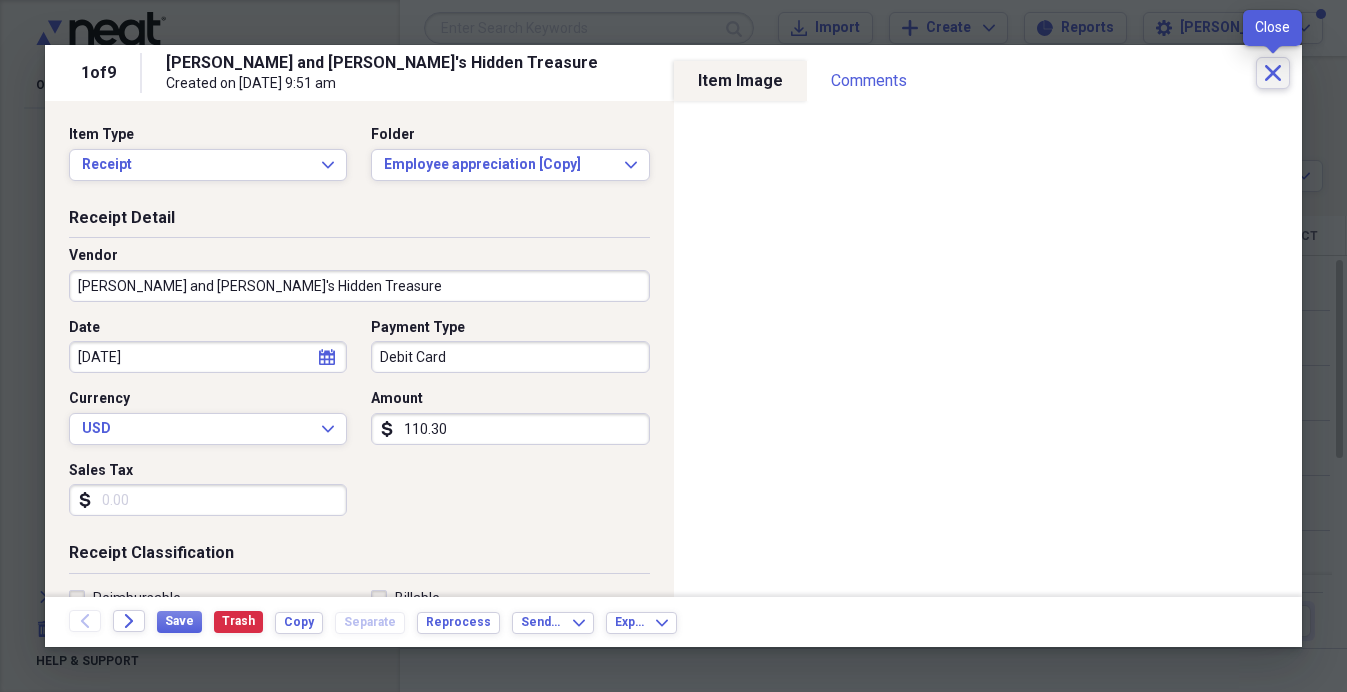 click 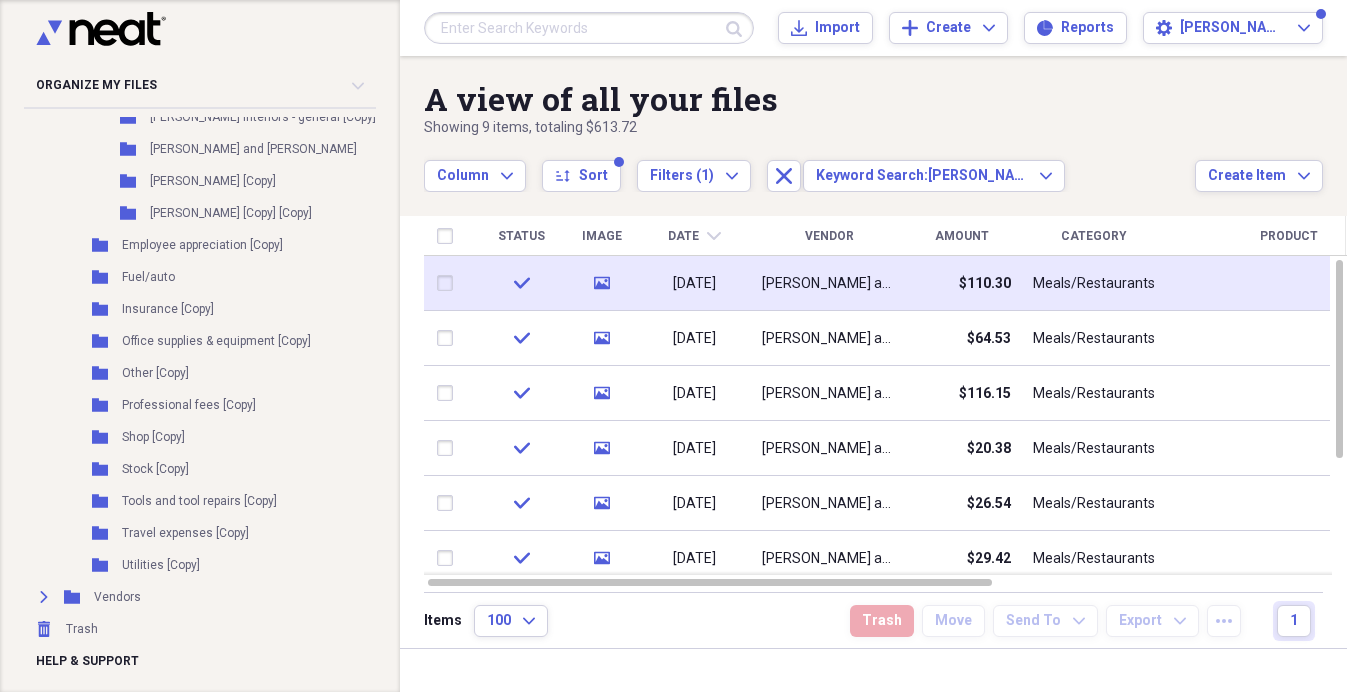 click on "$110.30" at bounding box center (961, 283) 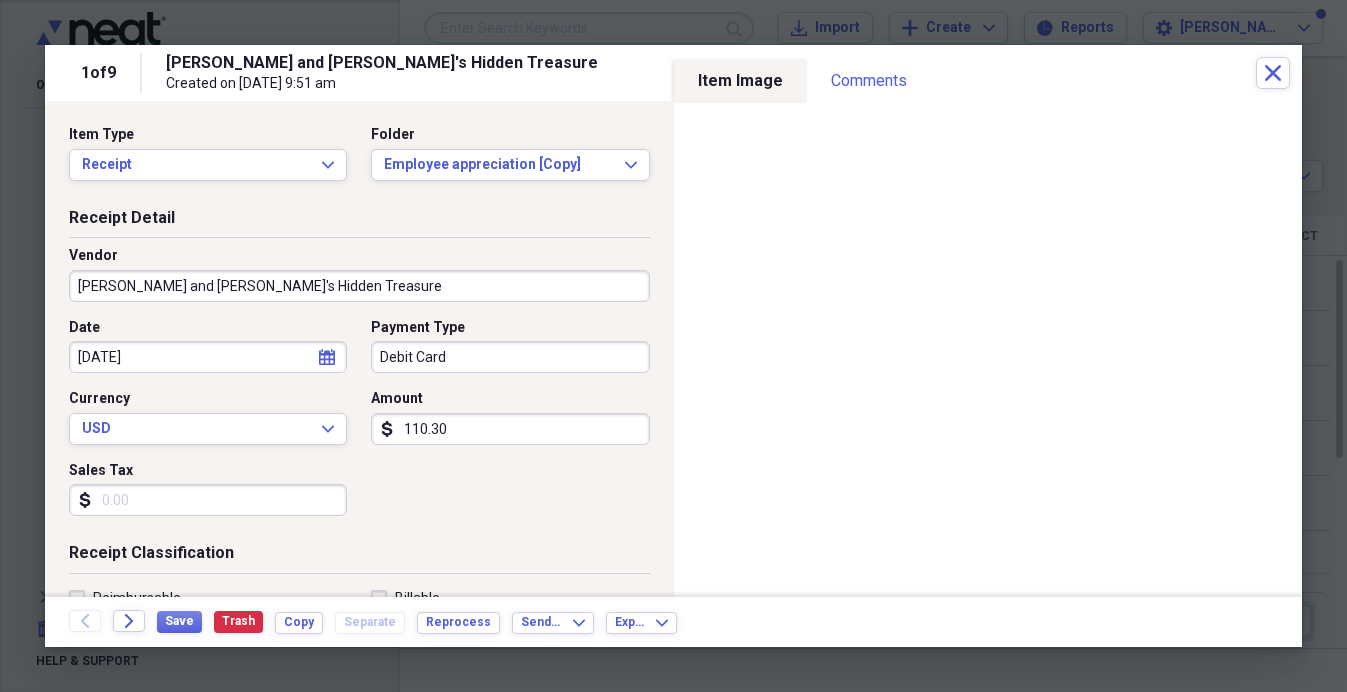 drag, startPoint x: 444, startPoint y: 420, endPoint x: 577, endPoint y: 443, distance: 134.97408 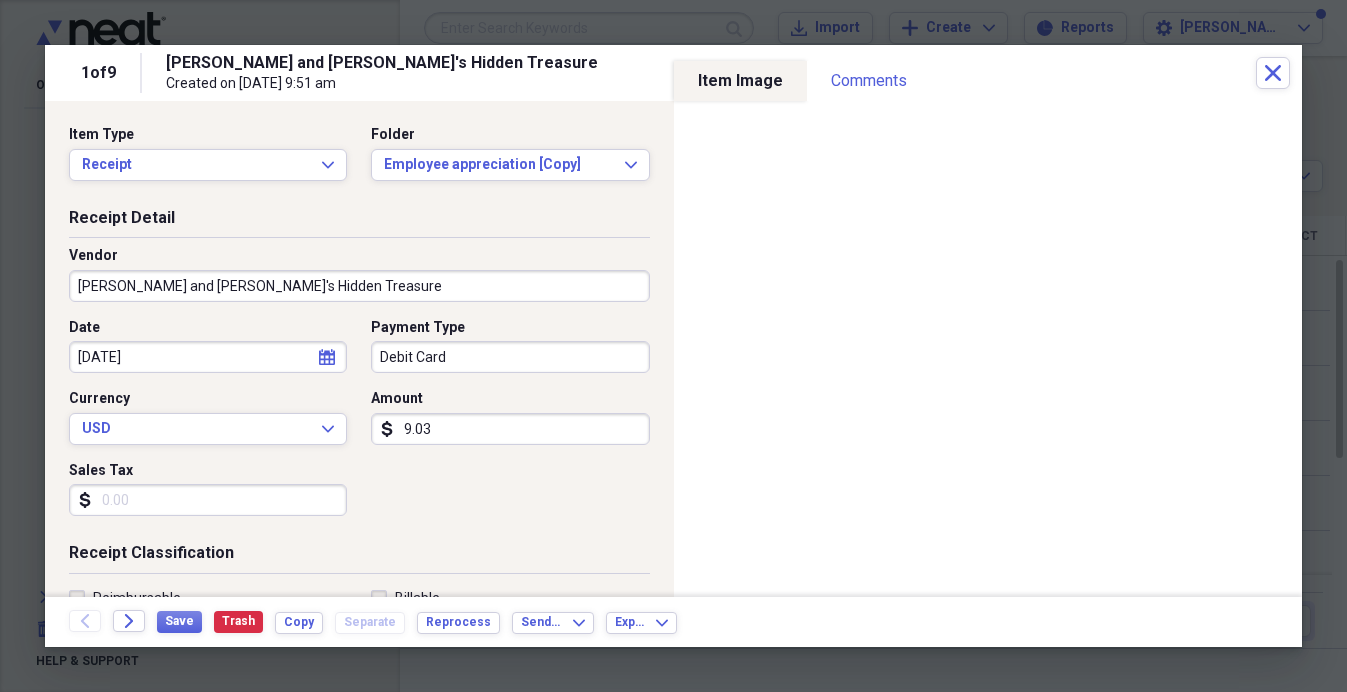 type on "90.30" 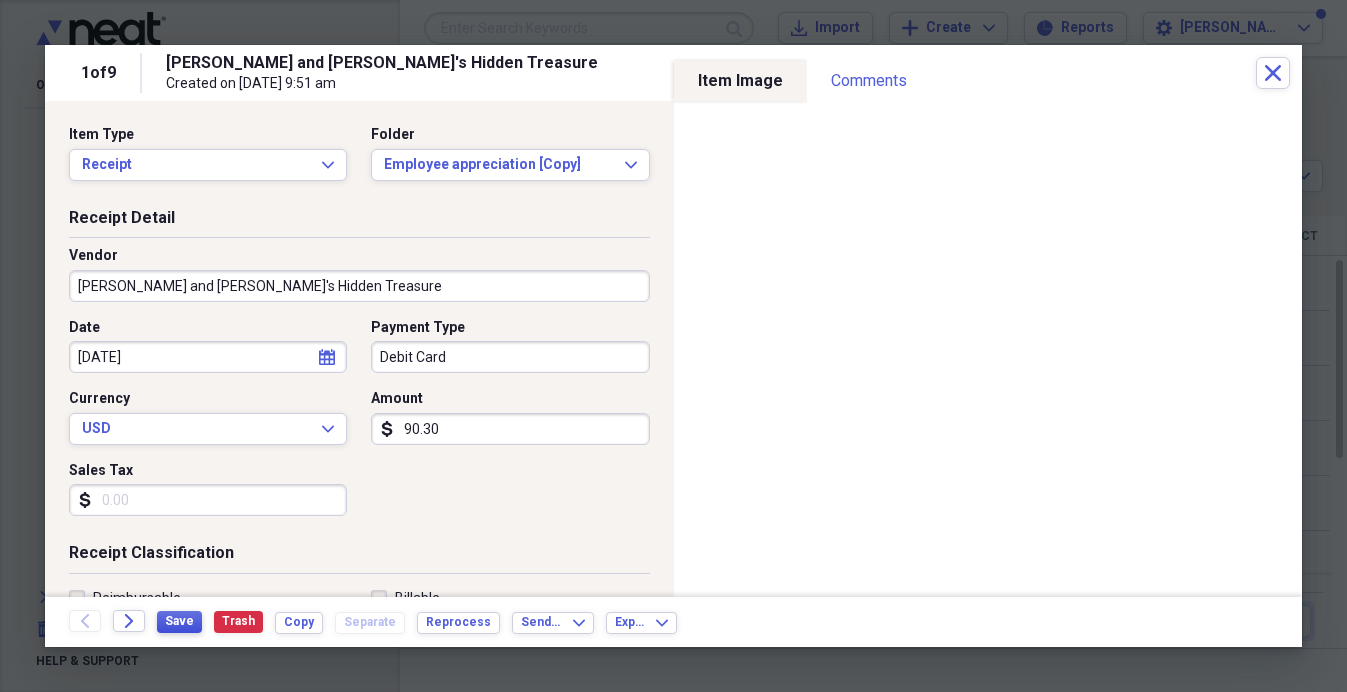 click on "Save" at bounding box center [179, 621] 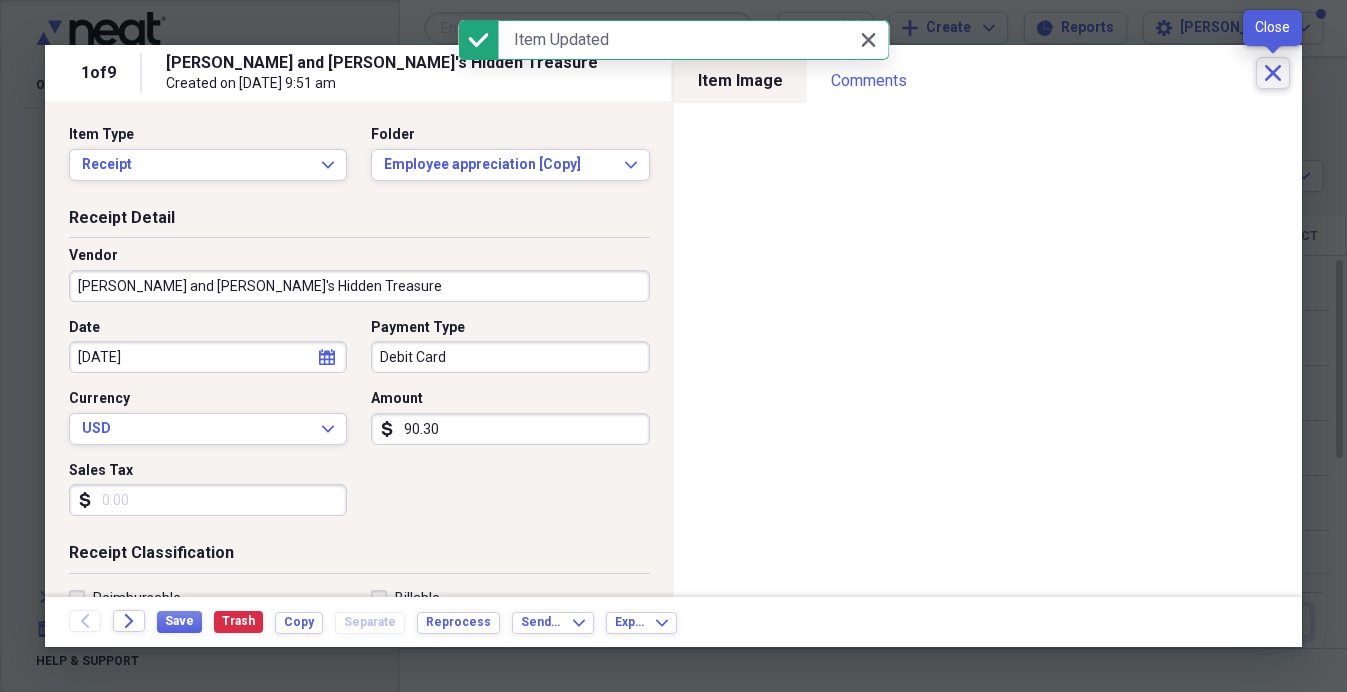 click 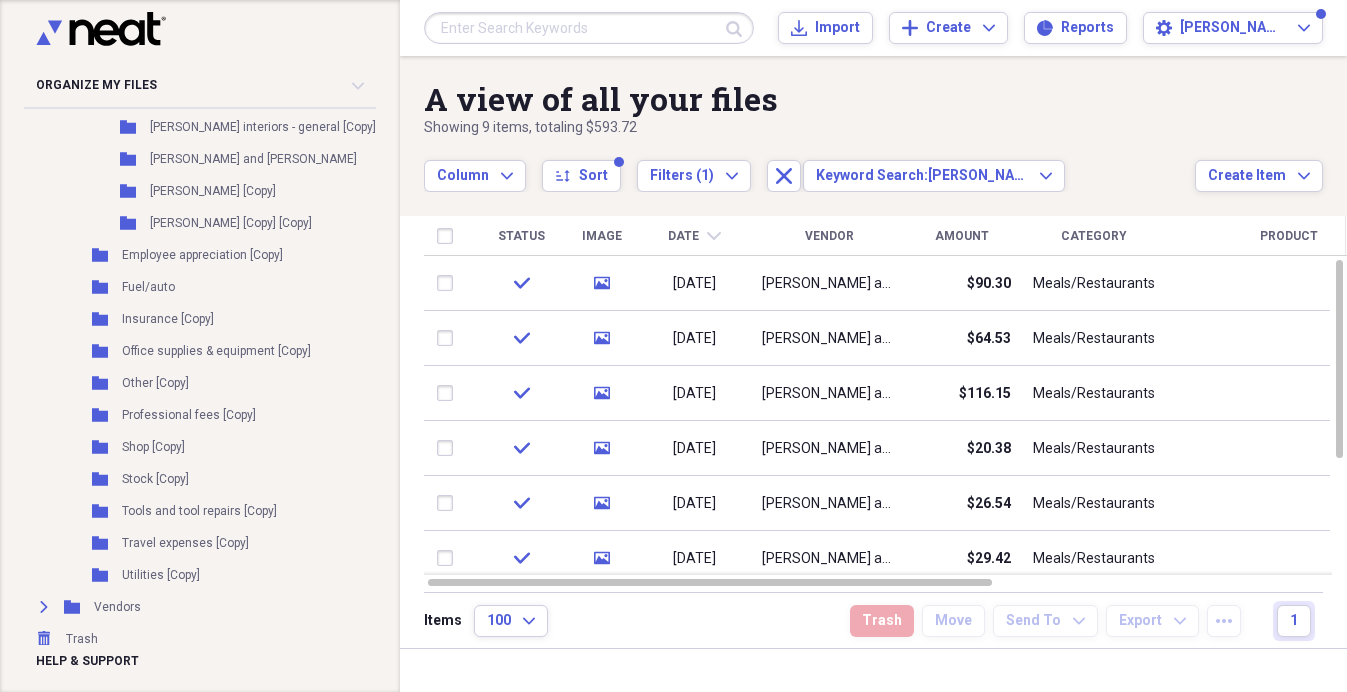 scroll, scrollTop: 2560, scrollLeft: 0, axis: vertical 